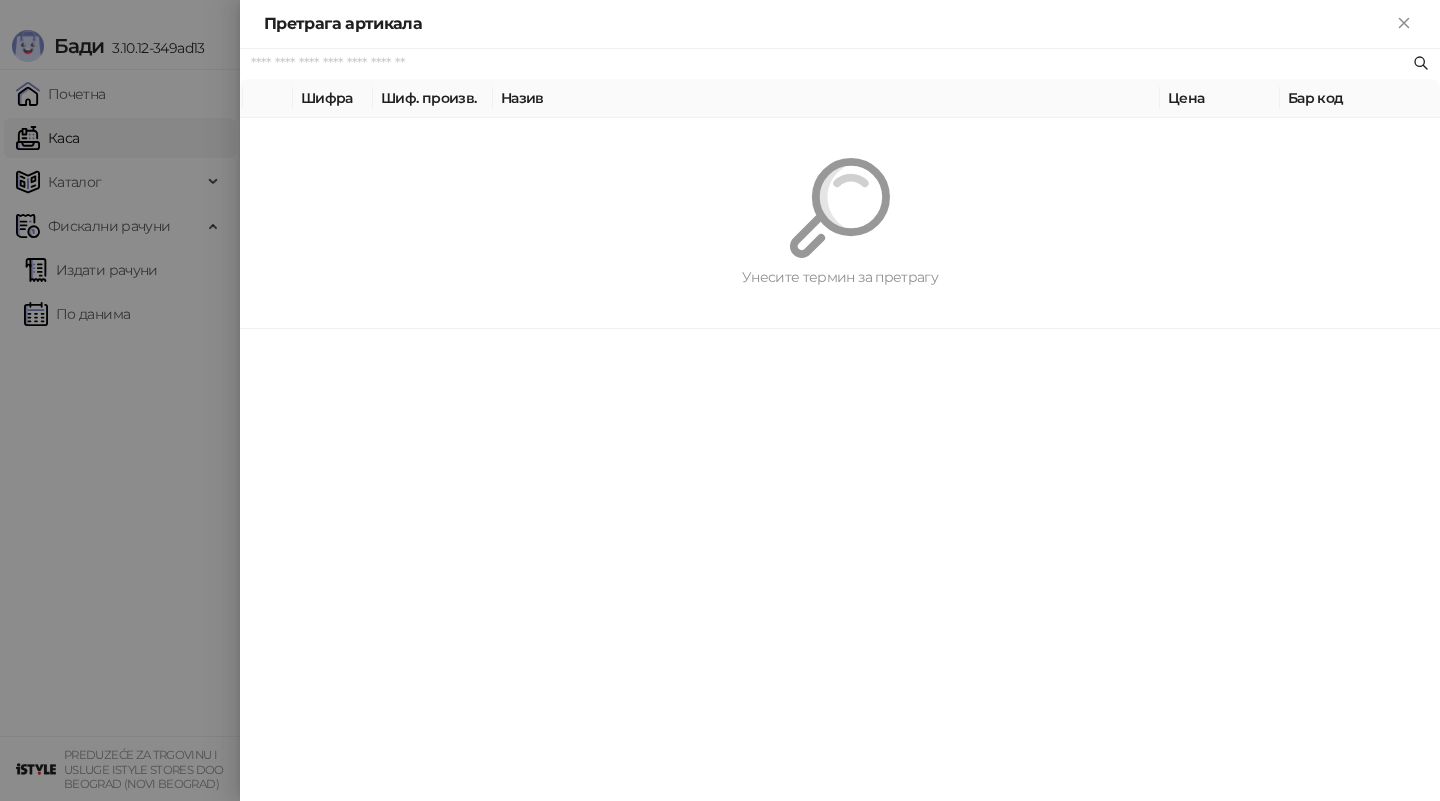 scroll, scrollTop: 0, scrollLeft: 0, axis: both 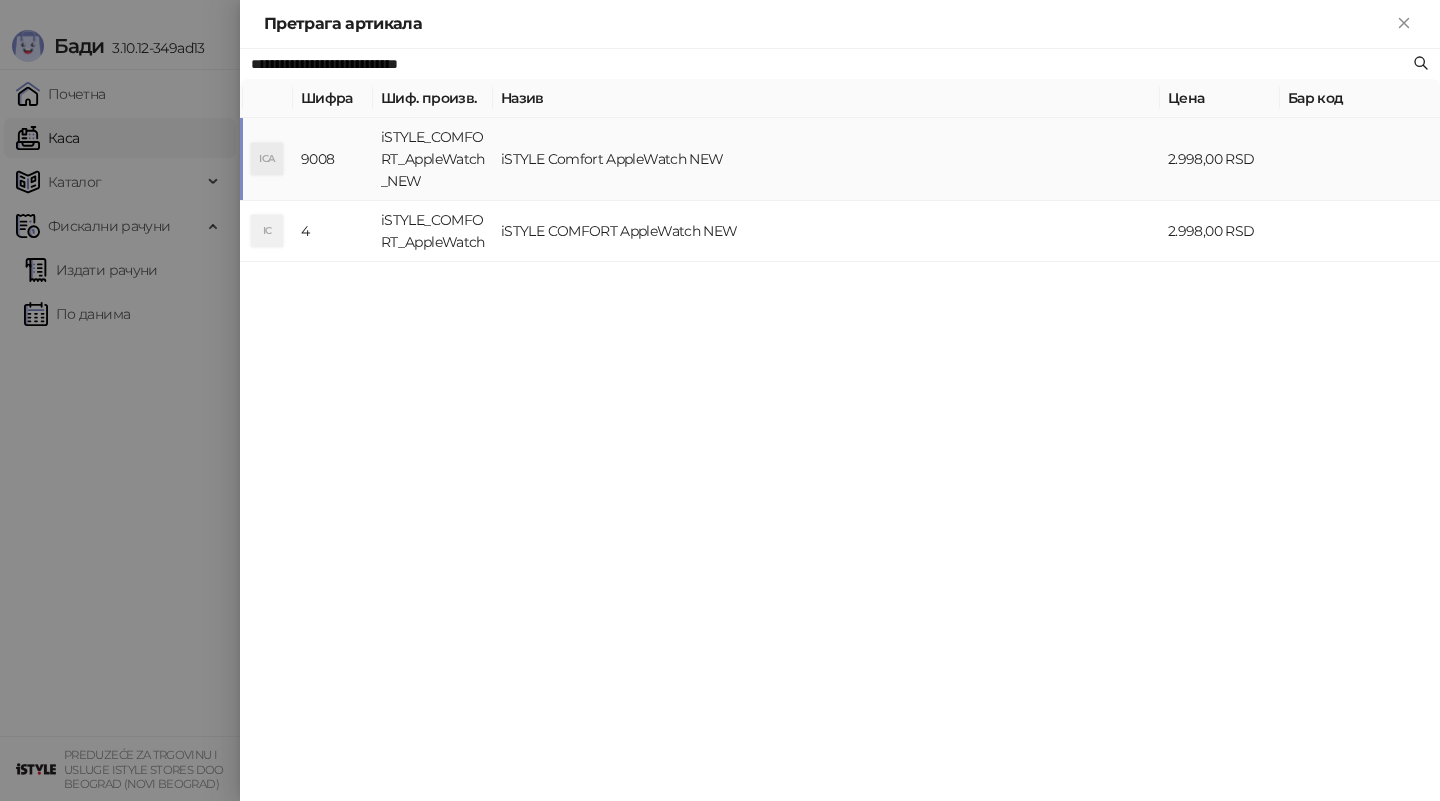 type on "**********" 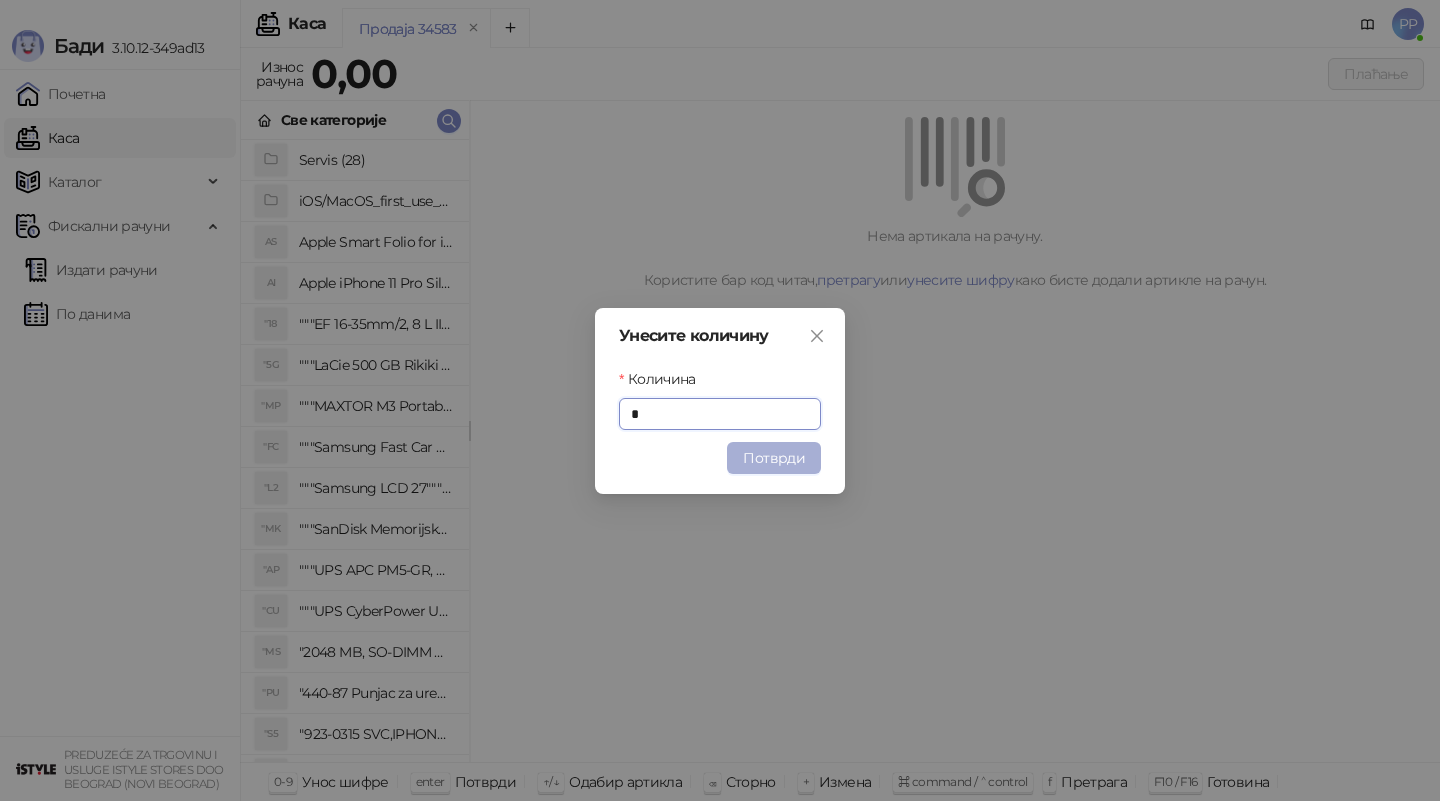 click on "Потврди" at bounding box center (774, 458) 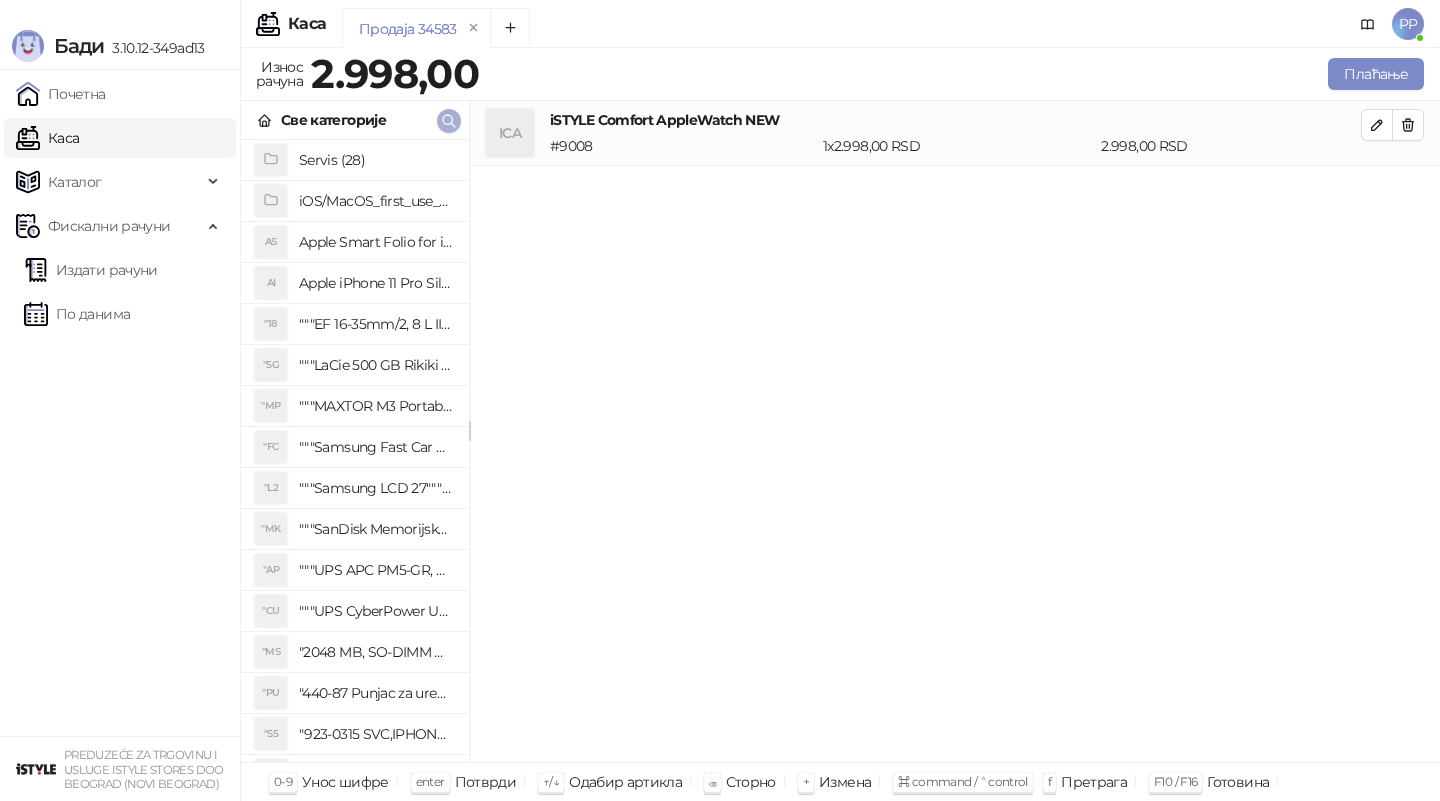click 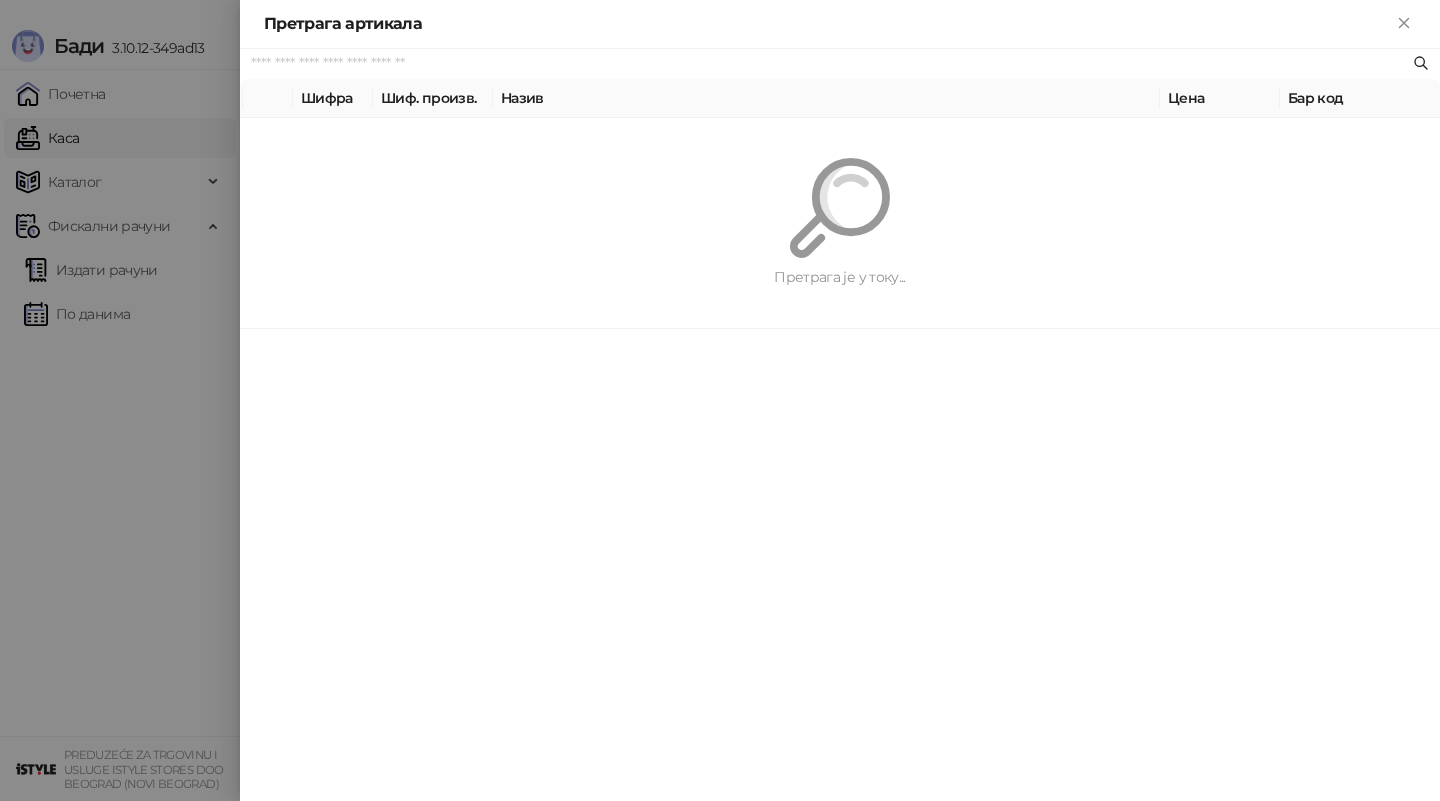 paste on "**********" 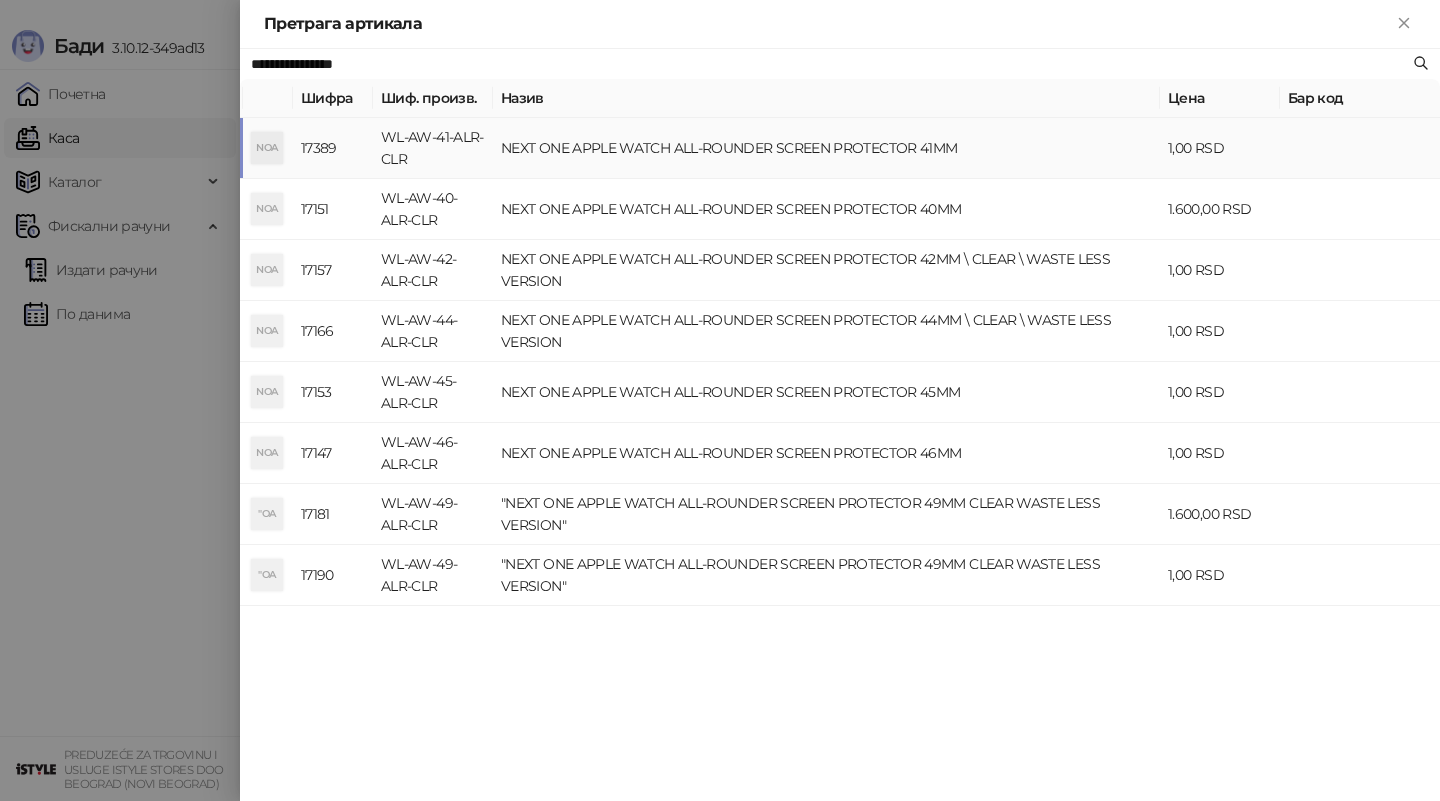 type on "**********" 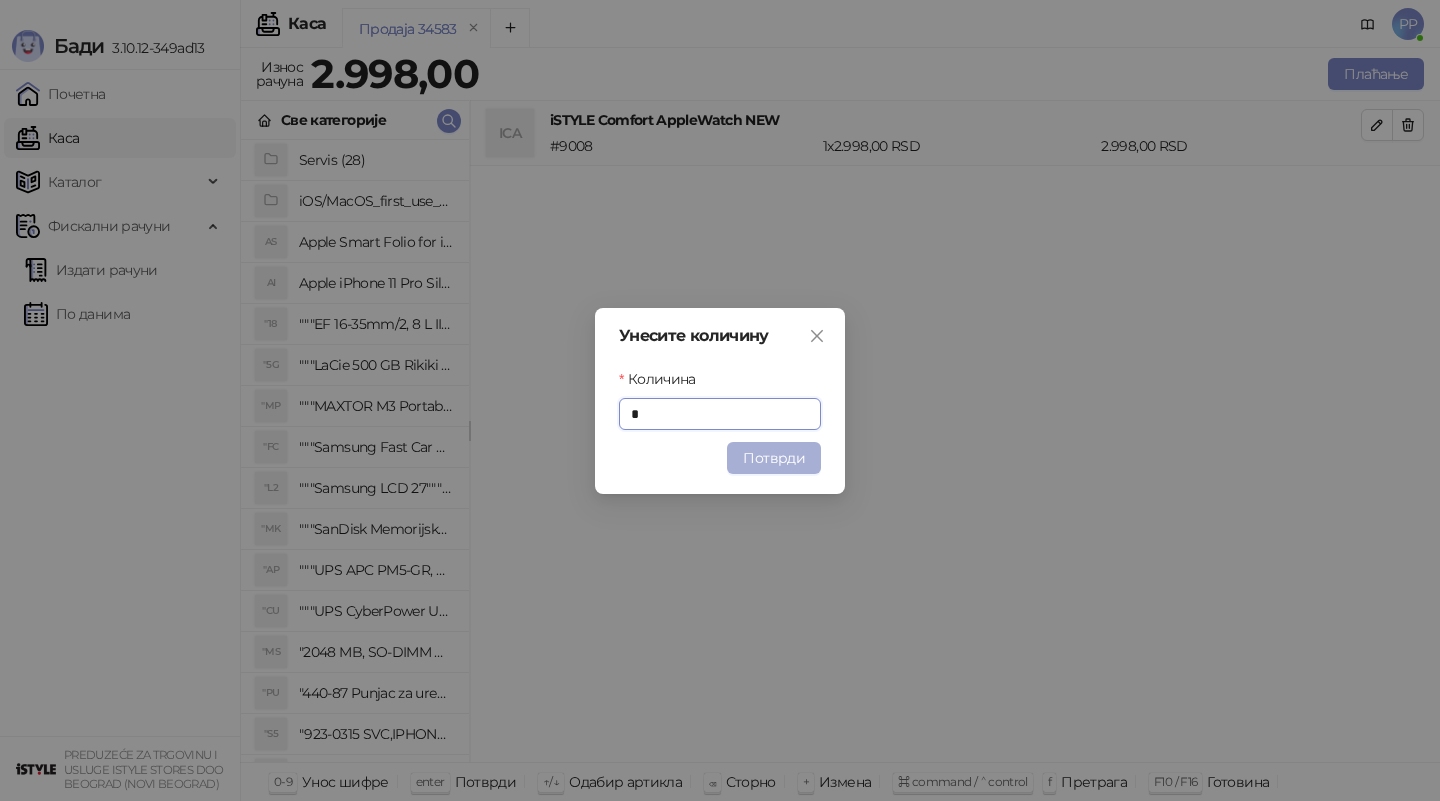 click on "Потврди" at bounding box center (774, 458) 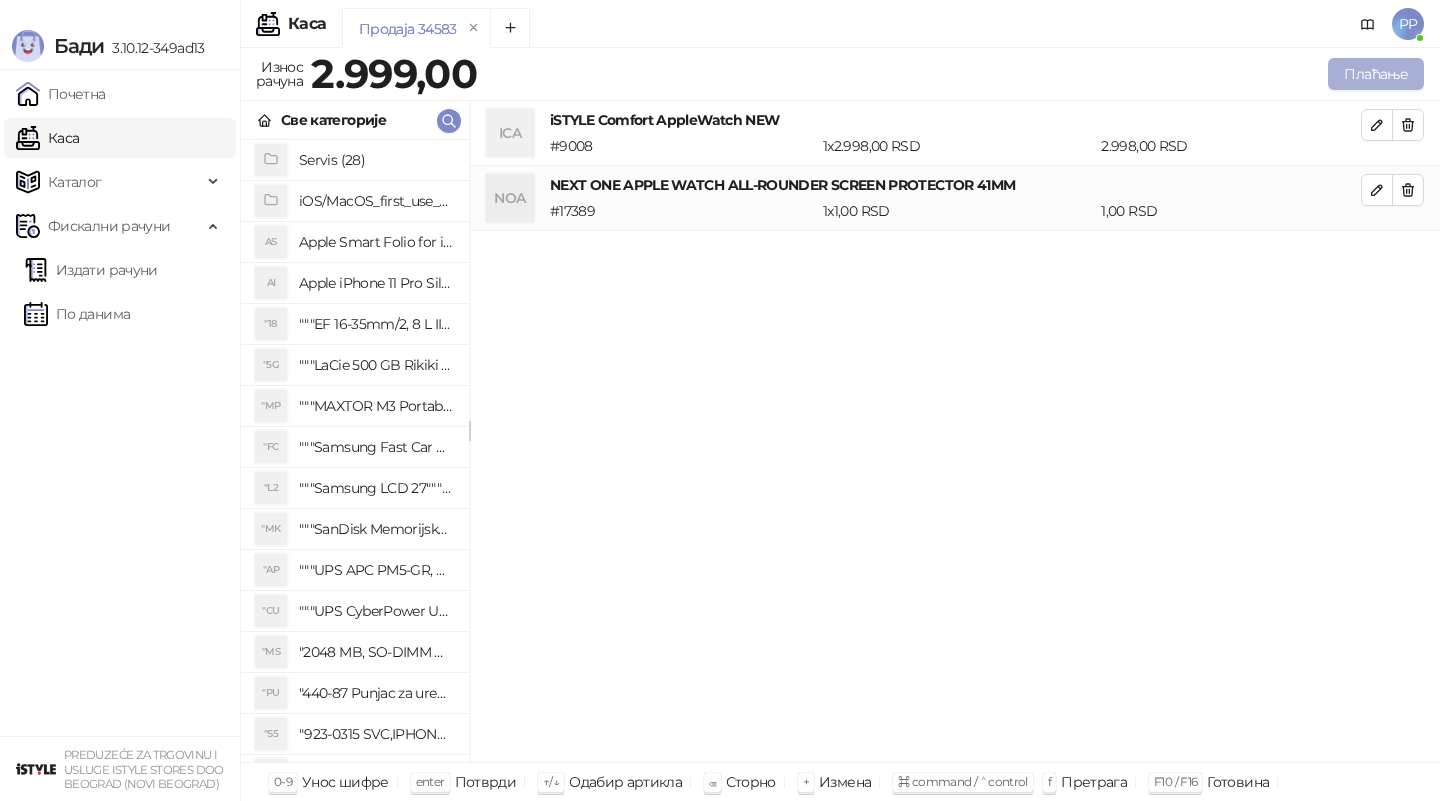 click on "Плаћање" at bounding box center [1376, 74] 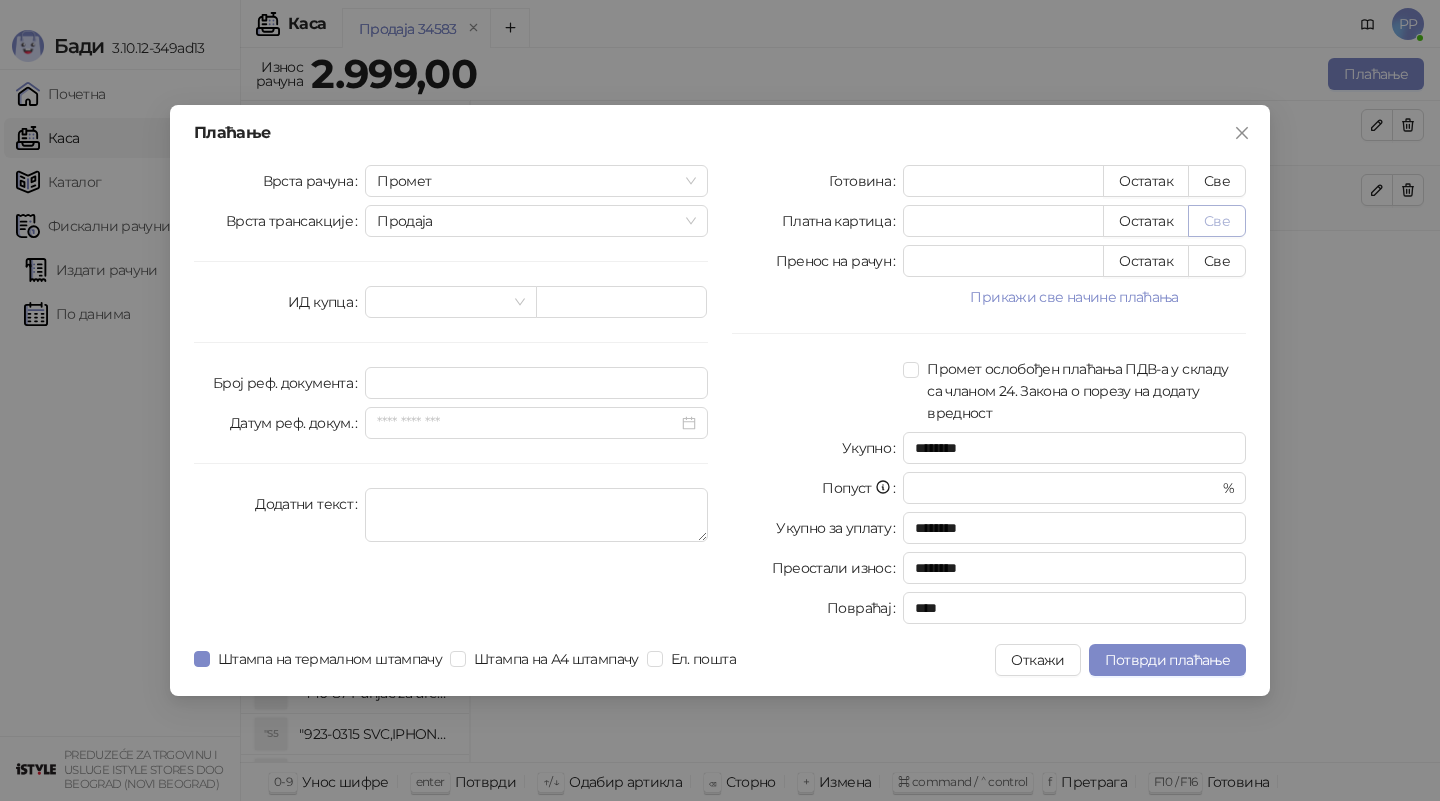 click on "Све" at bounding box center (1217, 221) 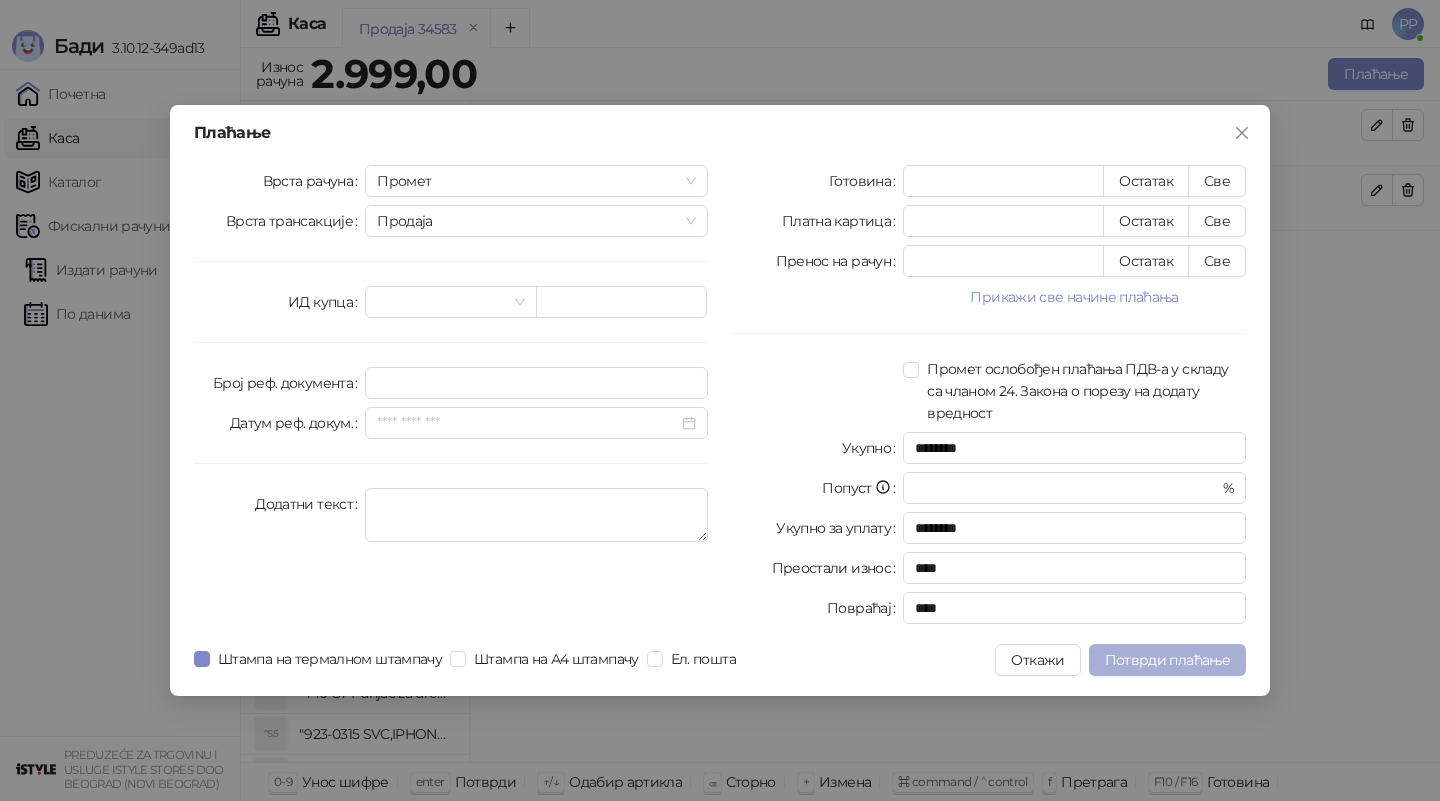 click on "Потврди плаћање" at bounding box center [1167, 660] 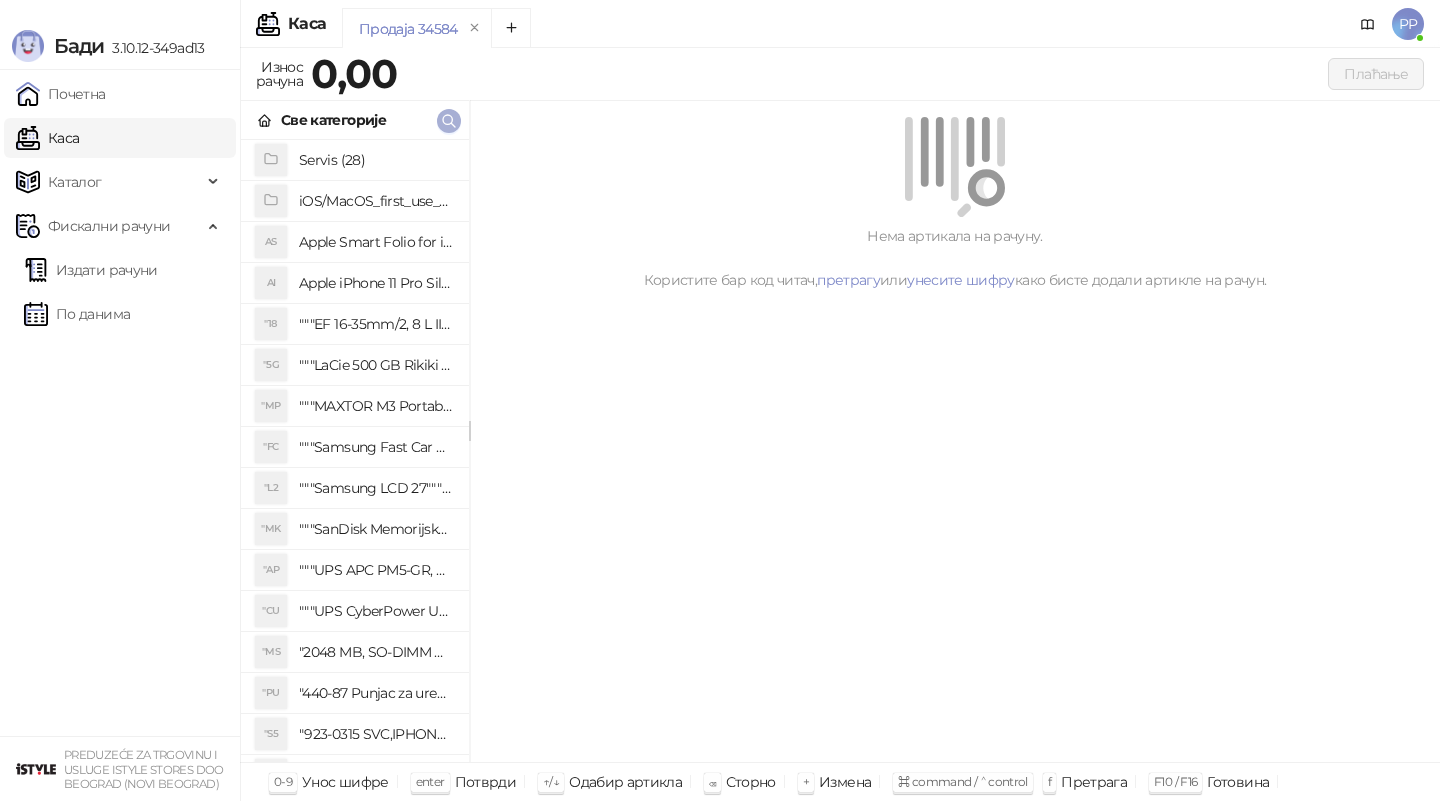 click 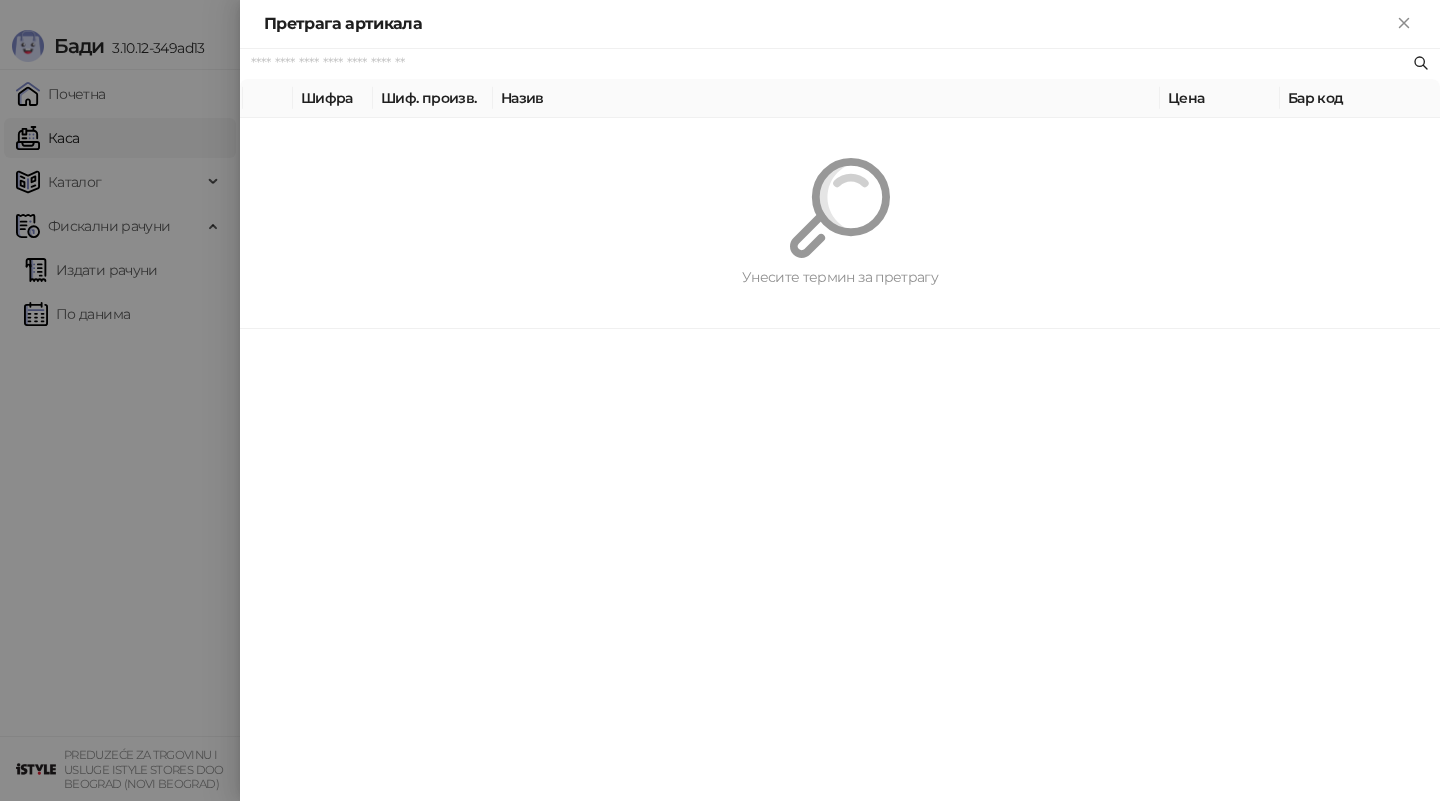 paste on "**********" 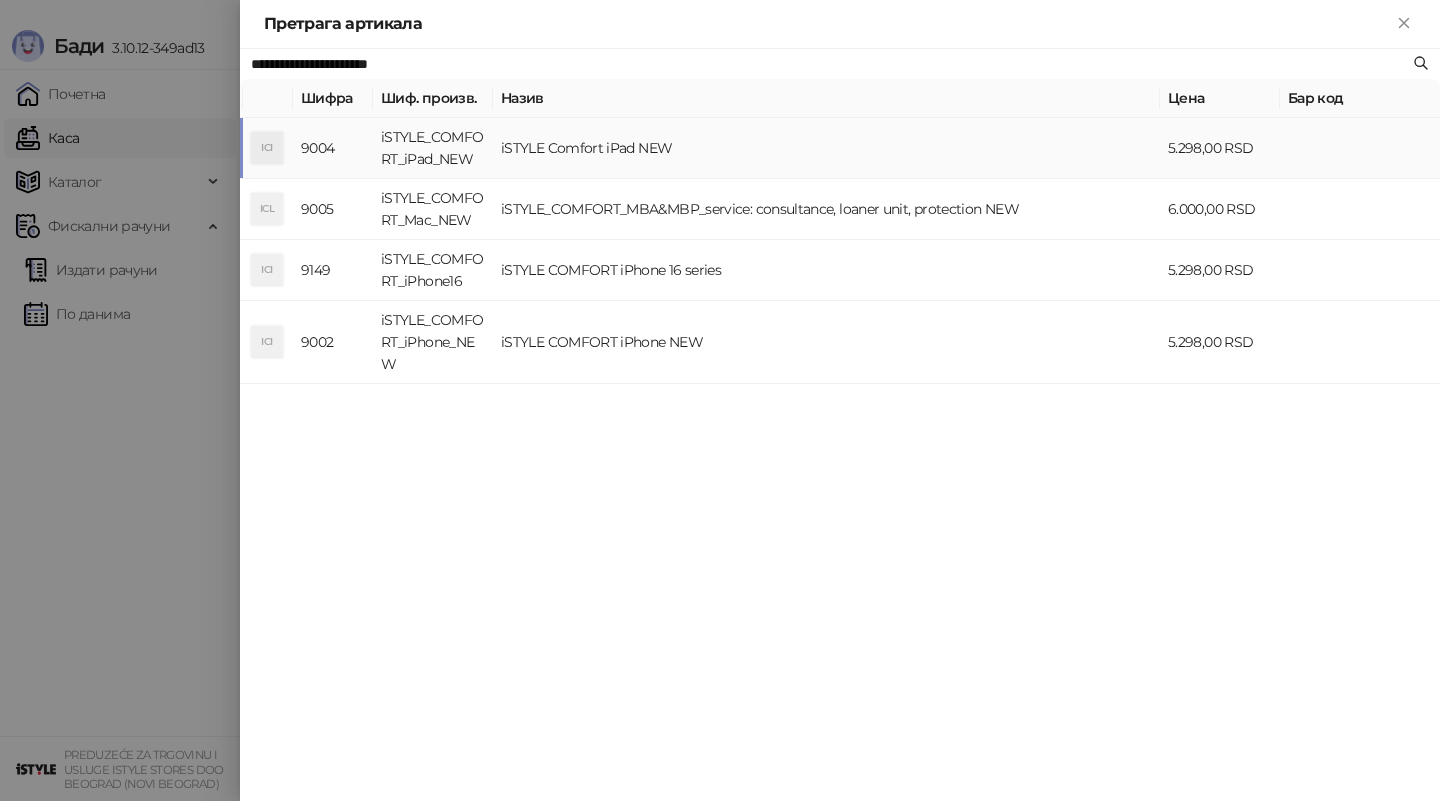 type on "**********" 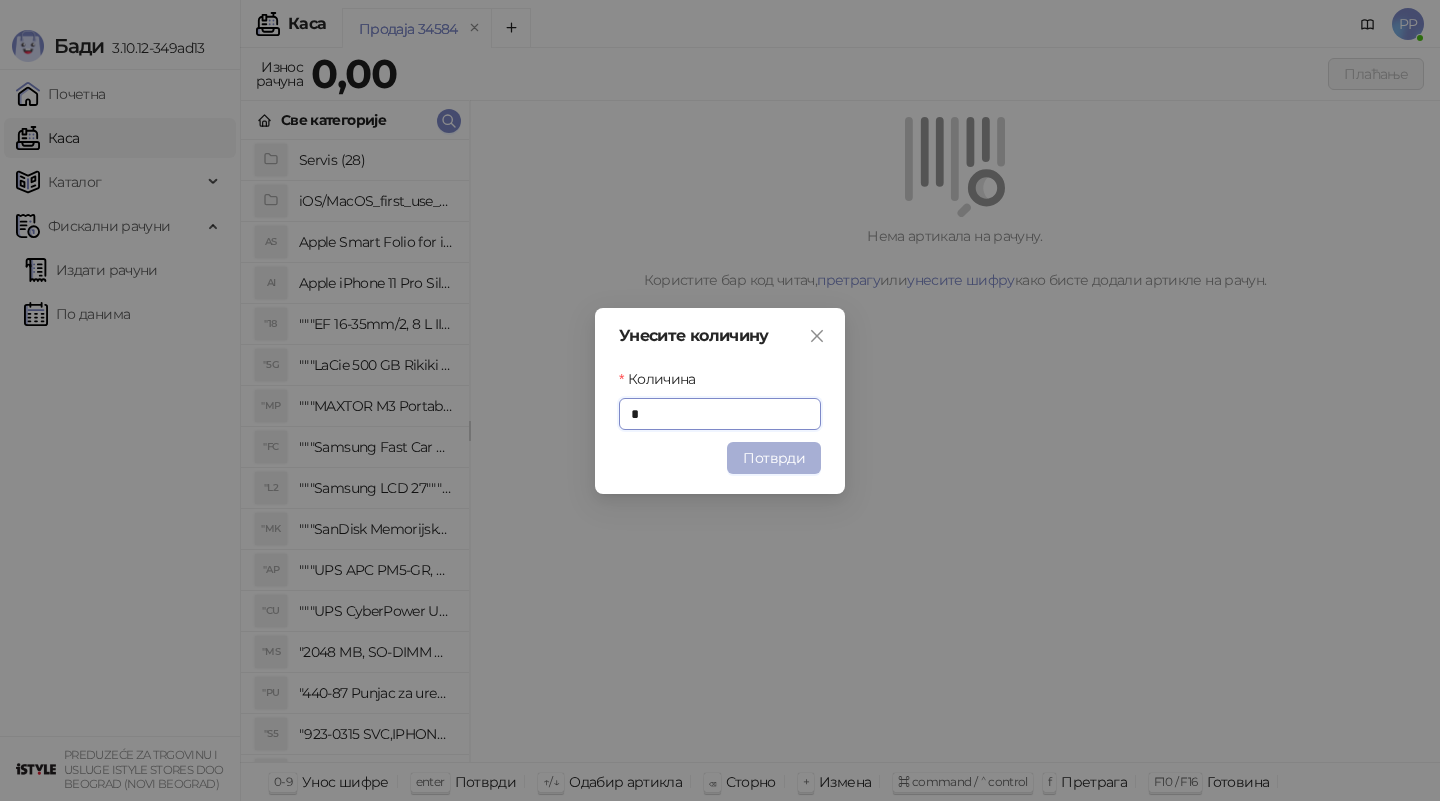 click on "Потврди" at bounding box center [774, 458] 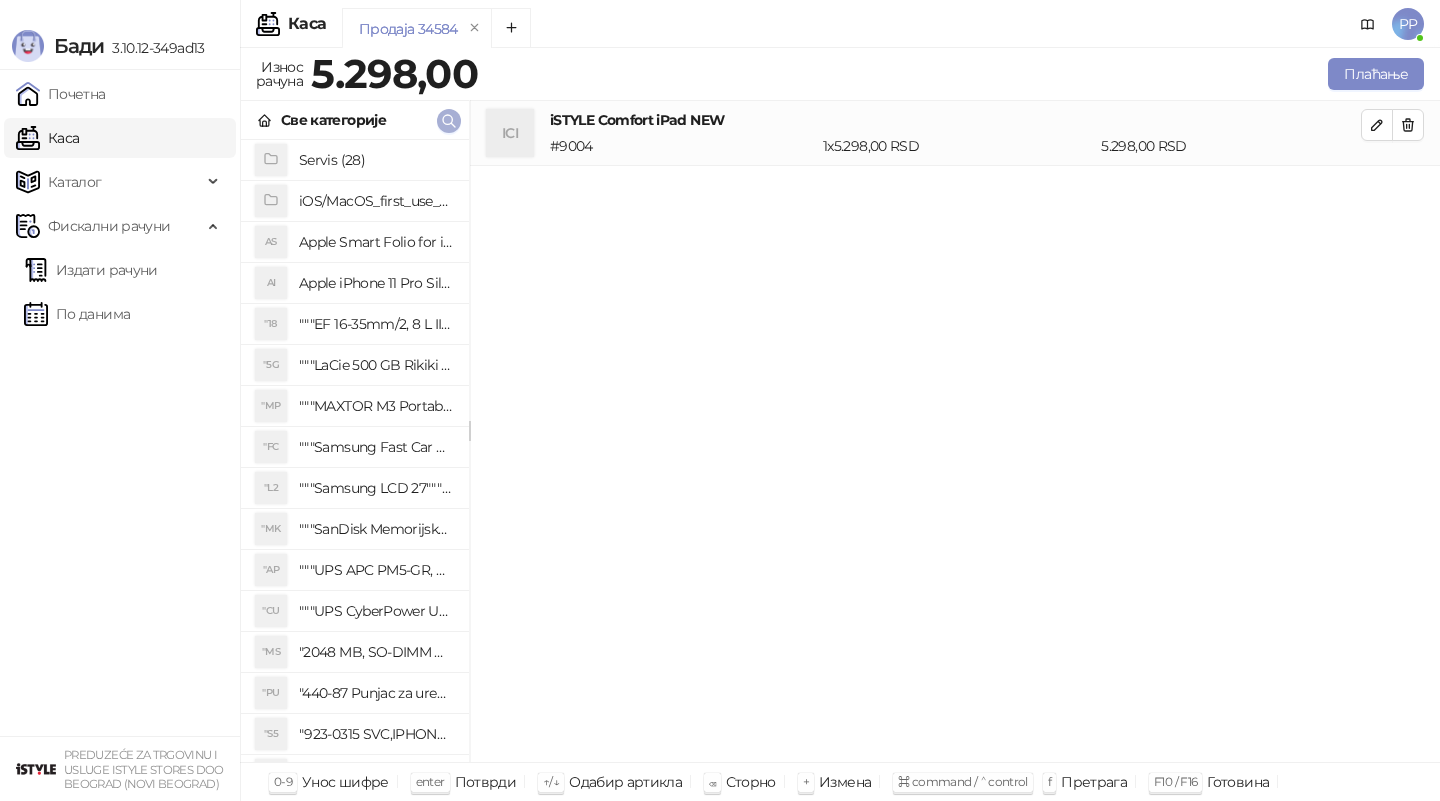 click 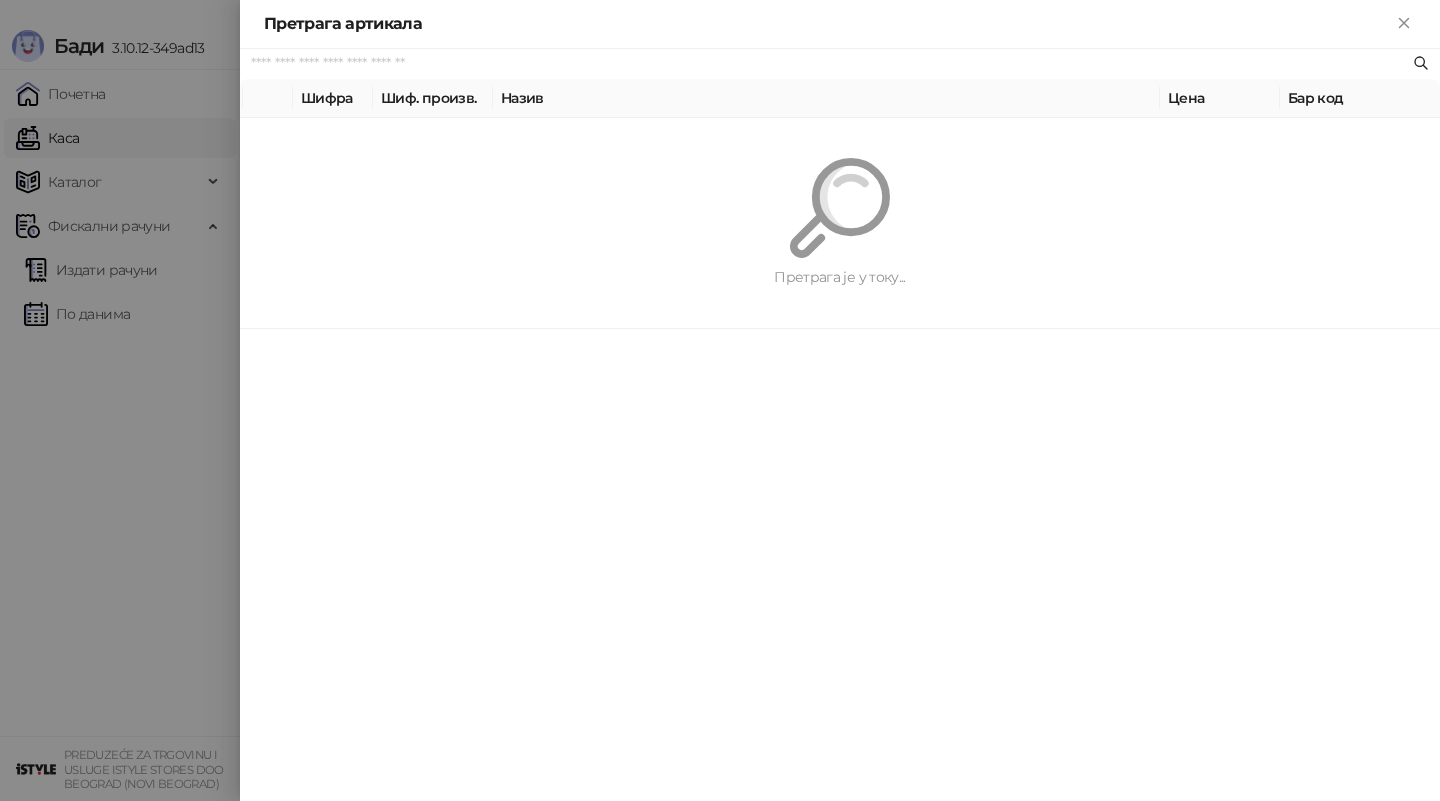 paste on "**********" 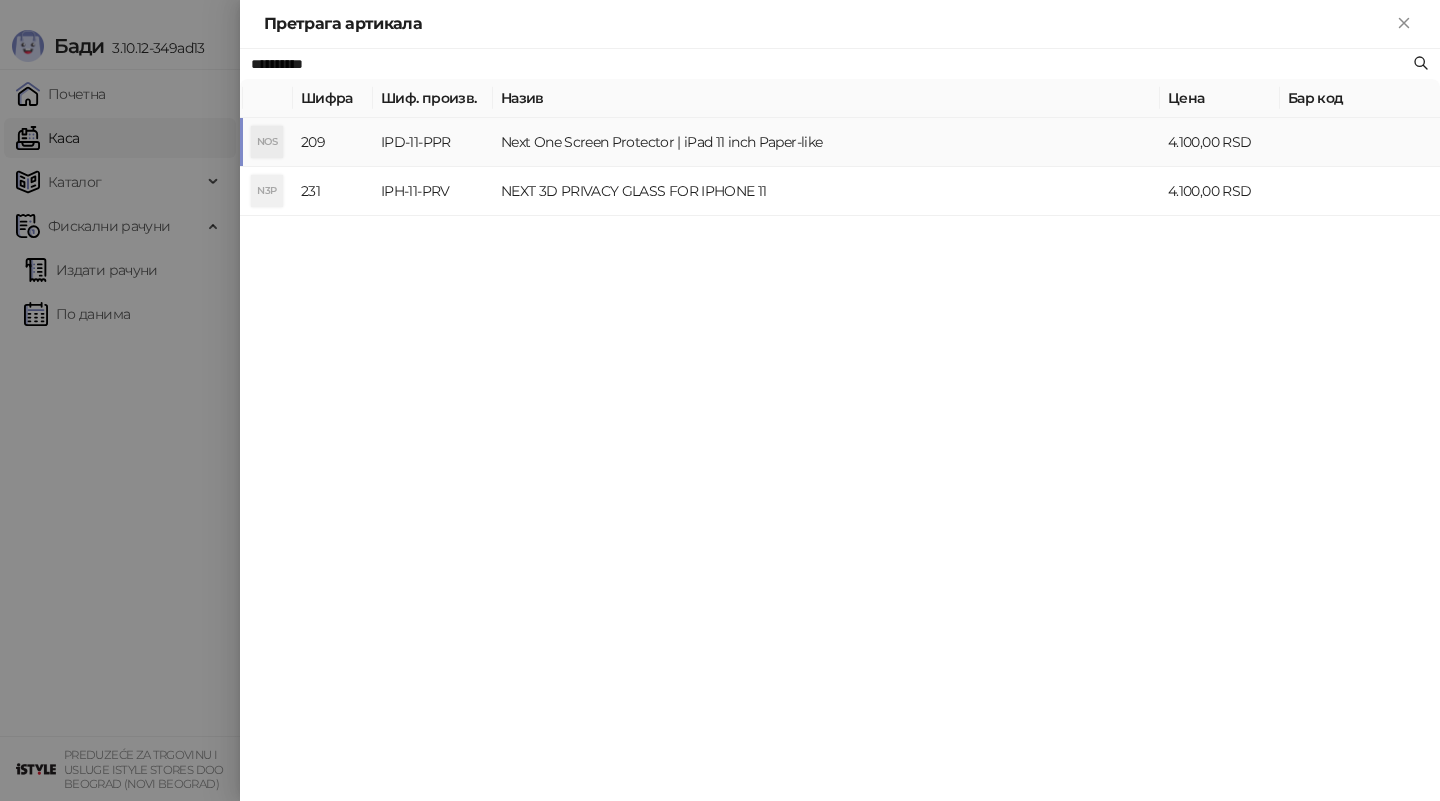type on "**********" 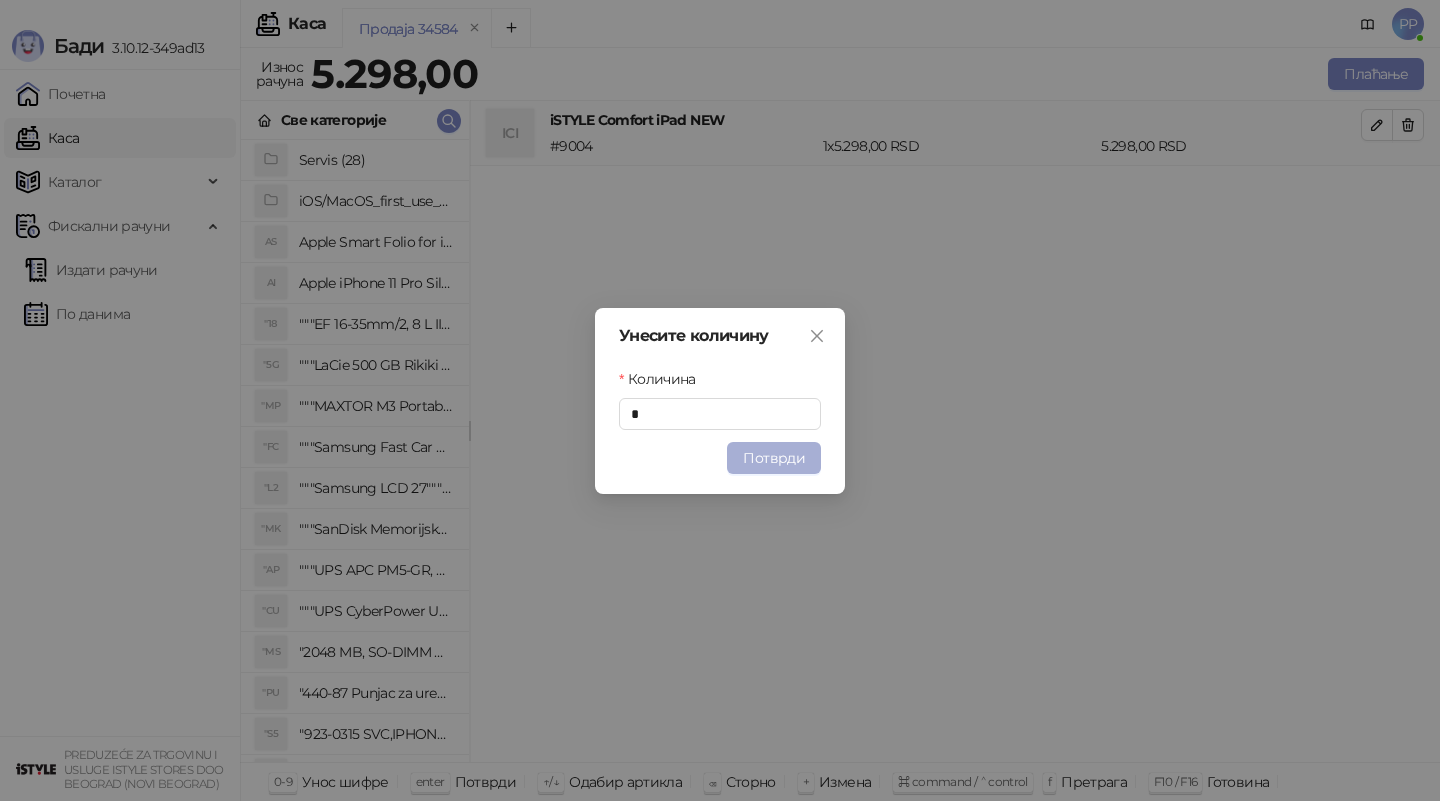click on "Потврди" at bounding box center (774, 458) 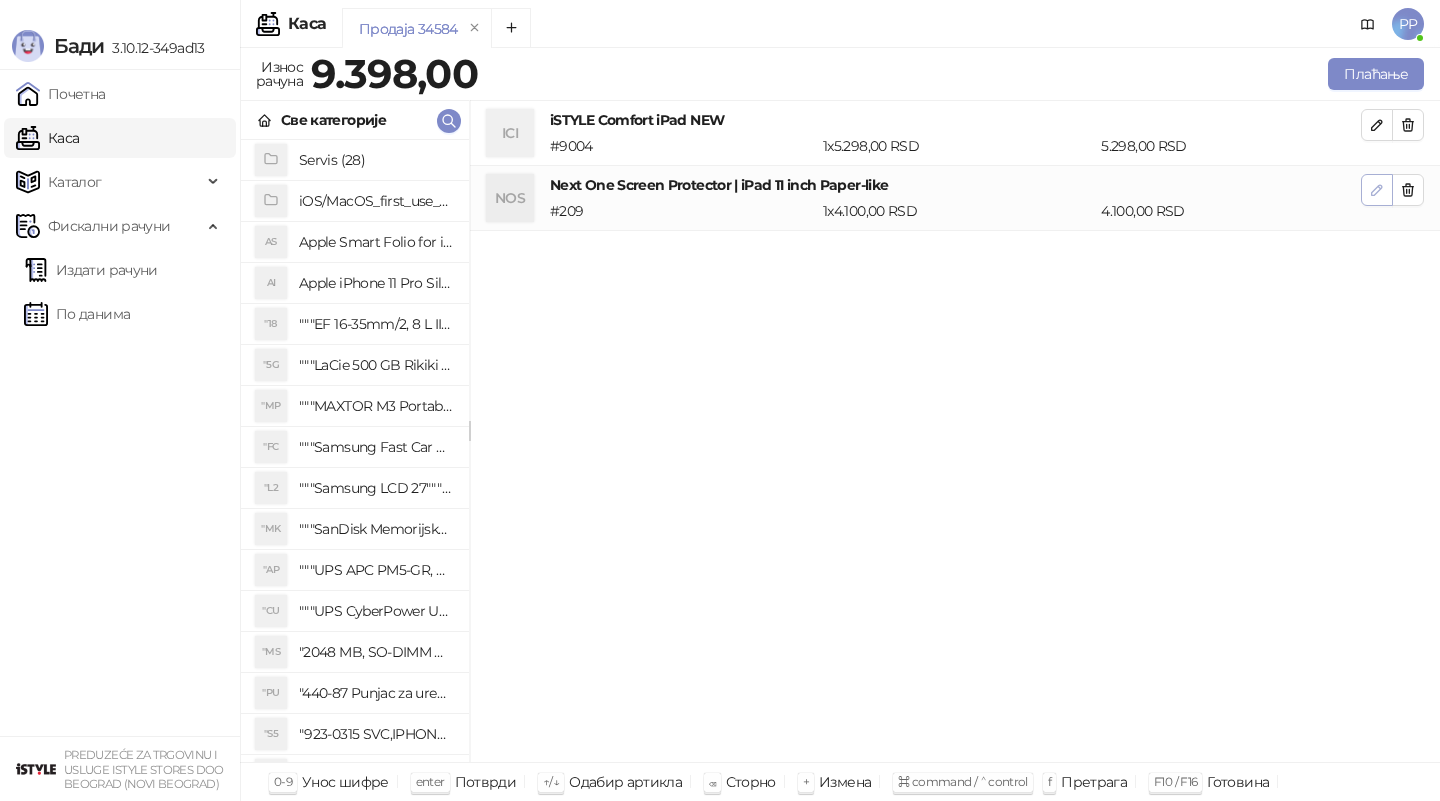 click at bounding box center [1377, 190] 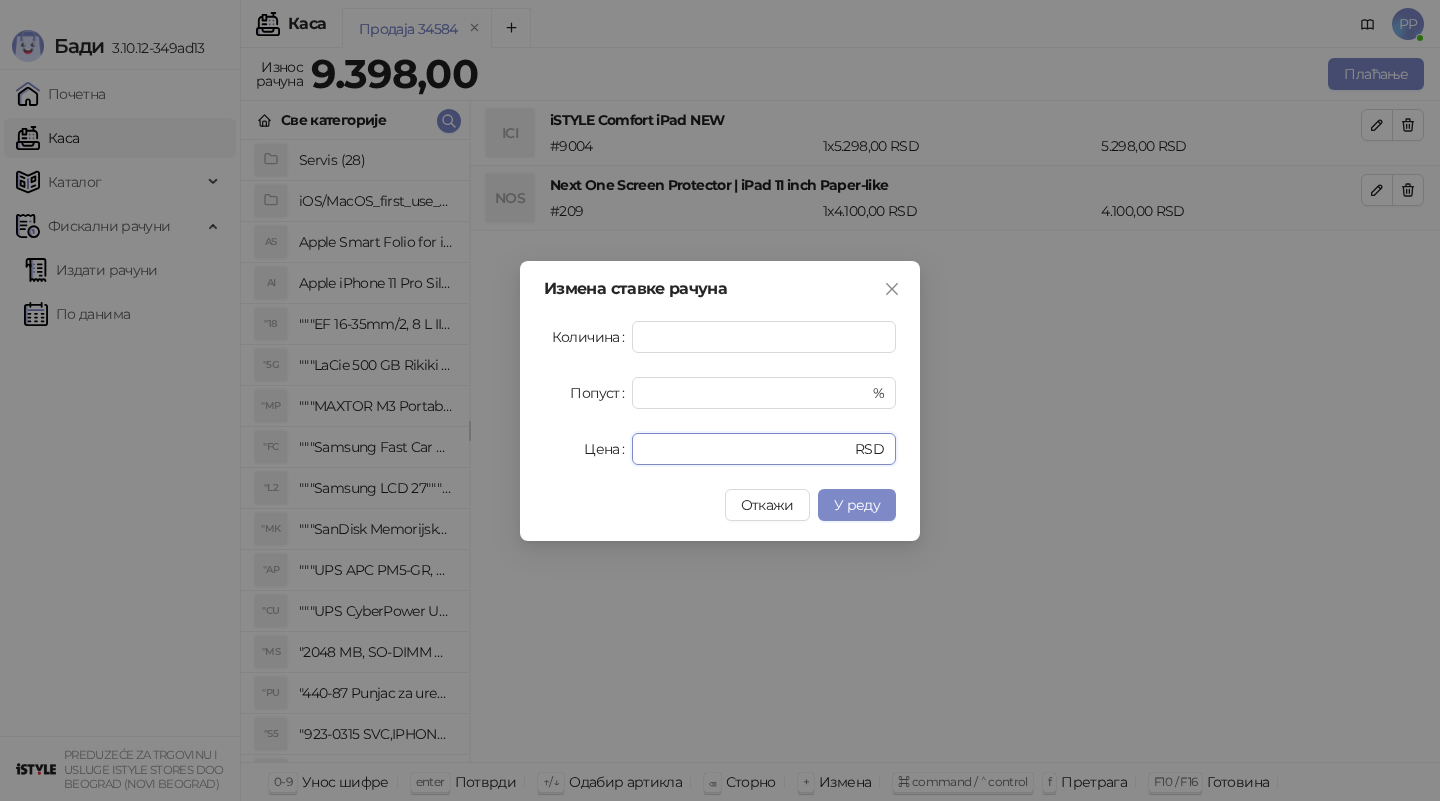 drag, startPoint x: 693, startPoint y: 446, endPoint x: 465, endPoint y: 431, distance: 228.49289 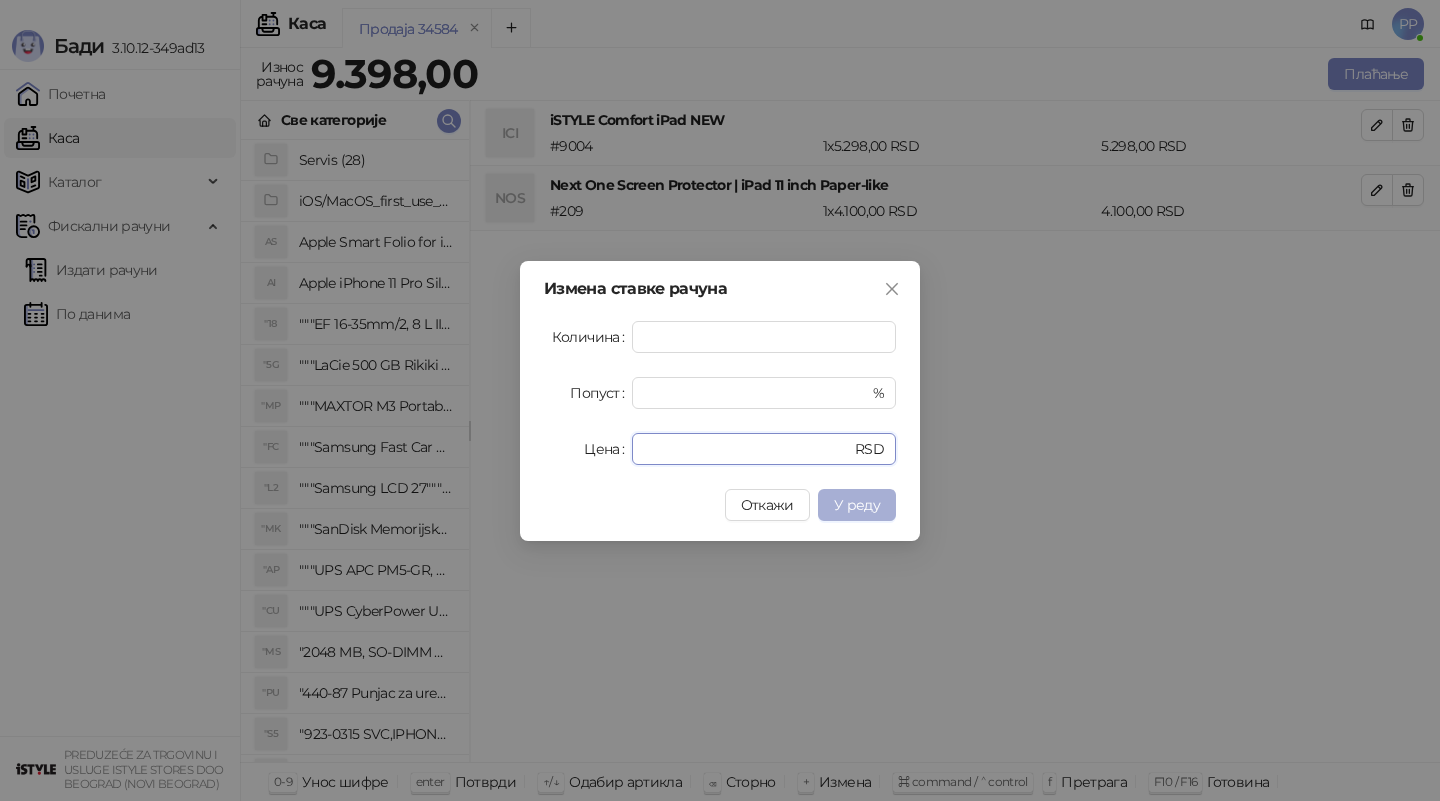 type on "*" 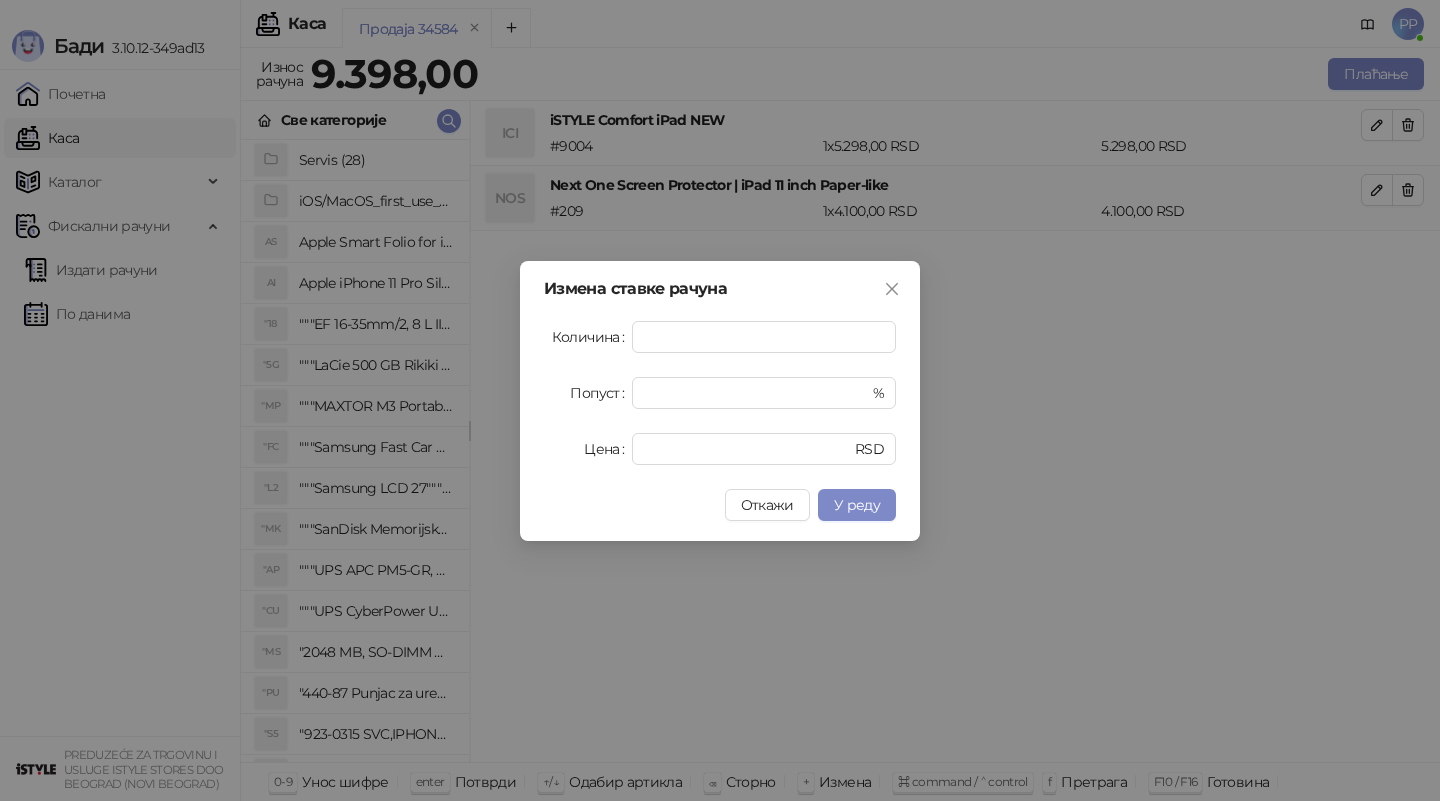 click on "У реду" at bounding box center [857, 505] 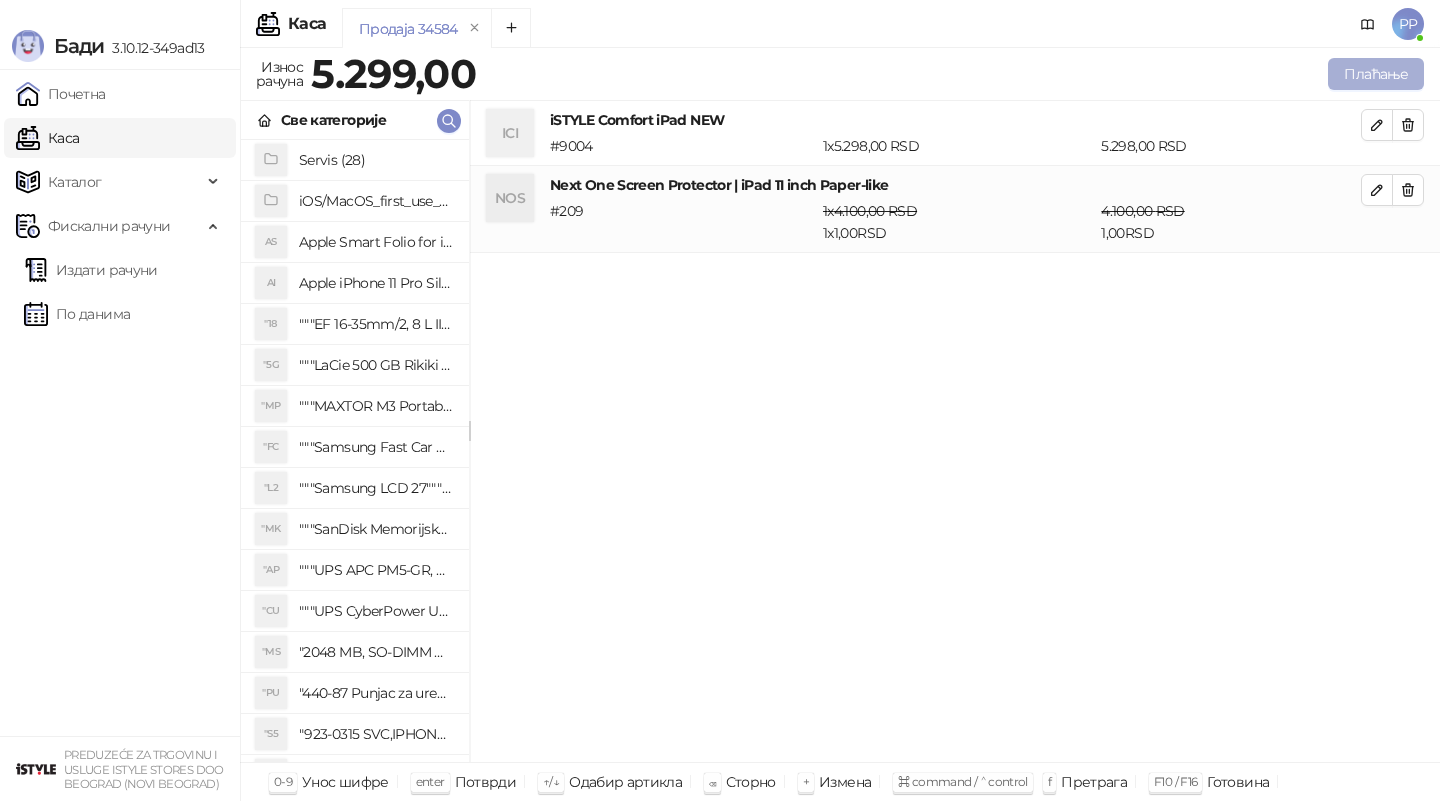 click on "Плаћање" at bounding box center [1376, 74] 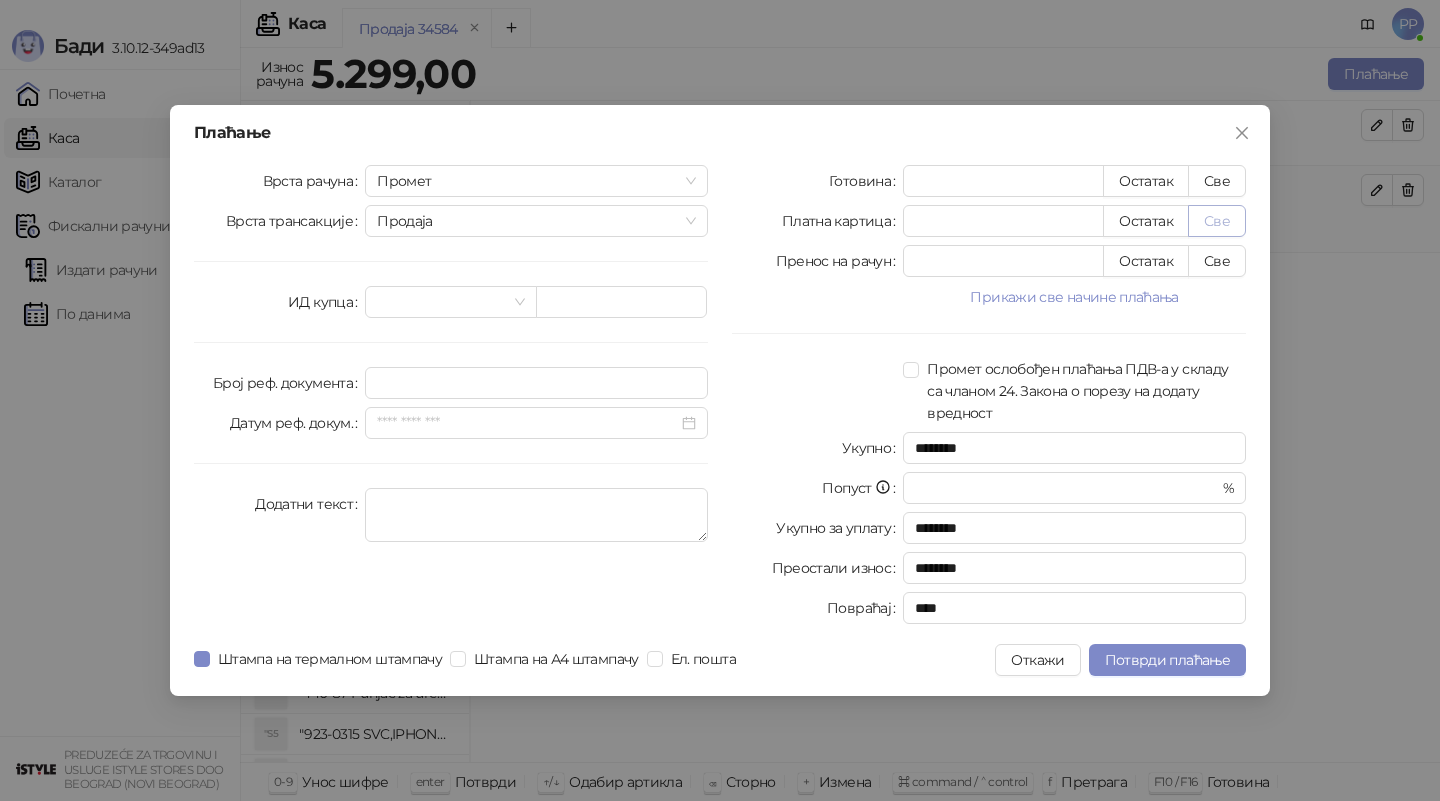 click on "Све" at bounding box center (1217, 221) 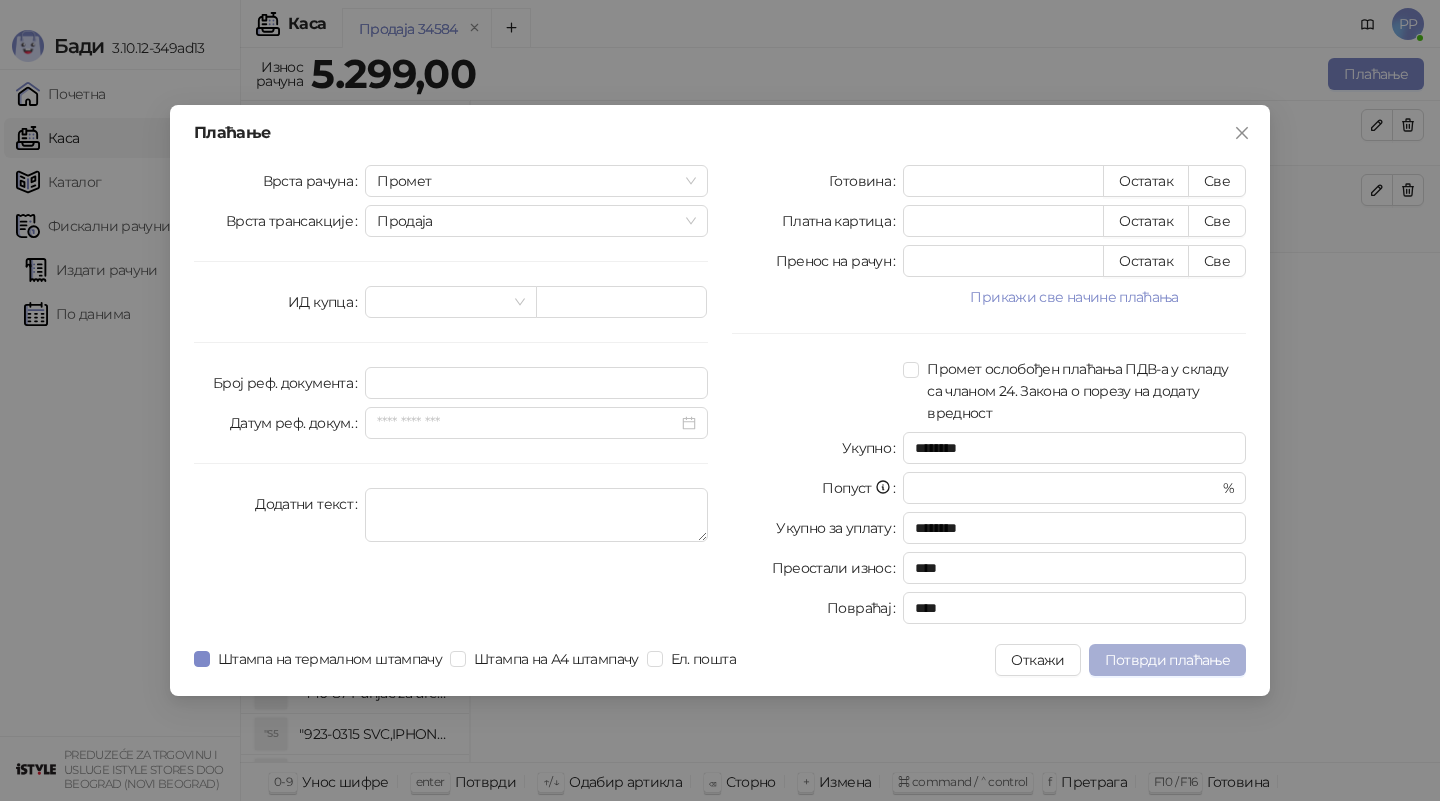 click on "Потврди плаћање" at bounding box center [1167, 660] 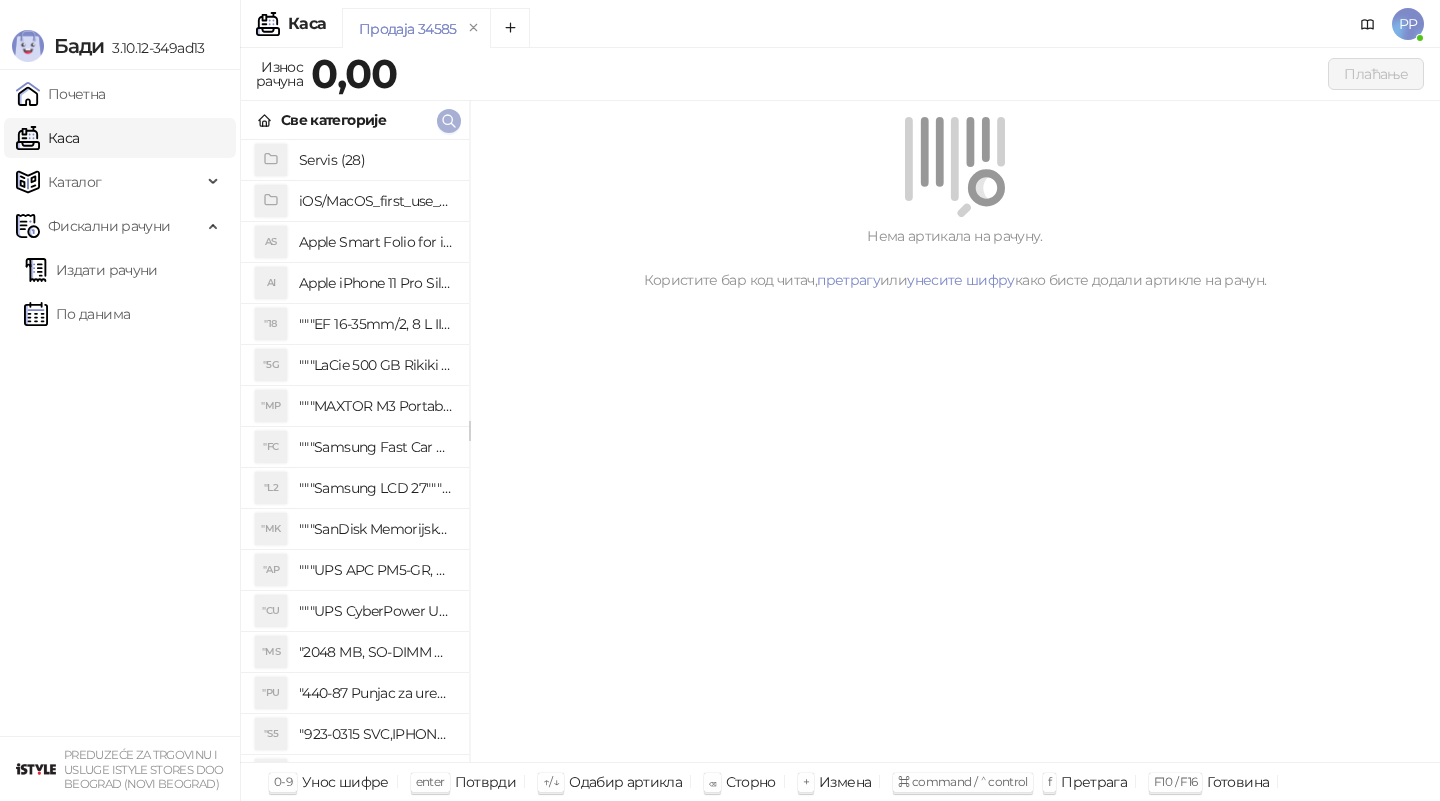 click at bounding box center (449, 121) 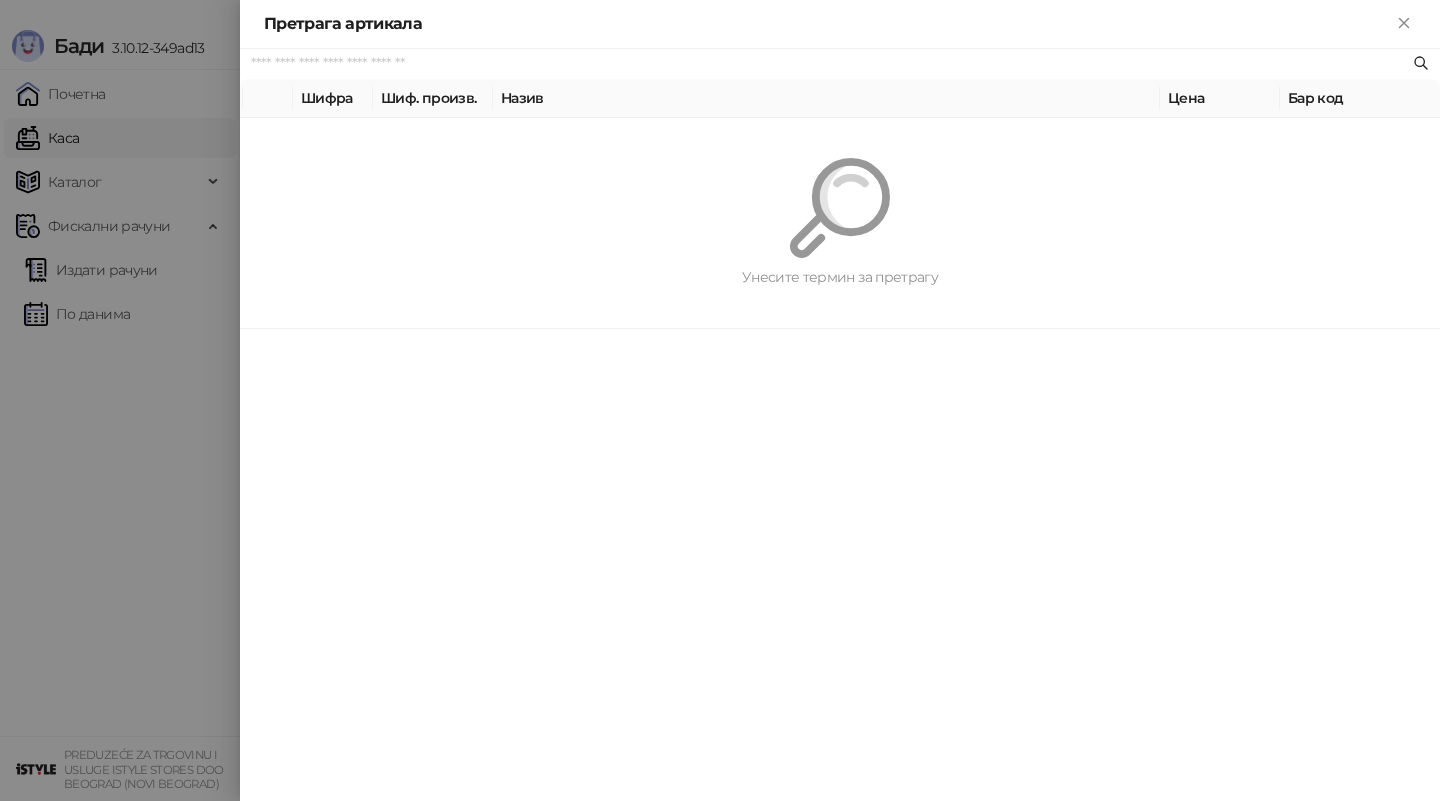 paste on "*********" 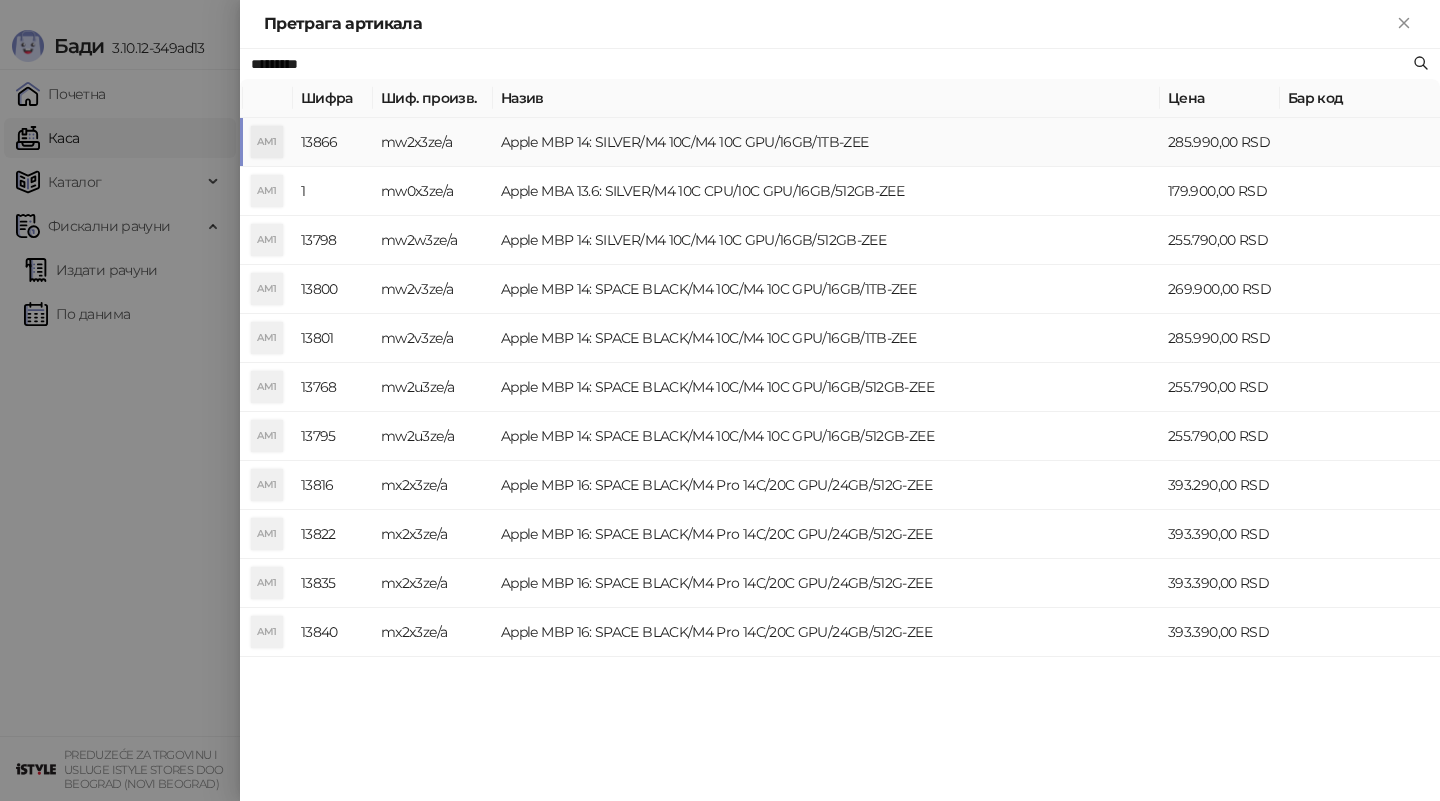 type on "*********" 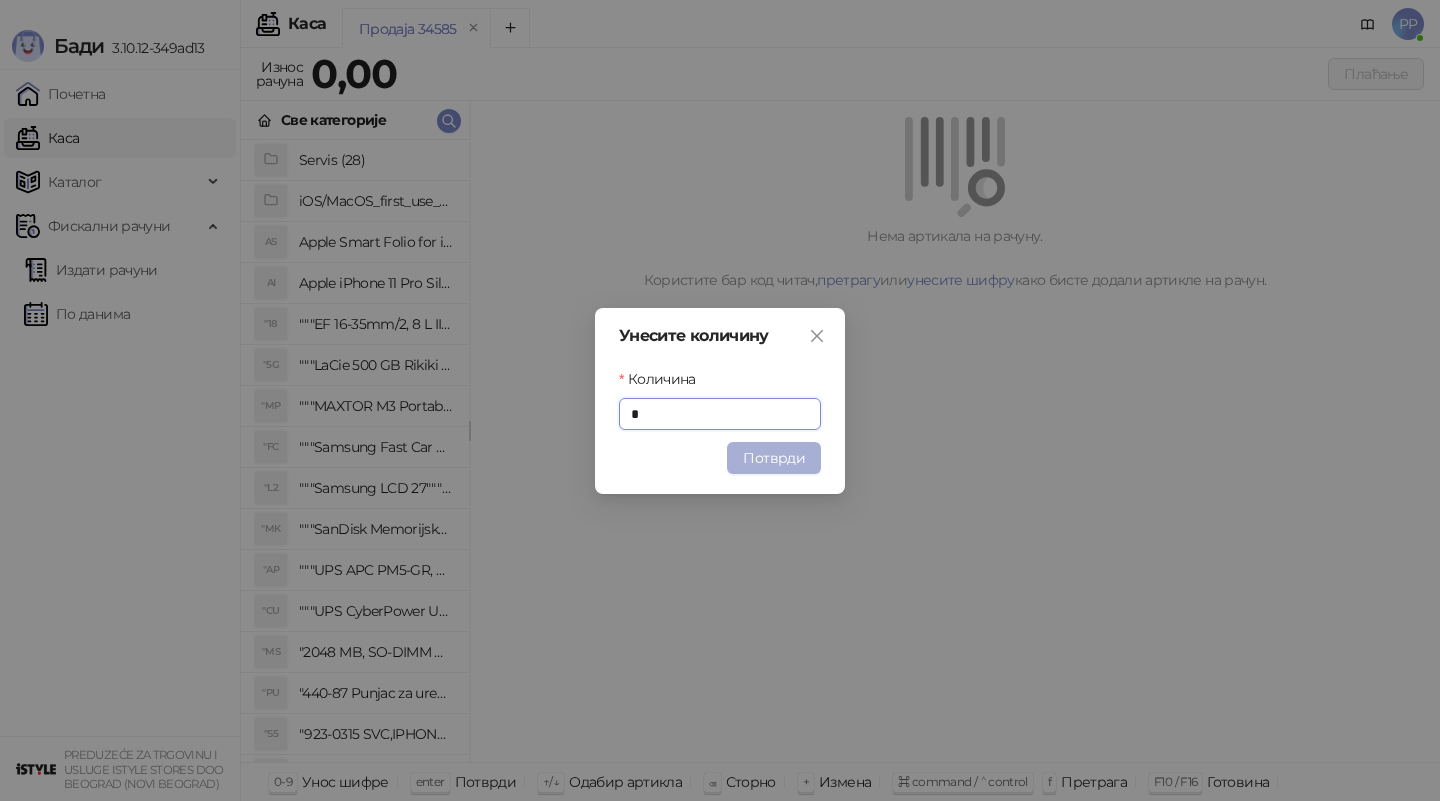 click on "Потврди" at bounding box center [774, 458] 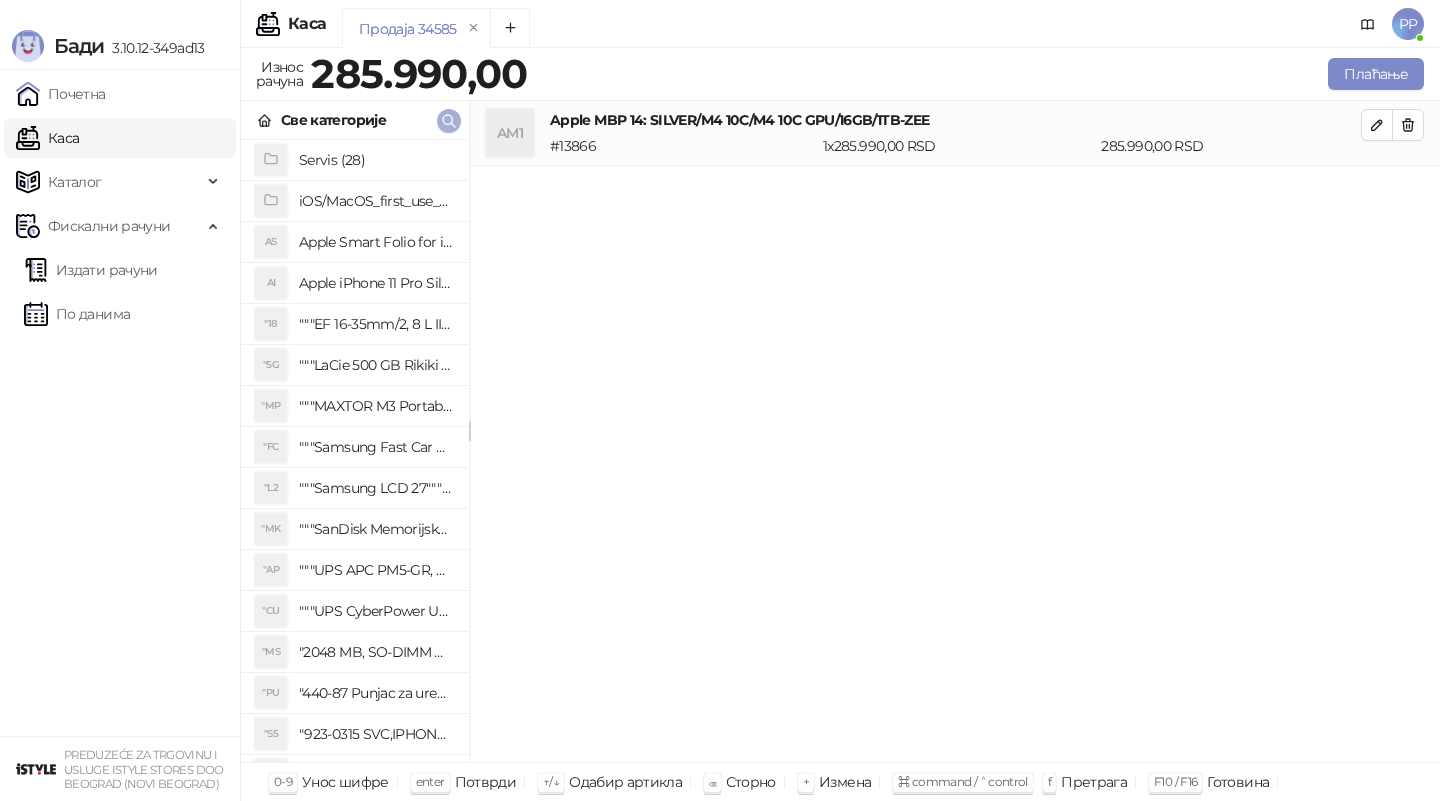 click 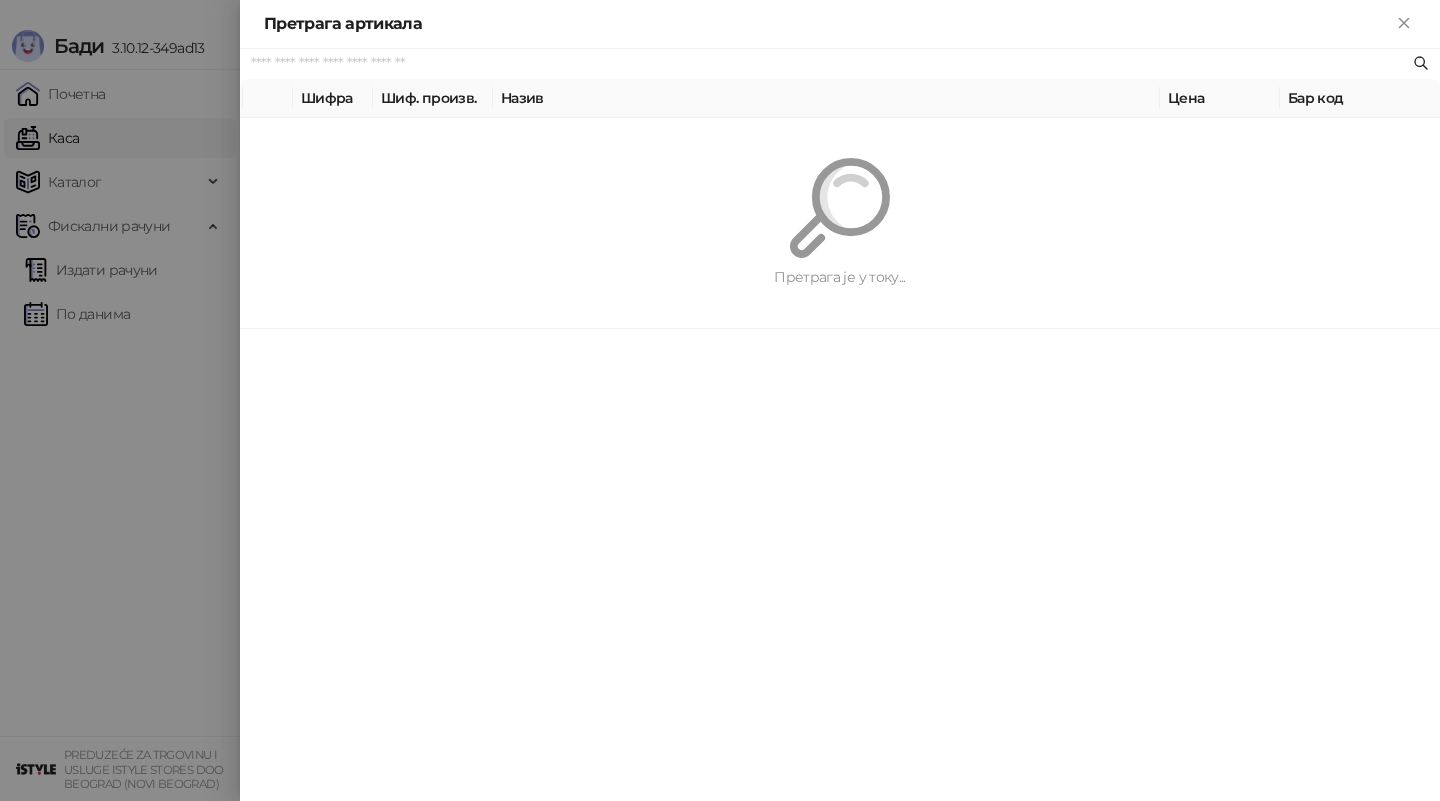 paste on "**********" 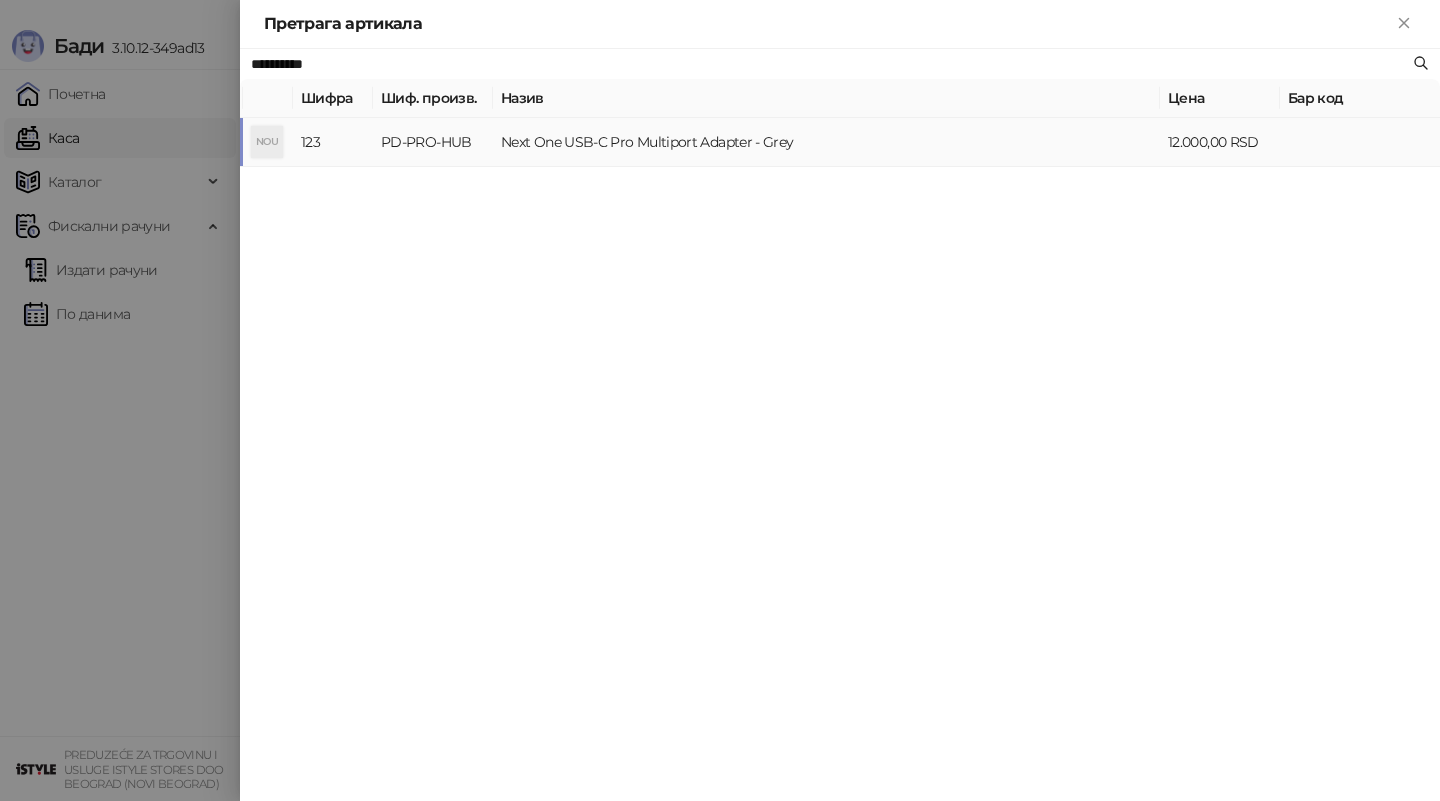 type on "**********" 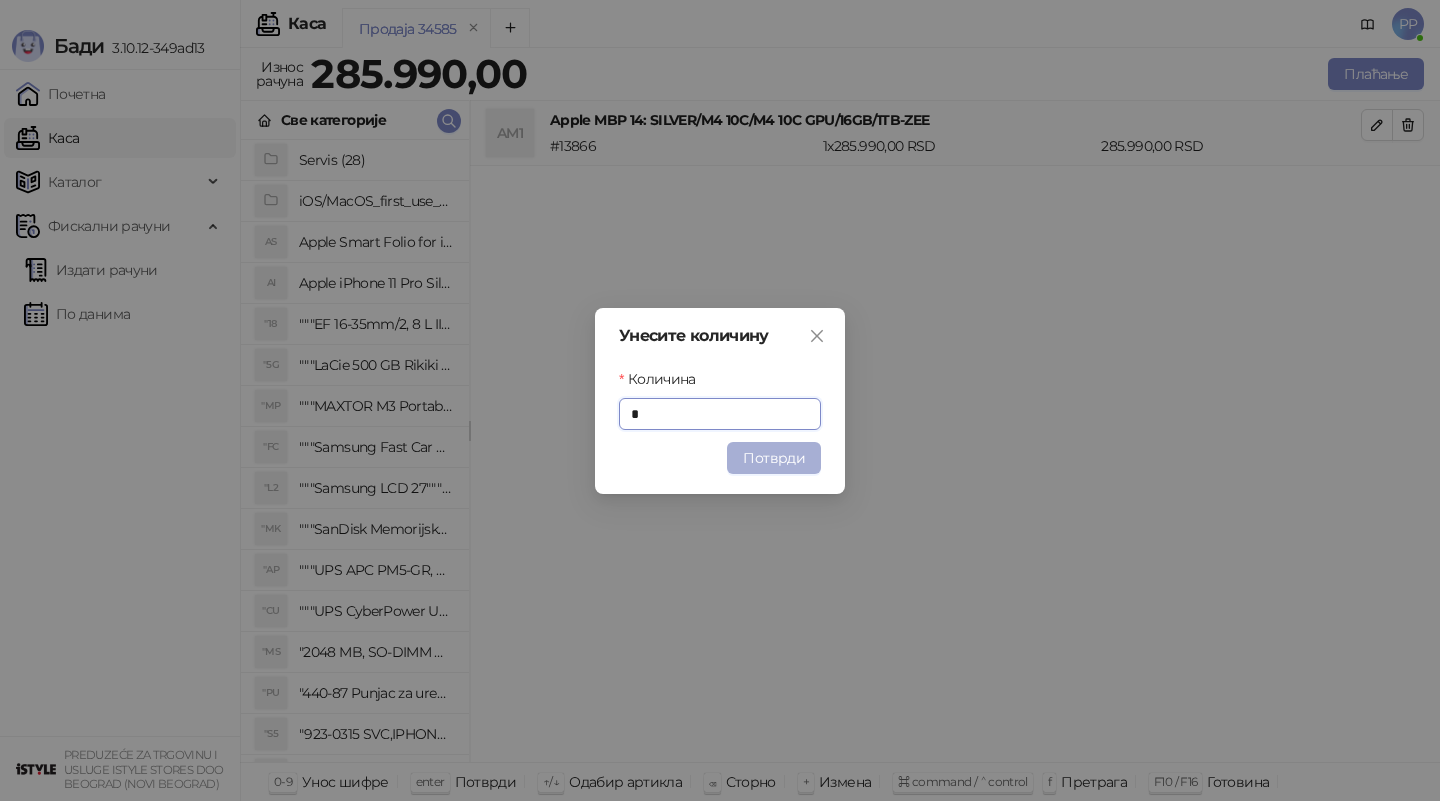 click on "Потврди" at bounding box center (774, 458) 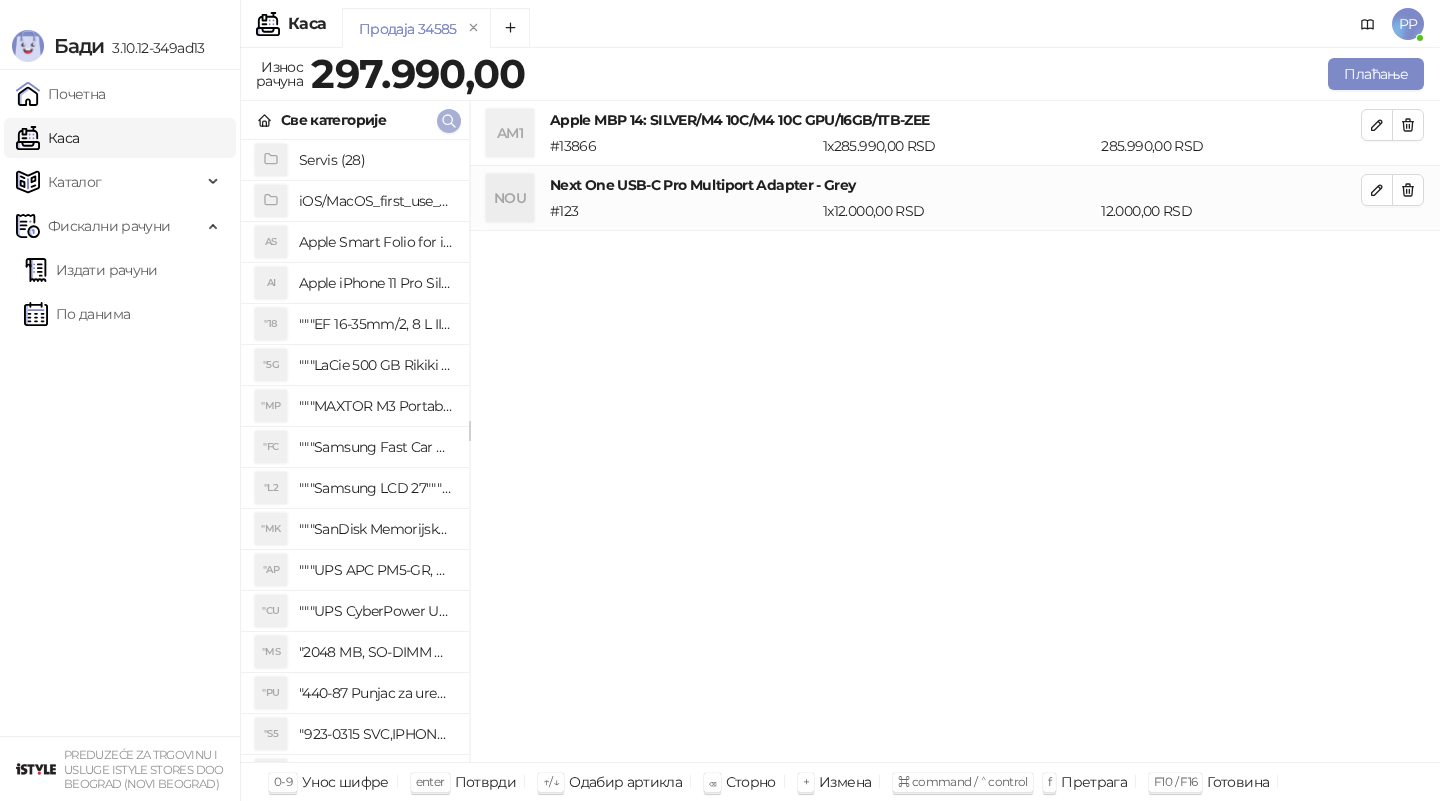 click 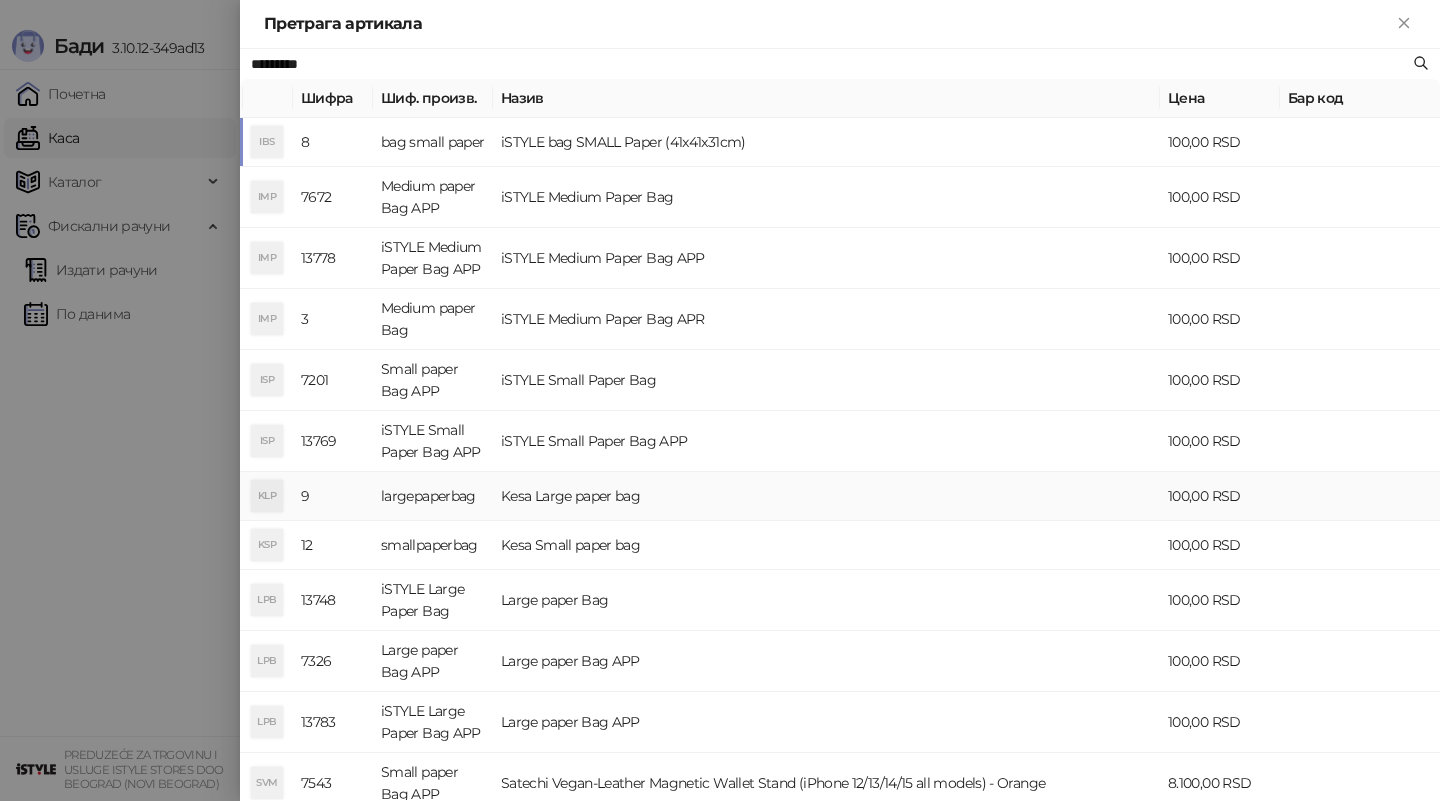 type on "*********" 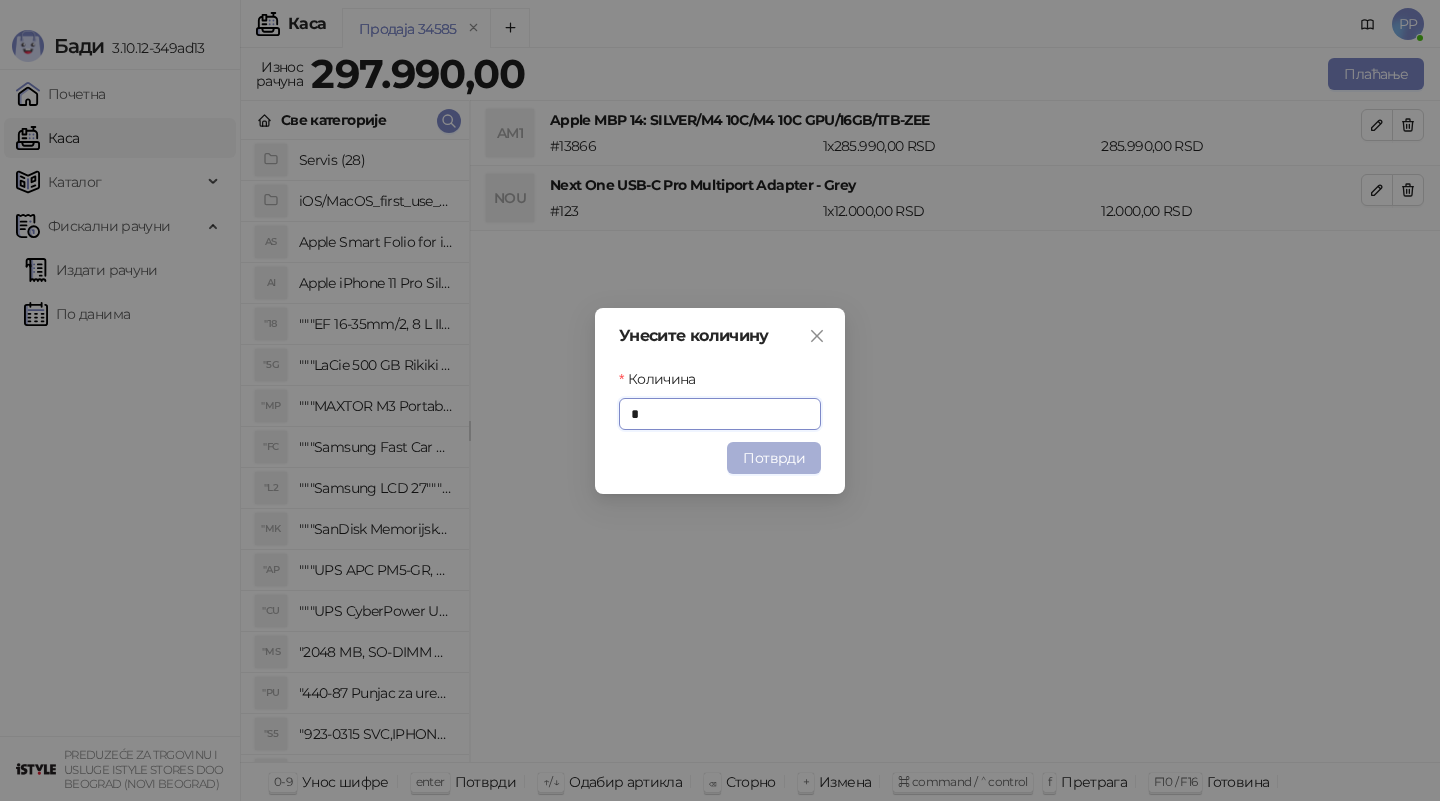 click on "Потврди" at bounding box center (774, 458) 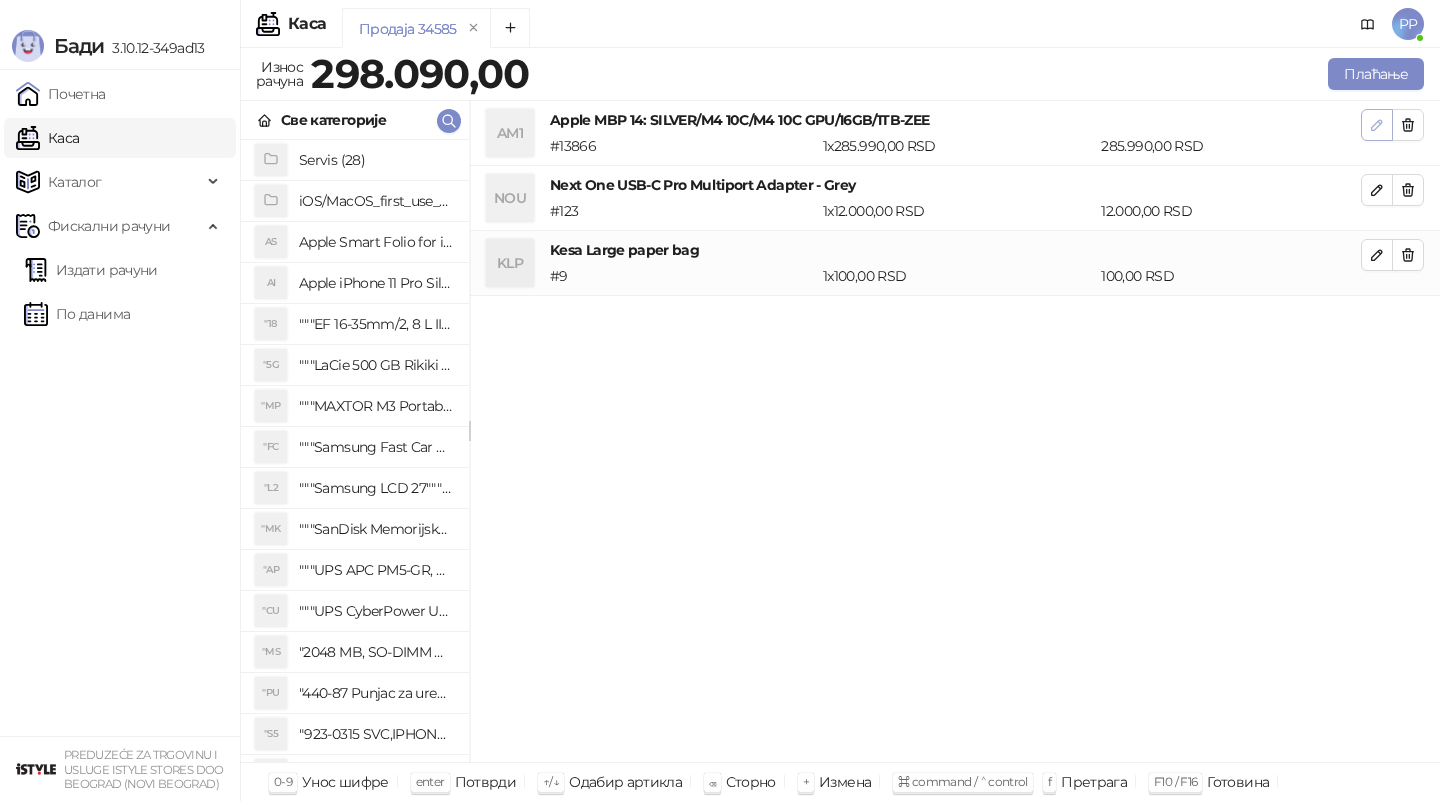 click 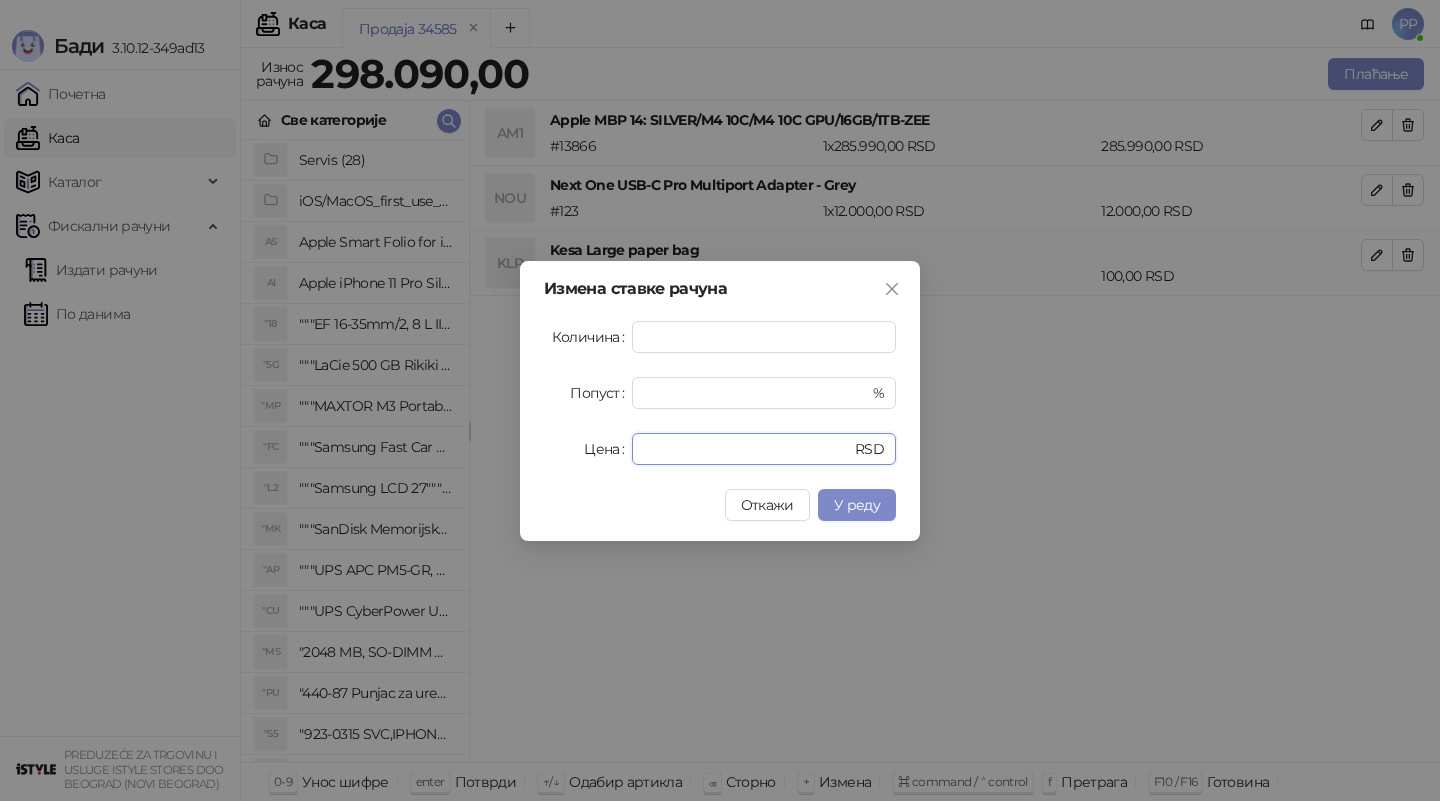 drag, startPoint x: 719, startPoint y: 450, endPoint x: 326, endPoint y: 386, distance: 398.1771 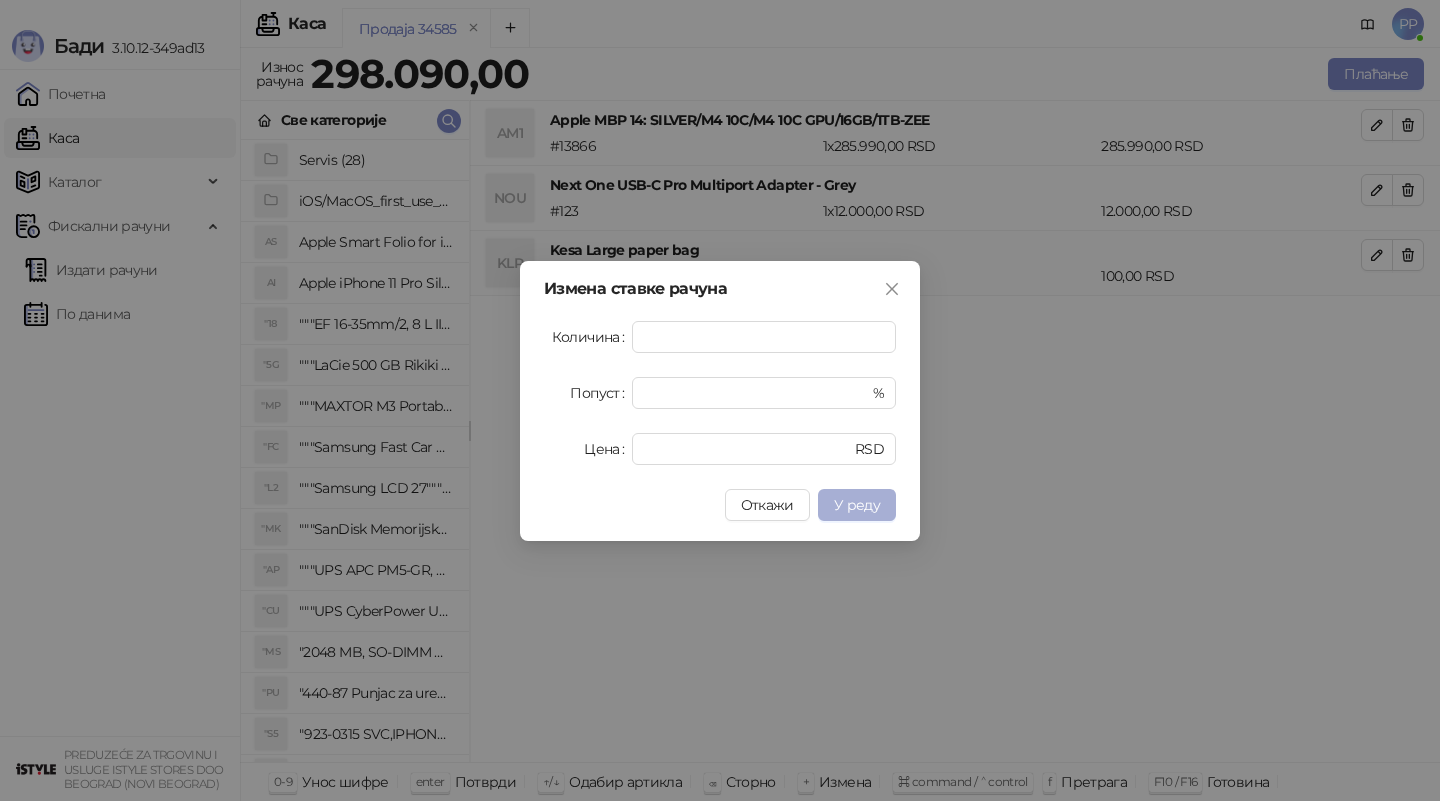 type on "******" 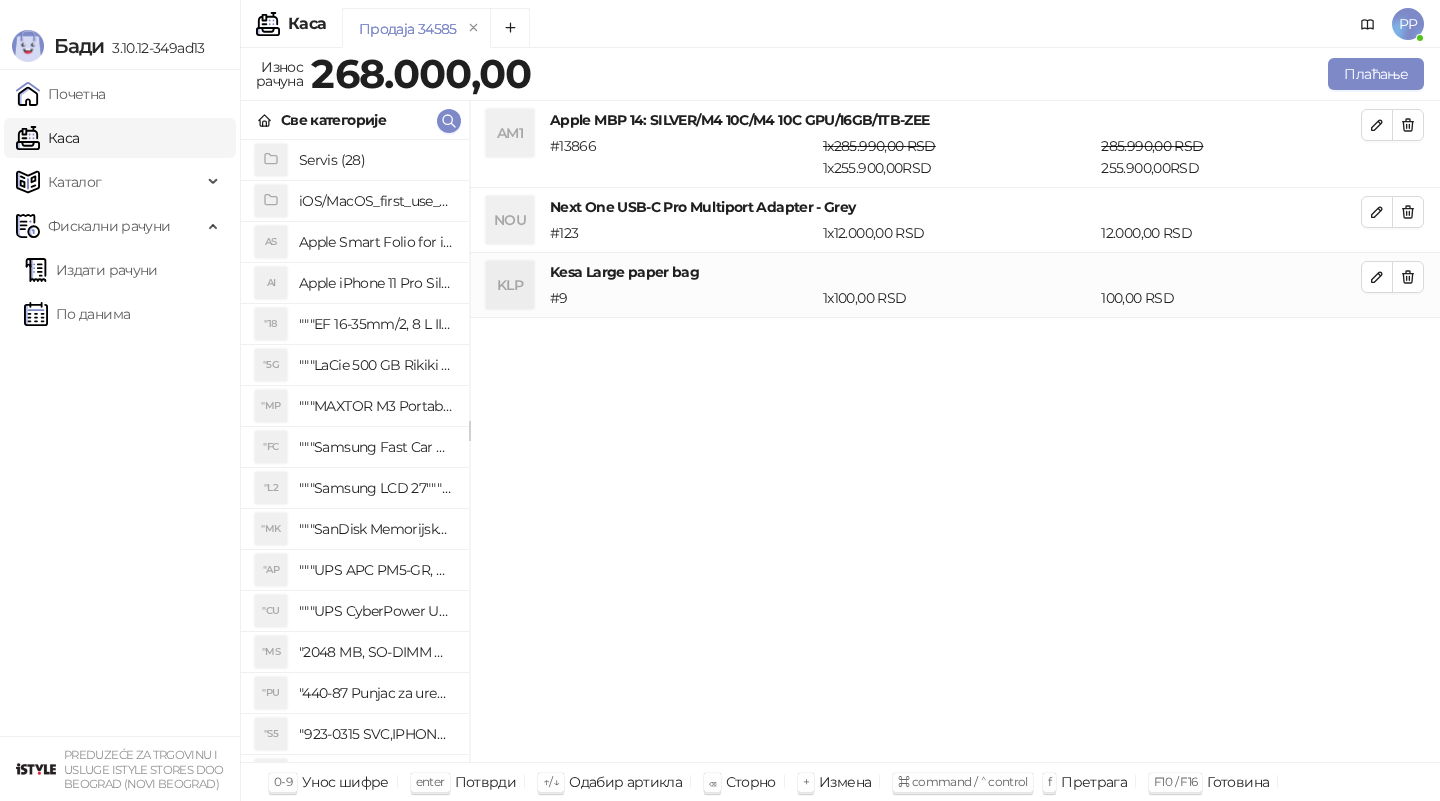 click on "AM1 Apple MBP 14: SILVER/M4 10C/M4 10C GPU/16GB/1TB-ZEE    # 13866 1  x  285.990,00   RSD 1  x  255.900,00  RSD  285.990,00   RSD 255.900,00  RSD  NOU Next One USB-C Pro Multiport Adapter - Grey    # 123 1  x  12.000,00 RSD 12.000,00 RSD KLP Kesa Large paper bag    # 9 1  x  100,00 RSD 100,00 RSD" at bounding box center [955, 432] 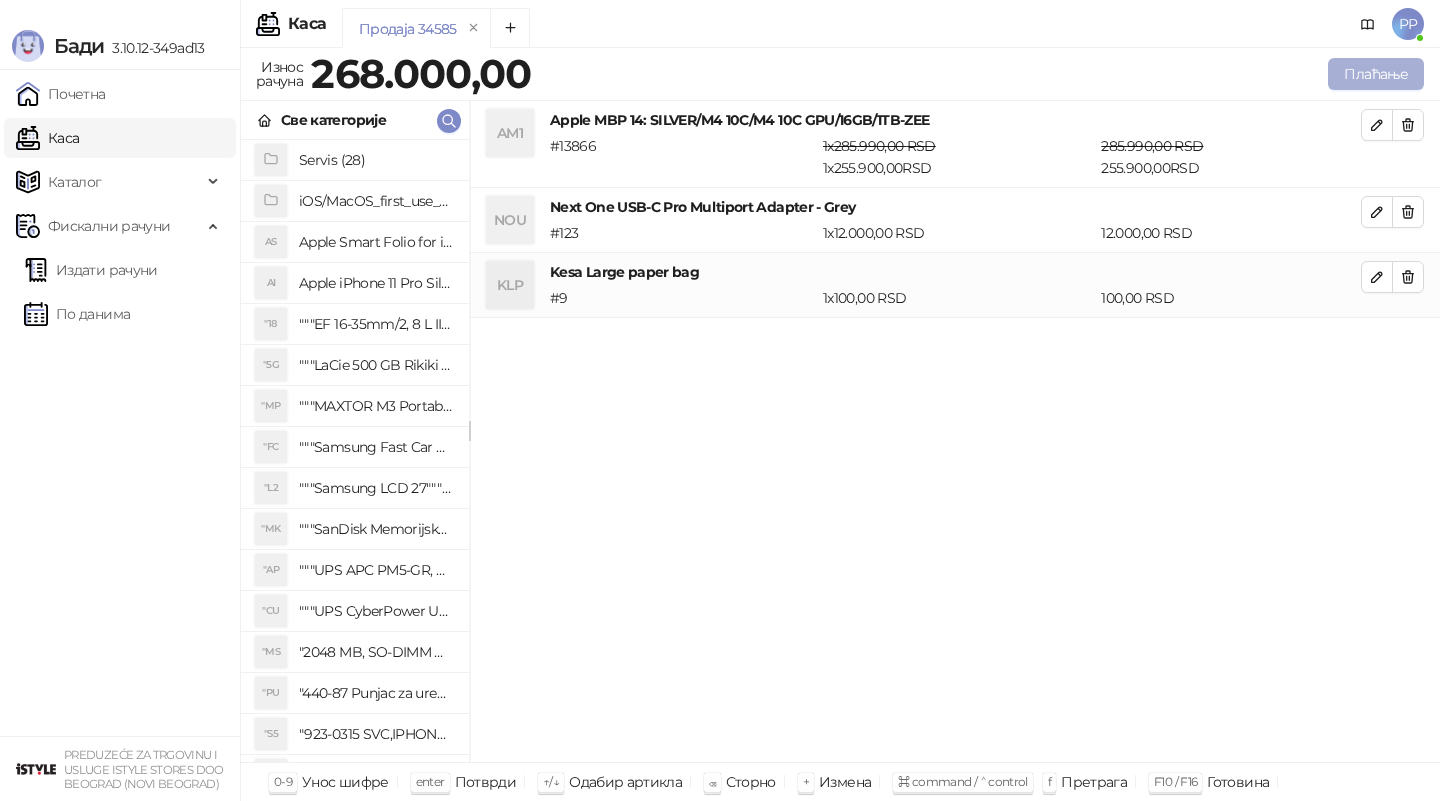 click on "Плаћање" at bounding box center (1376, 74) 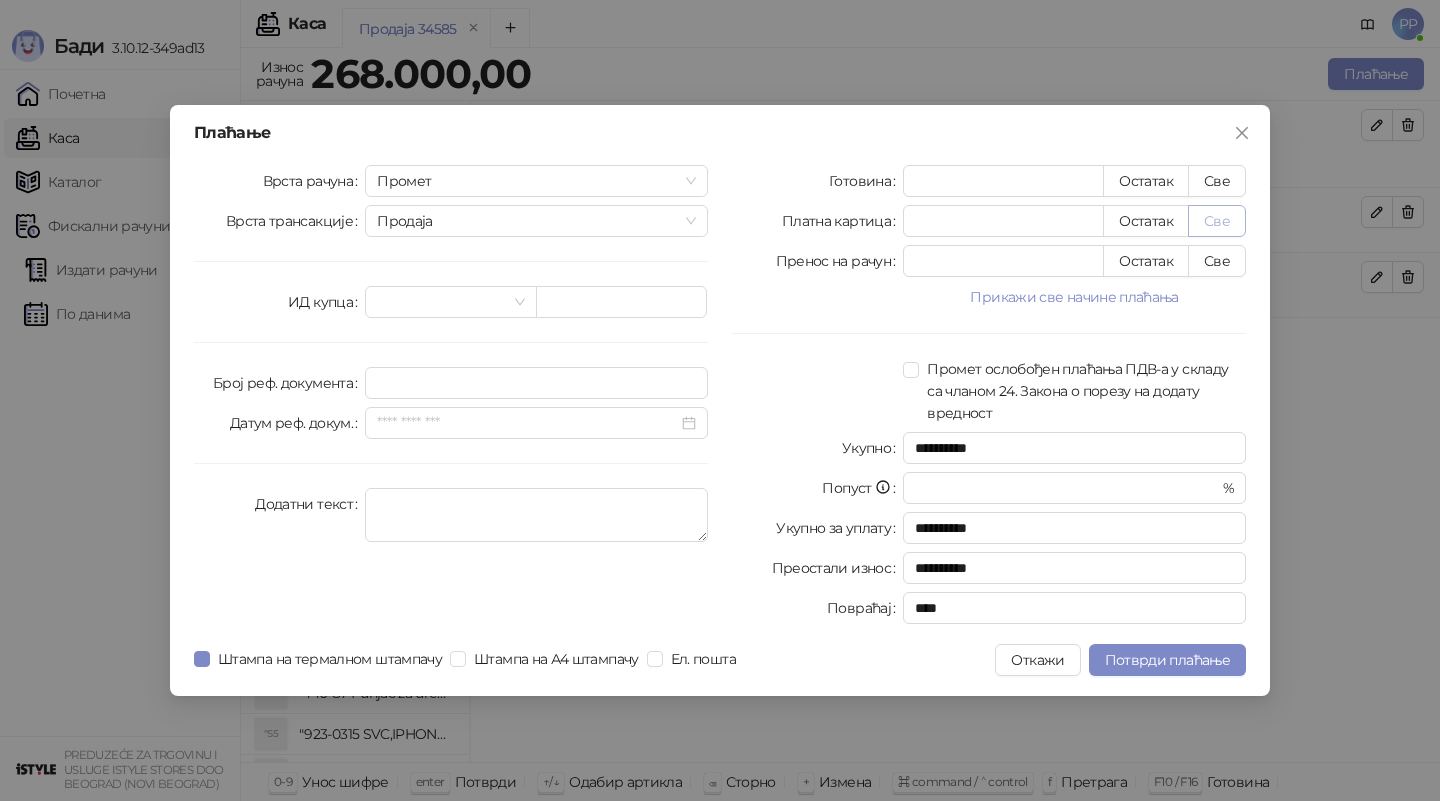 click on "Све" at bounding box center [1217, 221] 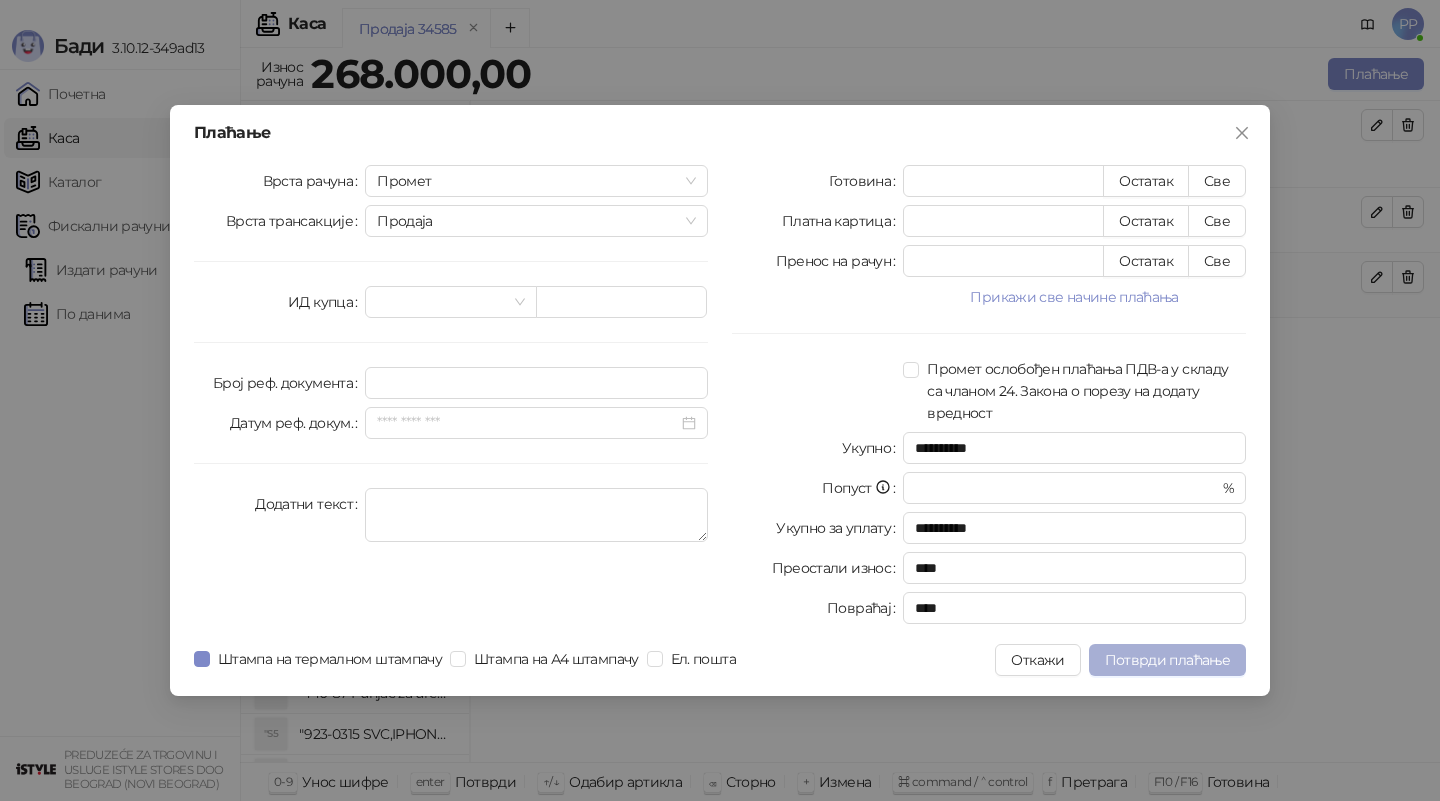 click on "Потврди плаћање" at bounding box center [1167, 660] 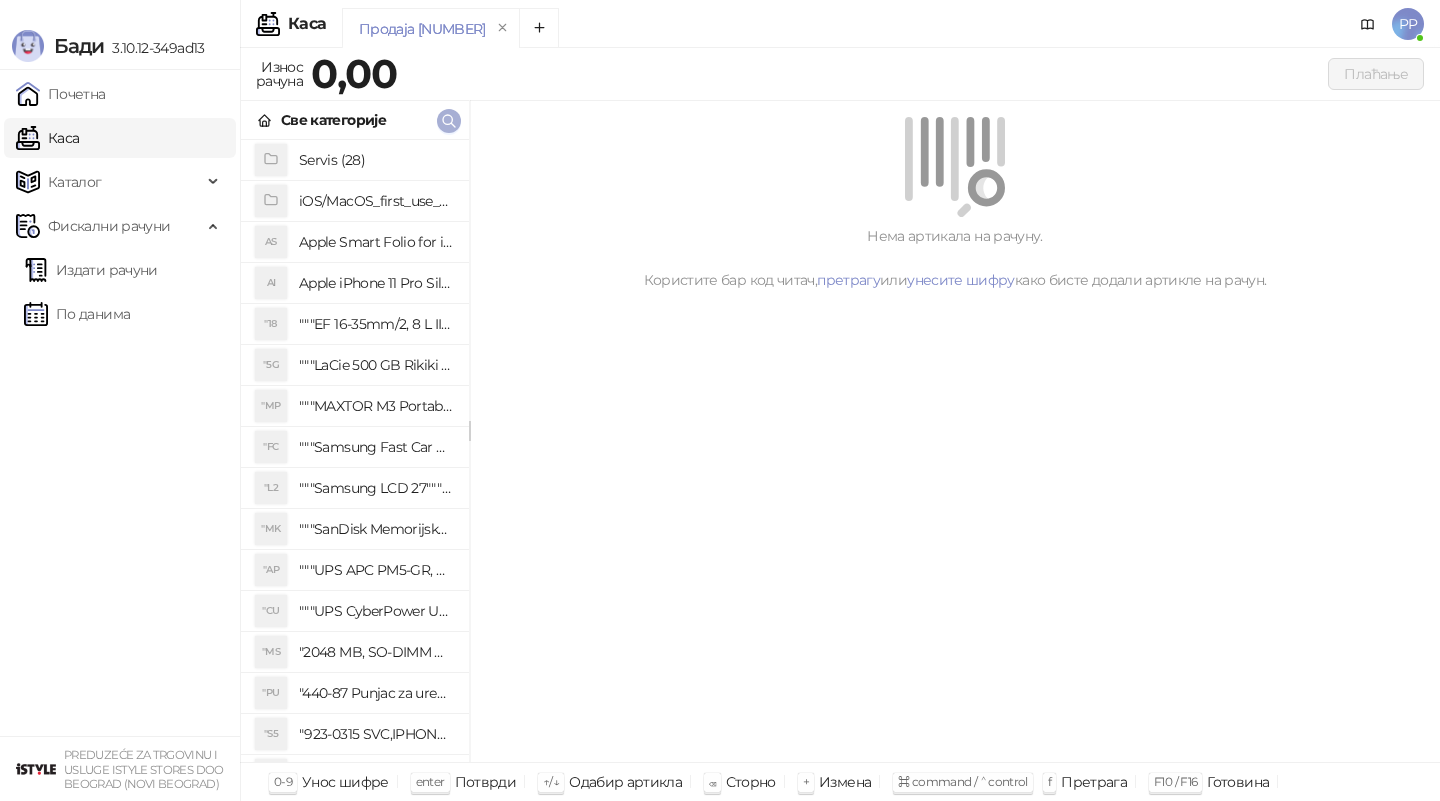 click 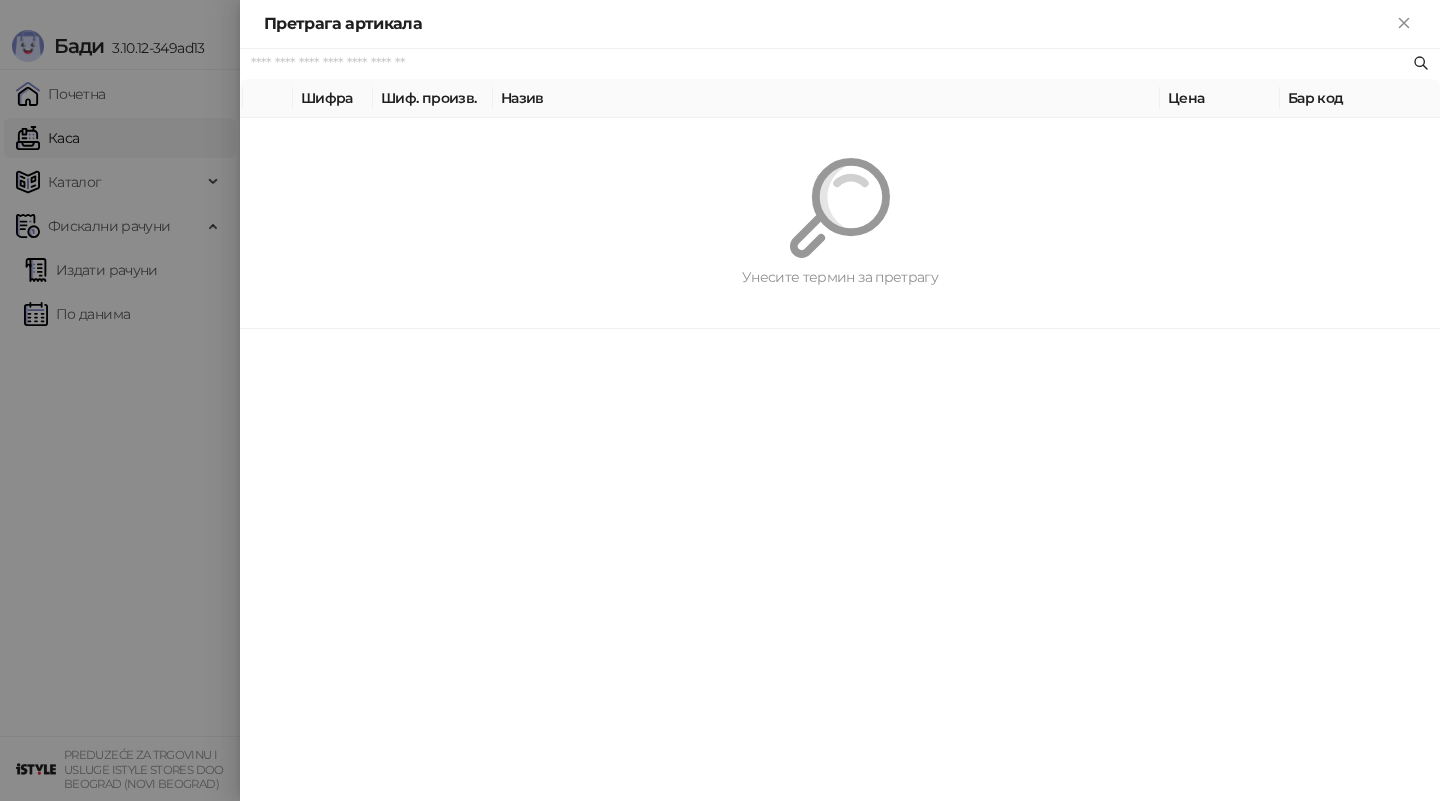 paste on "**********" 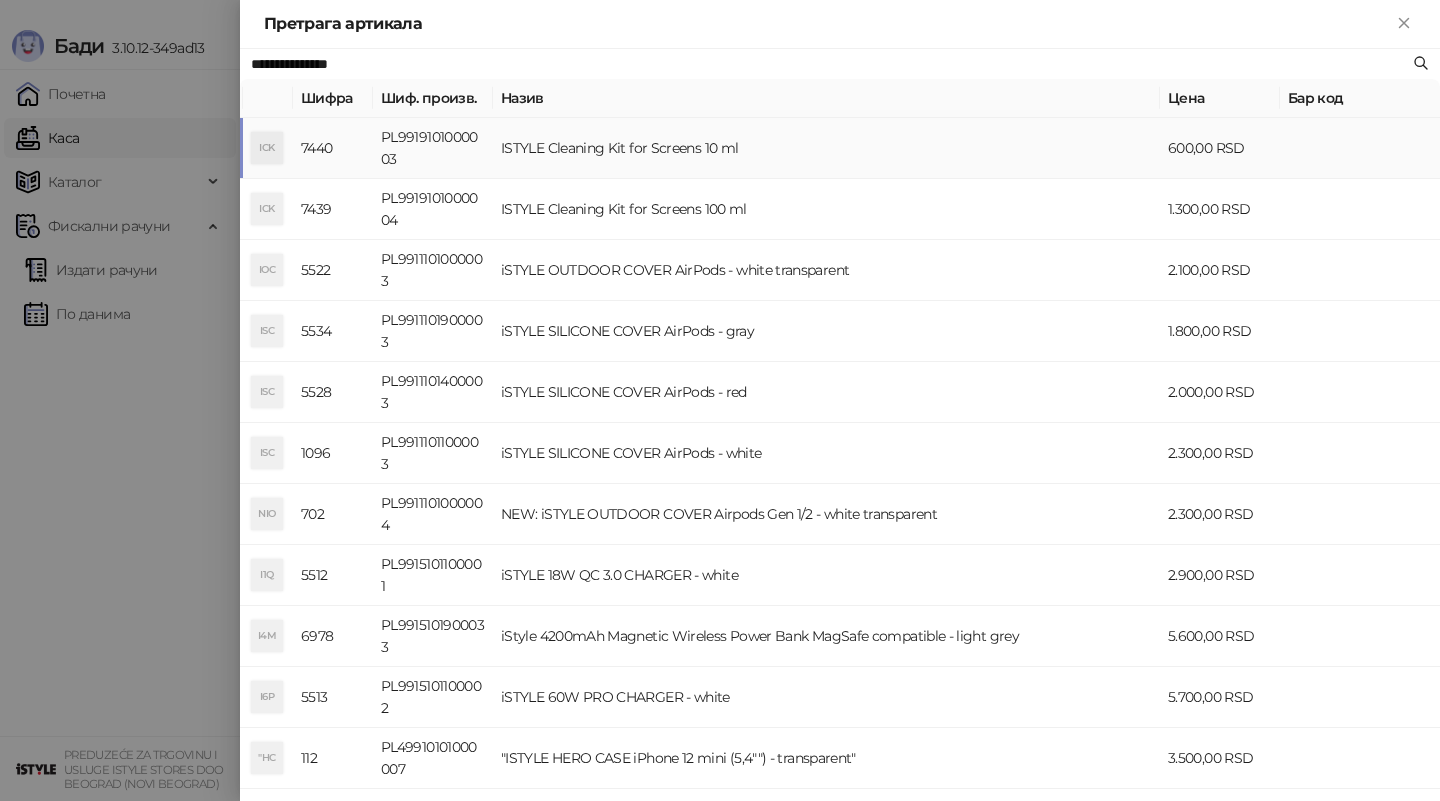 type on "**********" 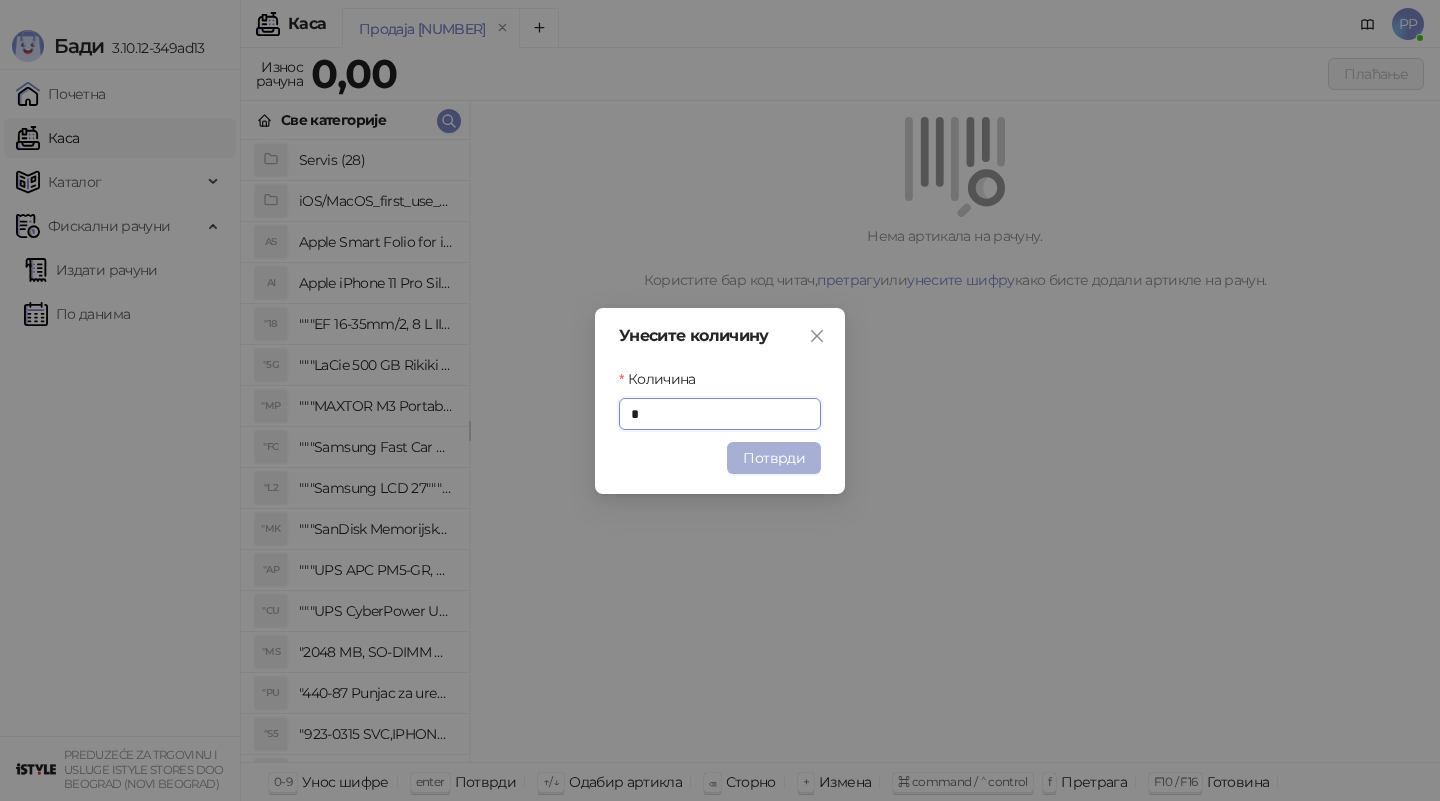 click on "Потврди" at bounding box center [774, 458] 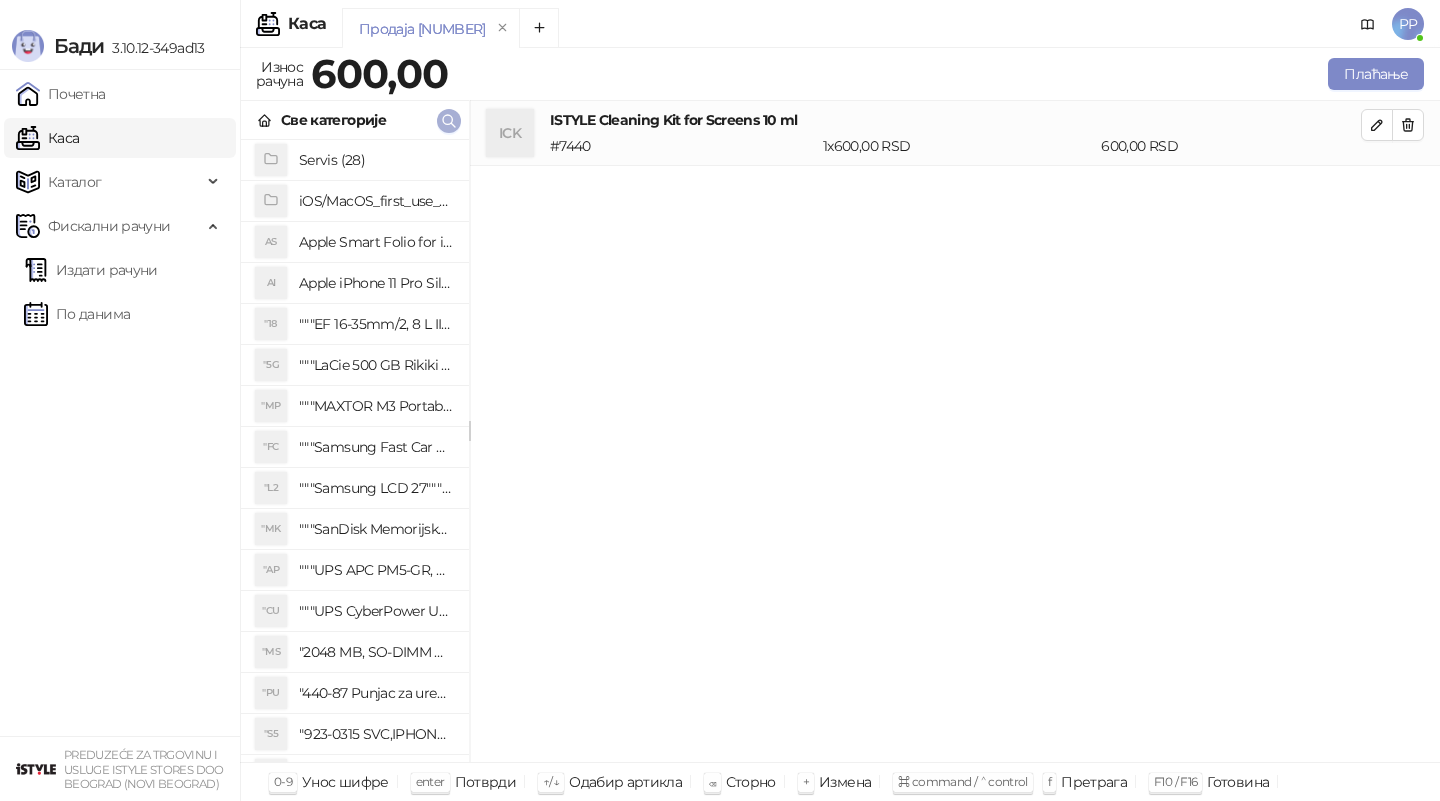 click 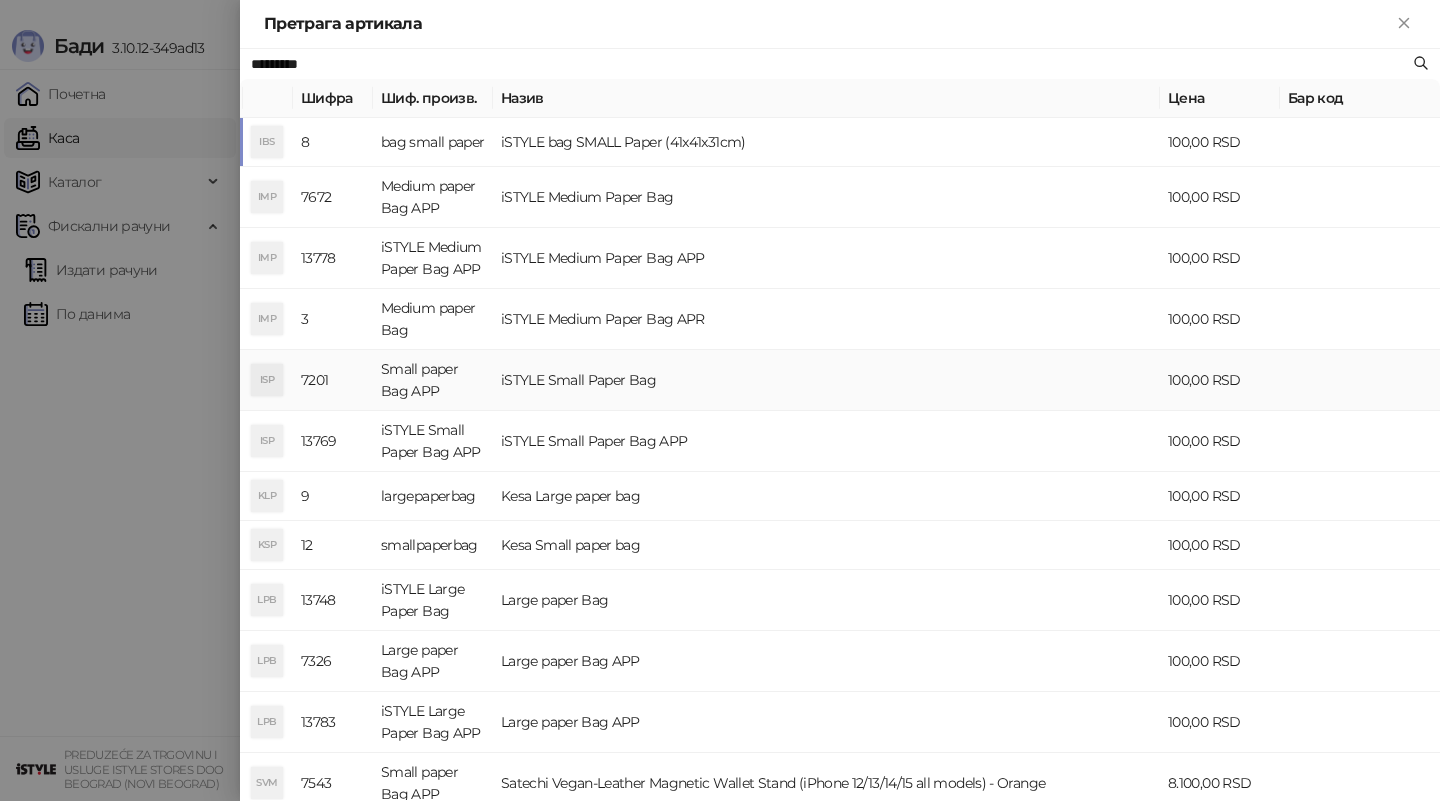 type on "*********" 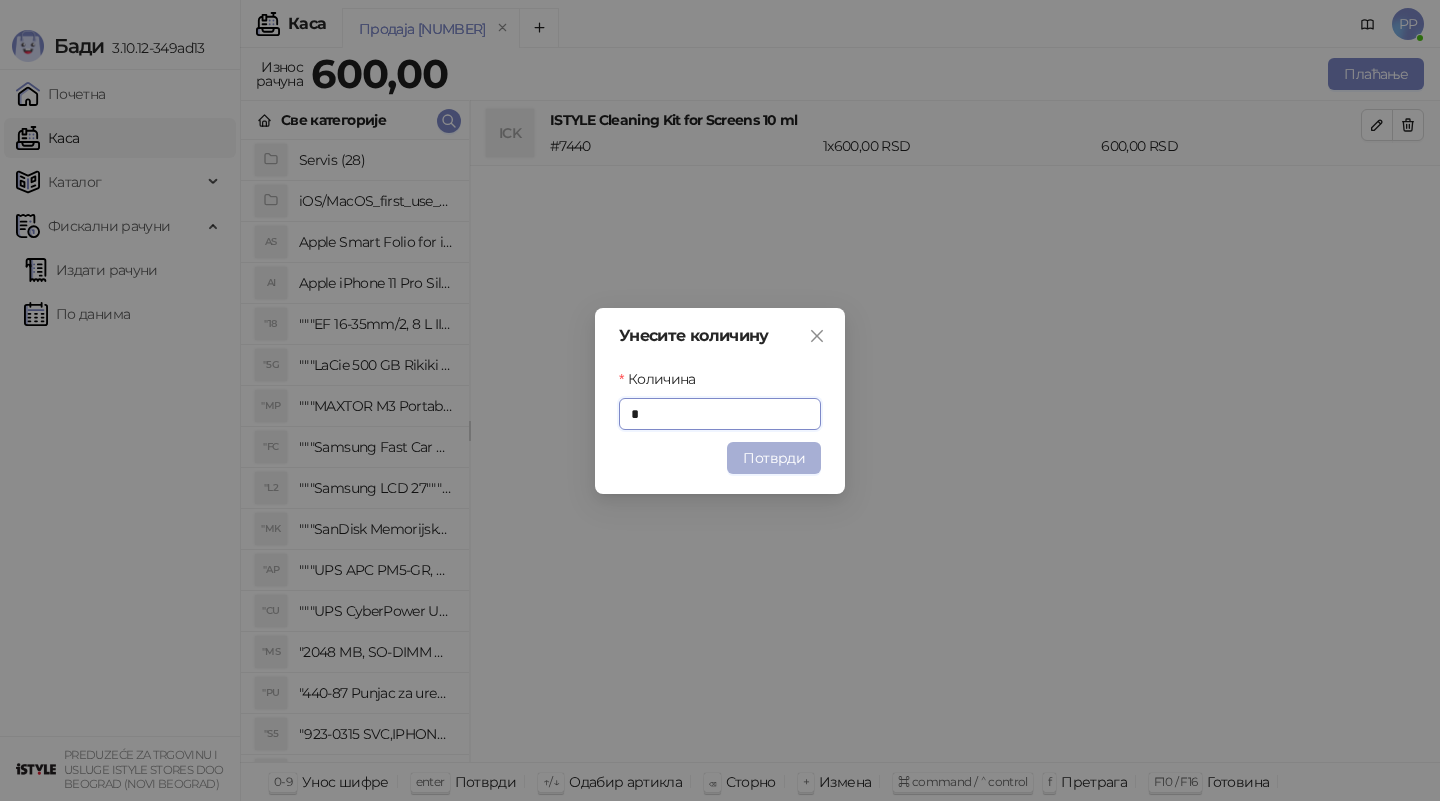 click on "Потврди" at bounding box center [774, 458] 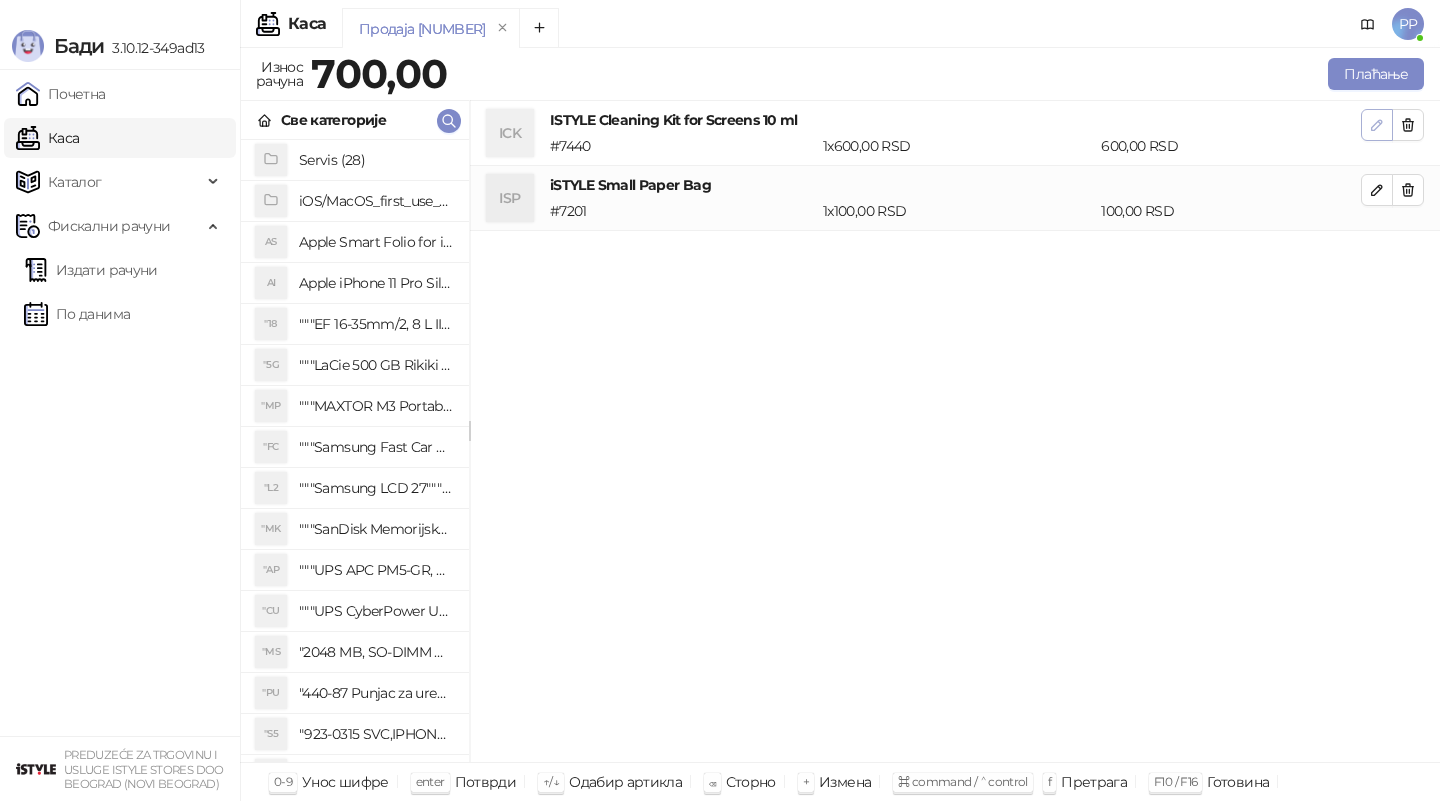 click 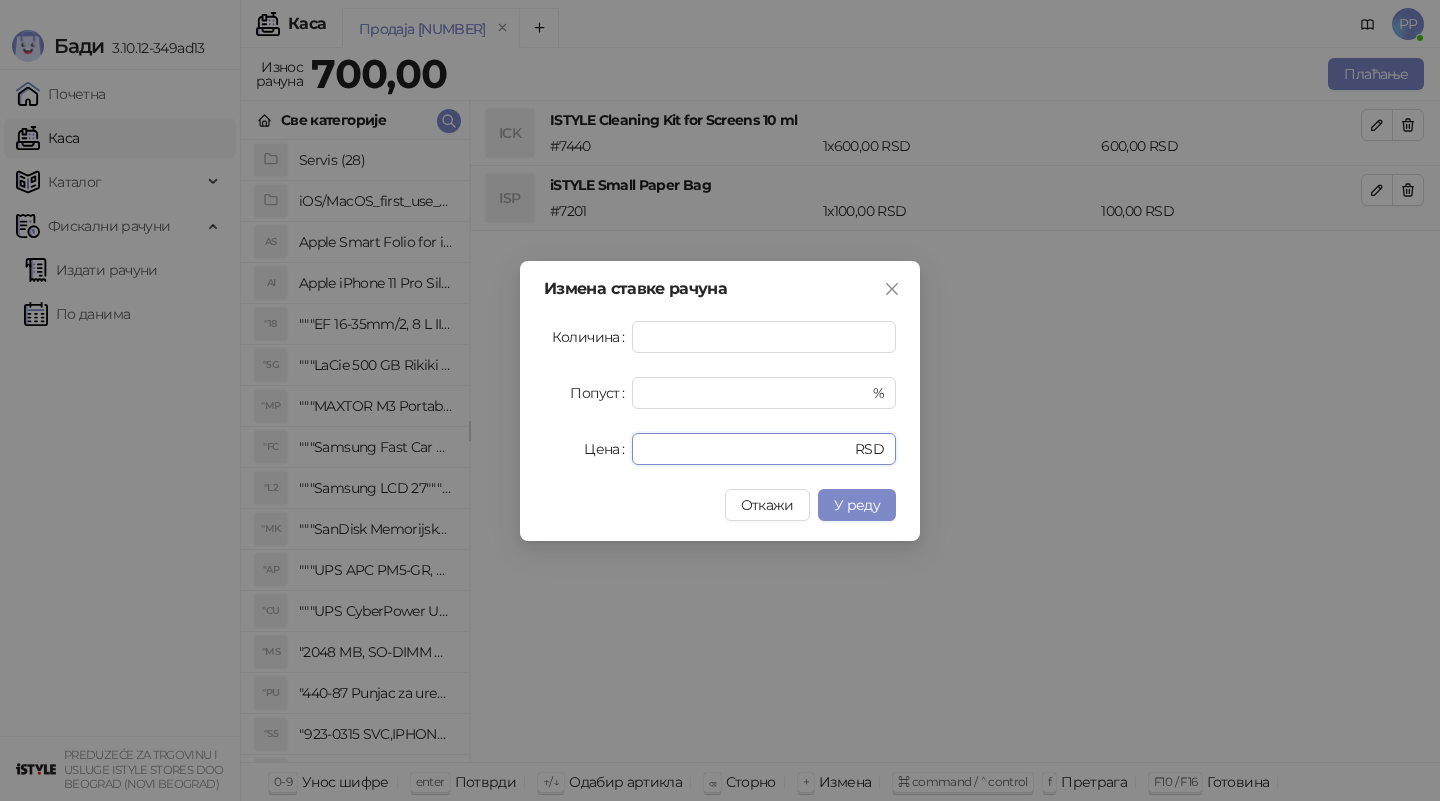 drag, startPoint x: 651, startPoint y: 449, endPoint x: 290, endPoint y: 441, distance: 361.08862 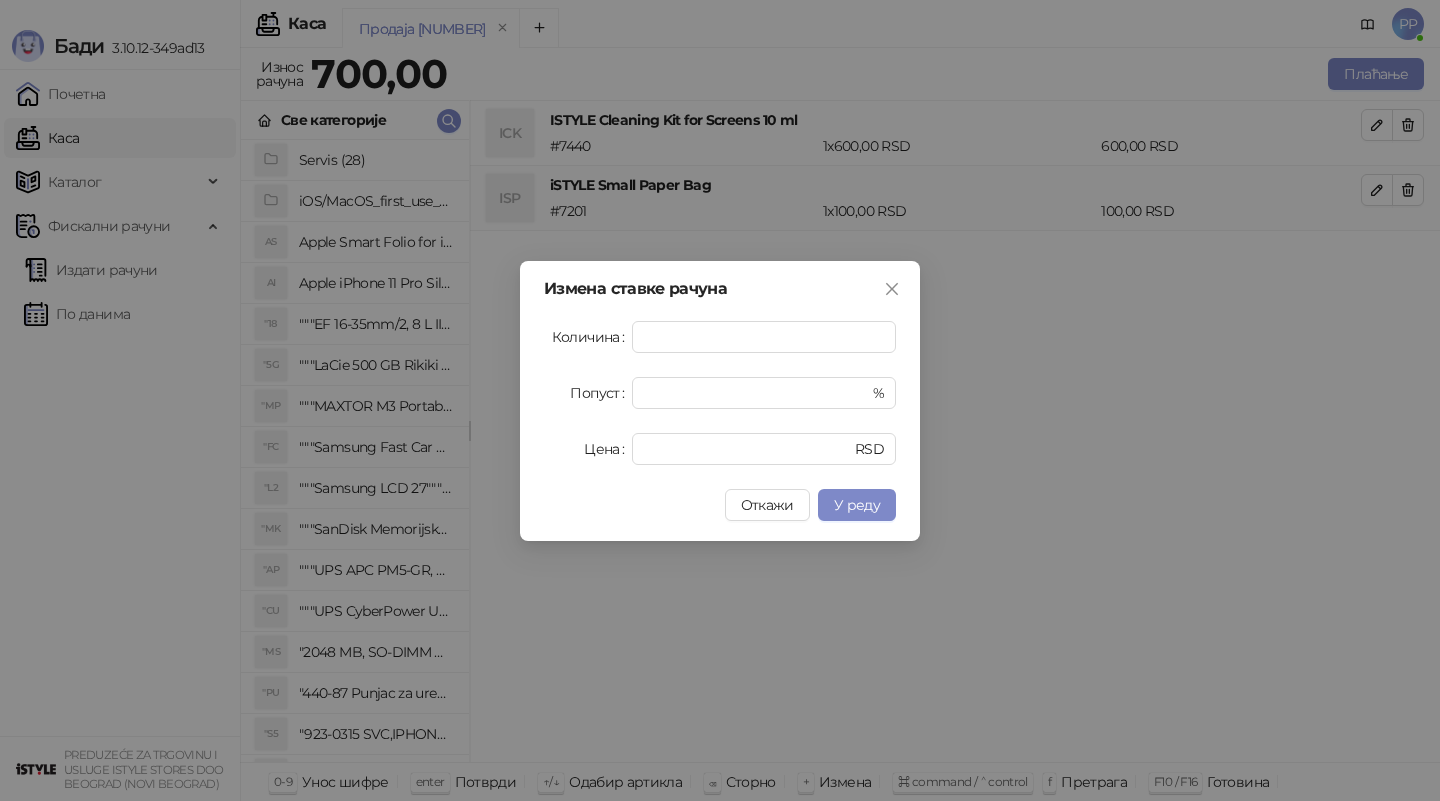 click on "У реду" at bounding box center [857, 505] 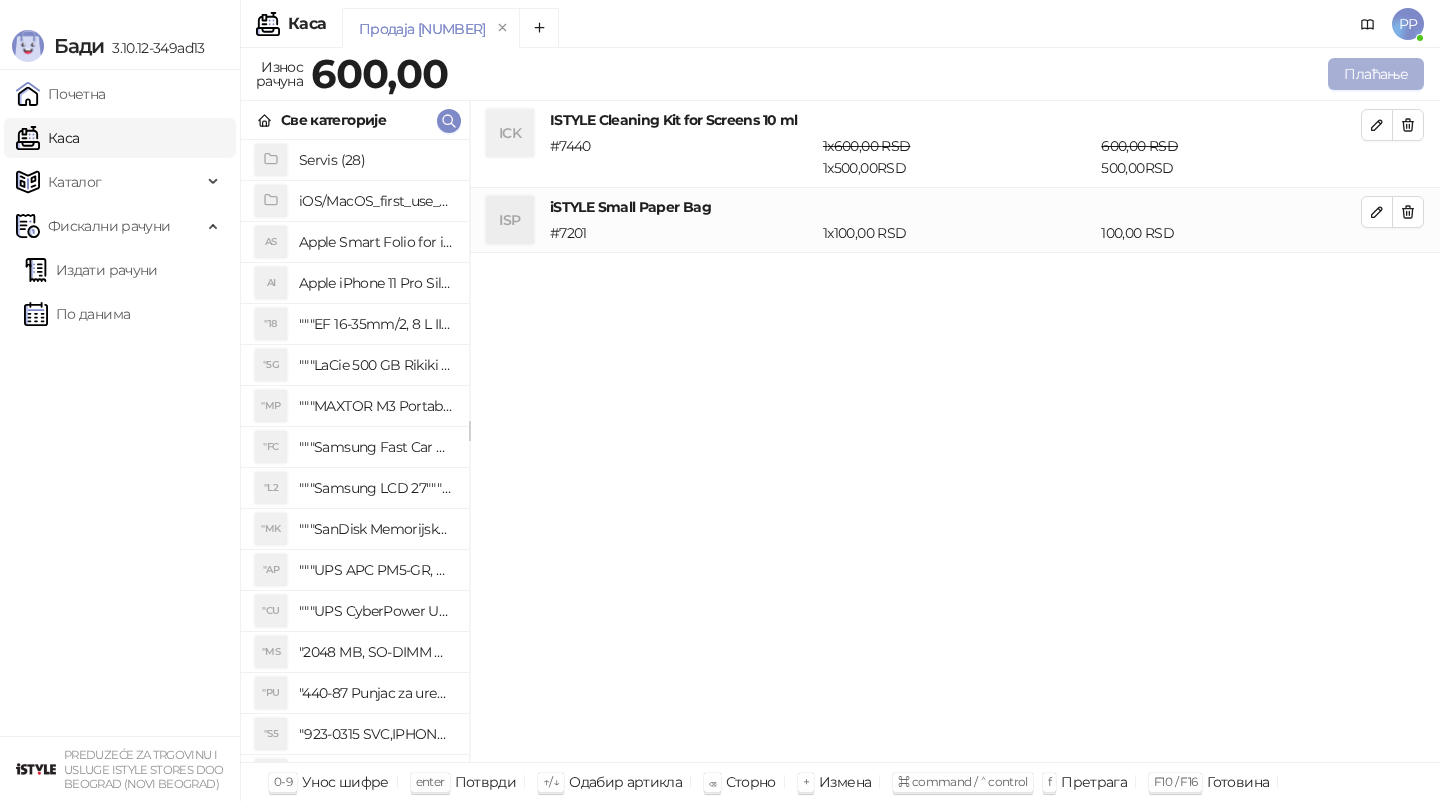 click on "Плаћање" at bounding box center [1376, 74] 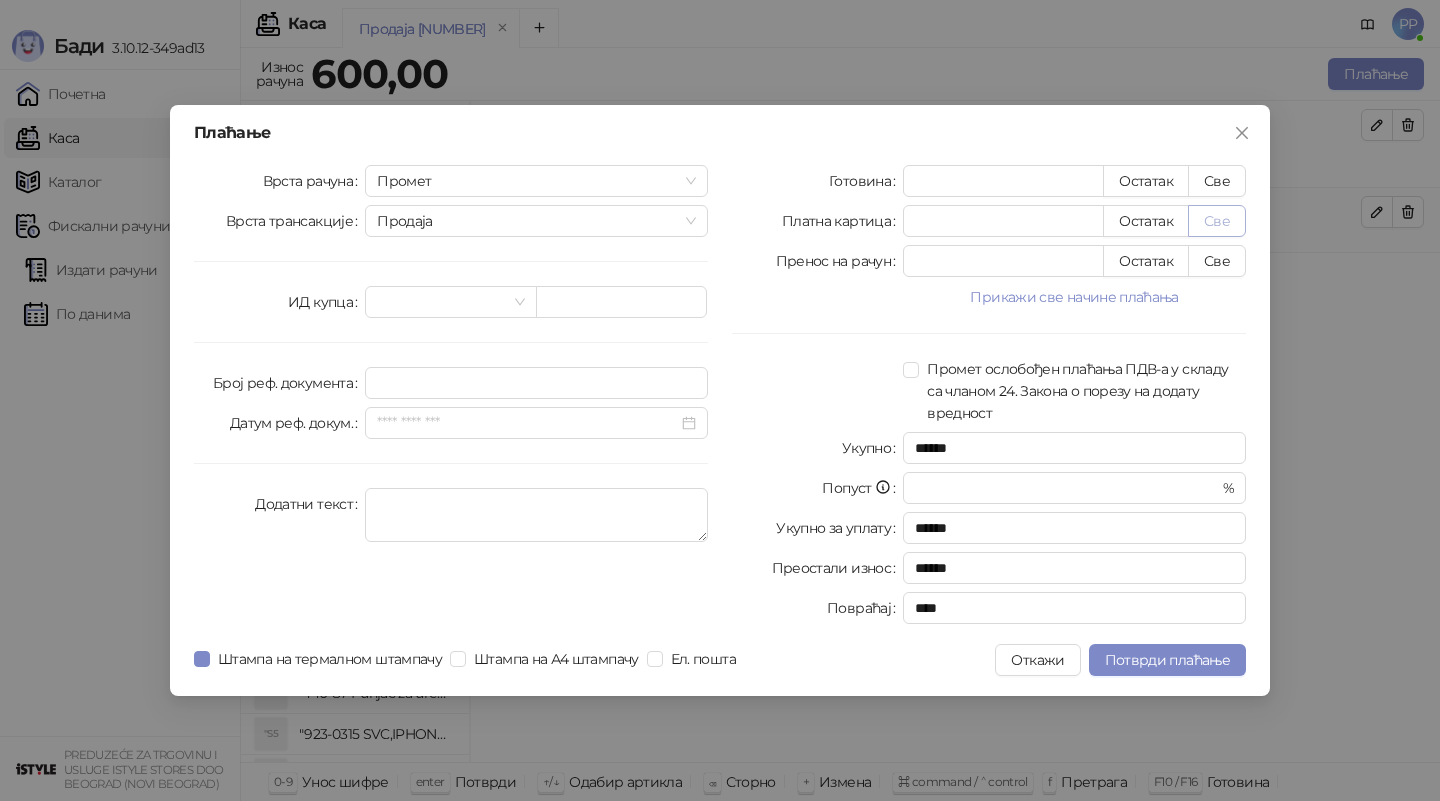 click on "Све" at bounding box center [1217, 221] 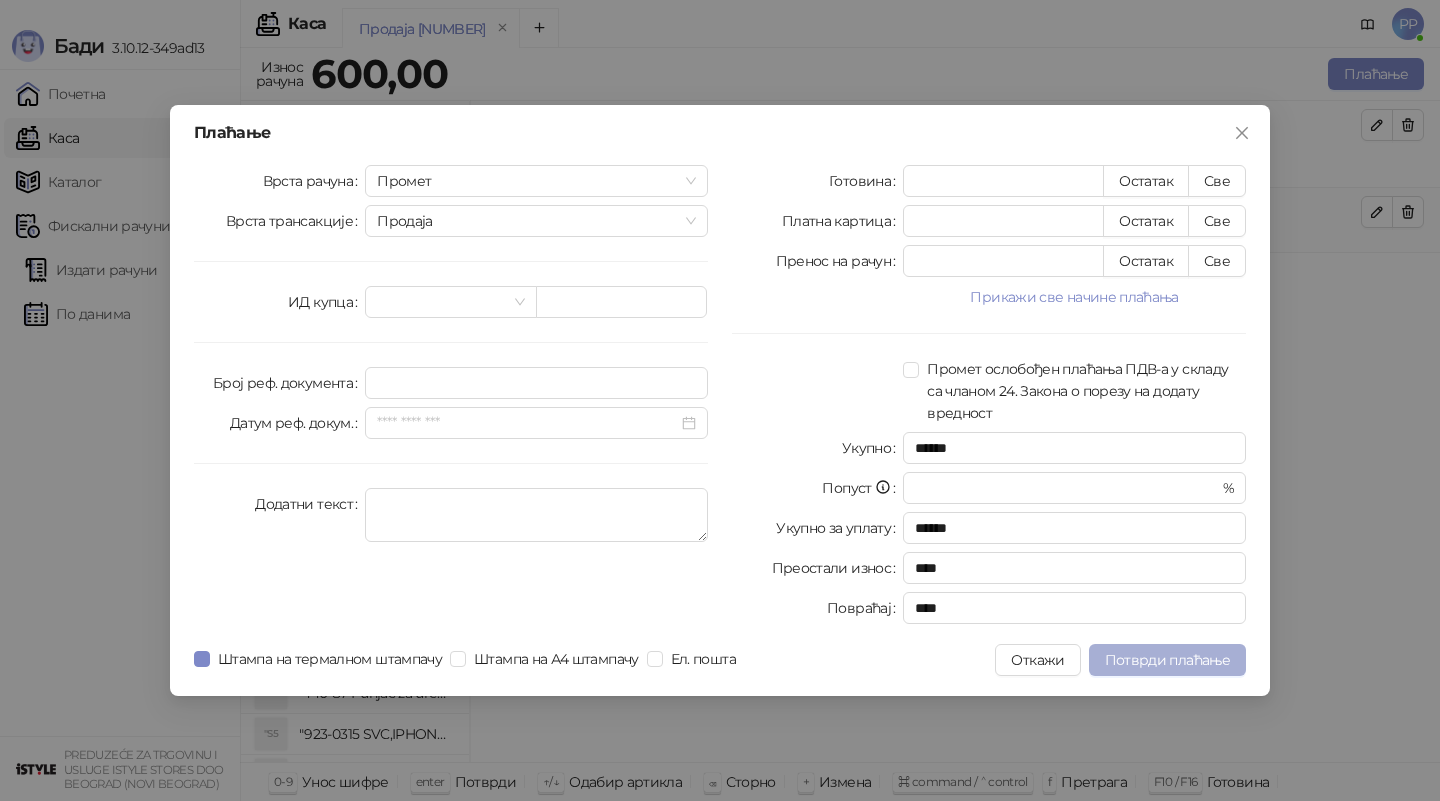 click on "Потврди плаћање" at bounding box center [1167, 660] 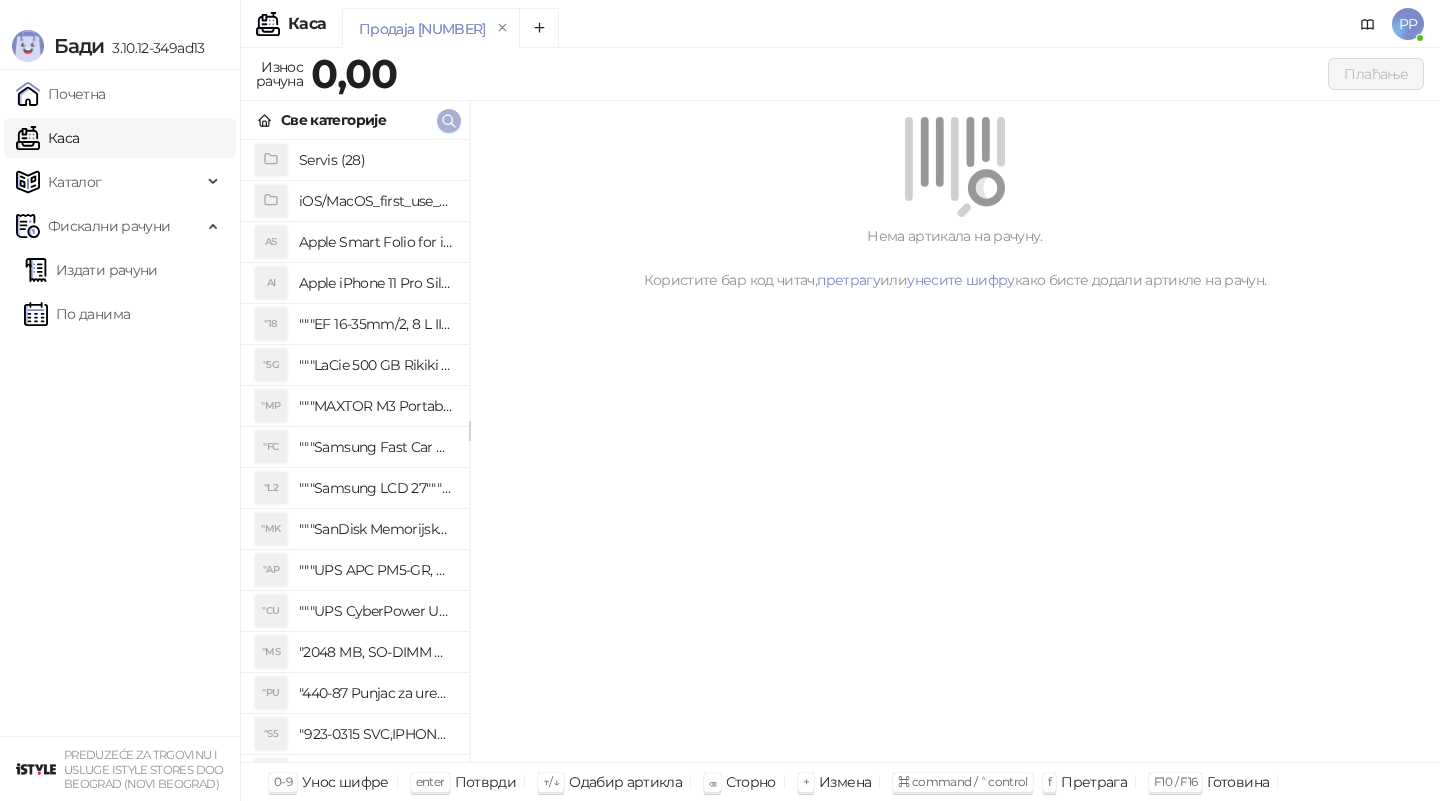 click 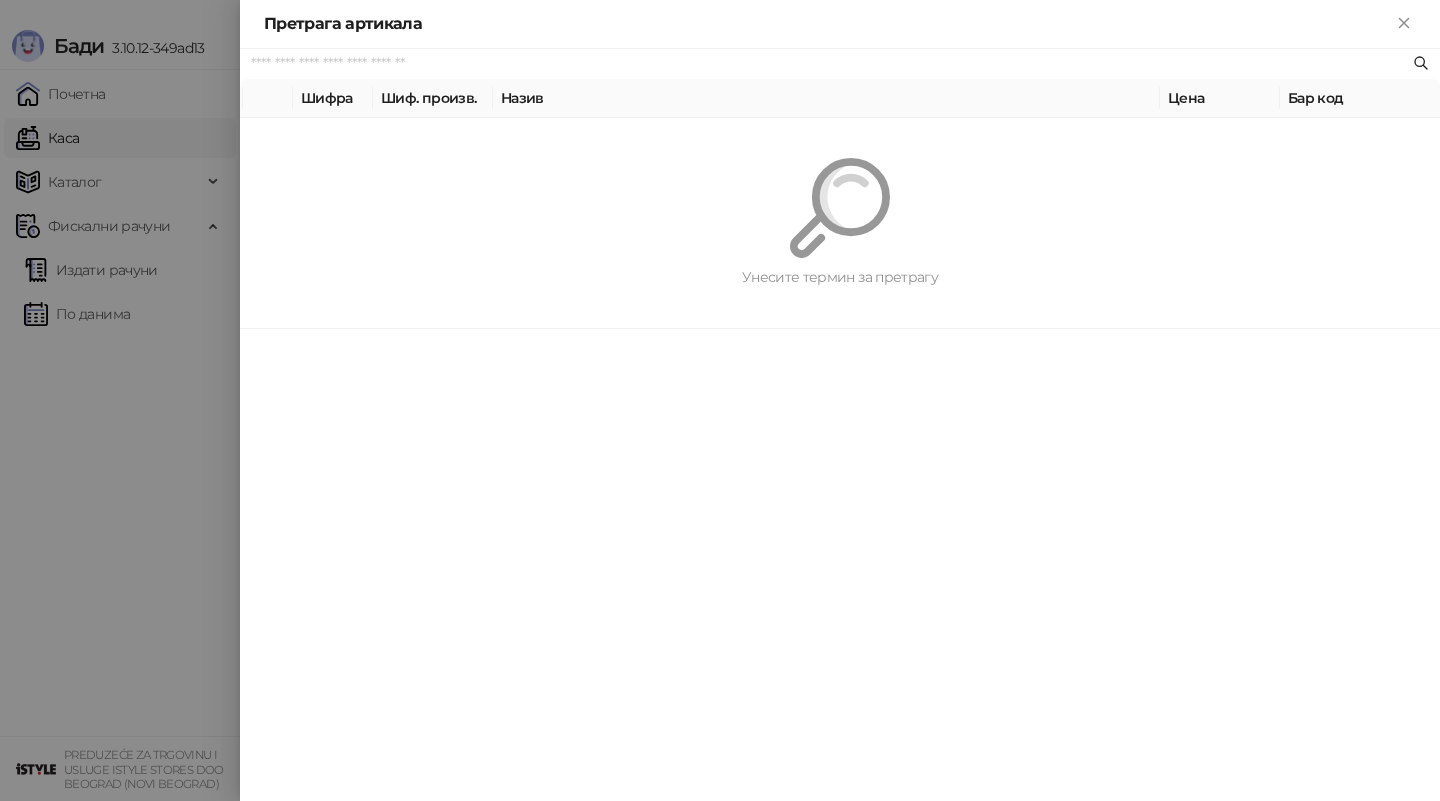 paste on "*********" 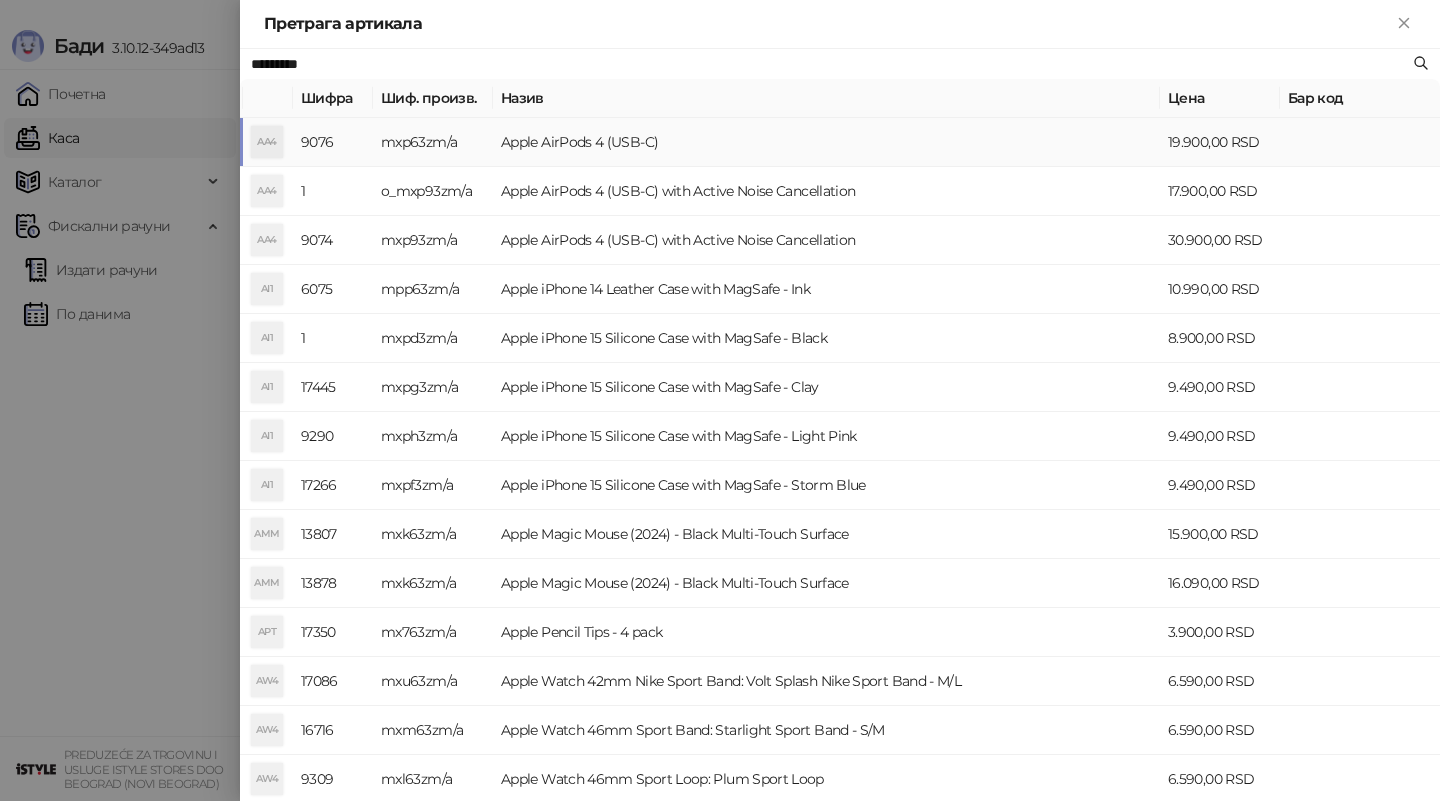 type on "*********" 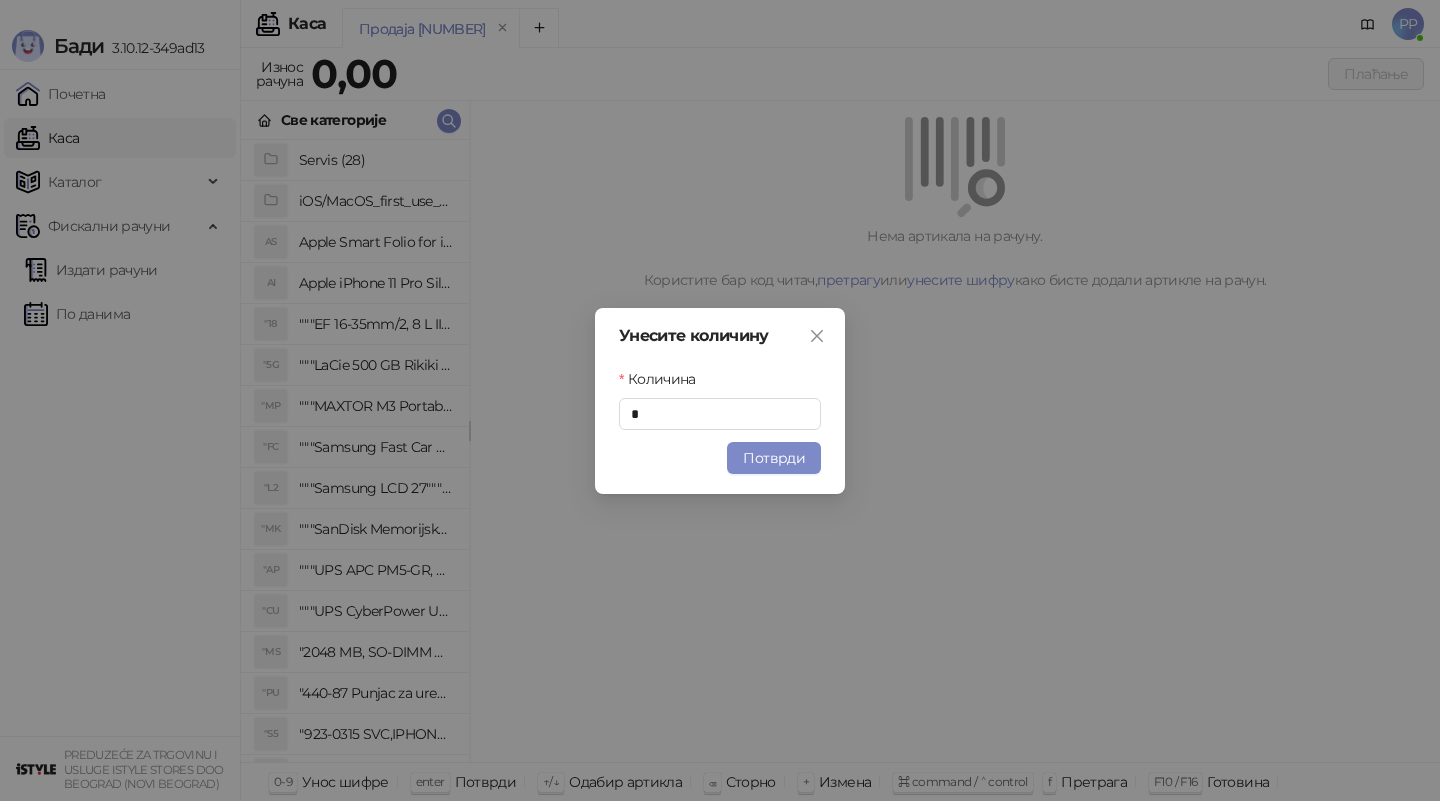 click on "Потврди" at bounding box center [774, 458] 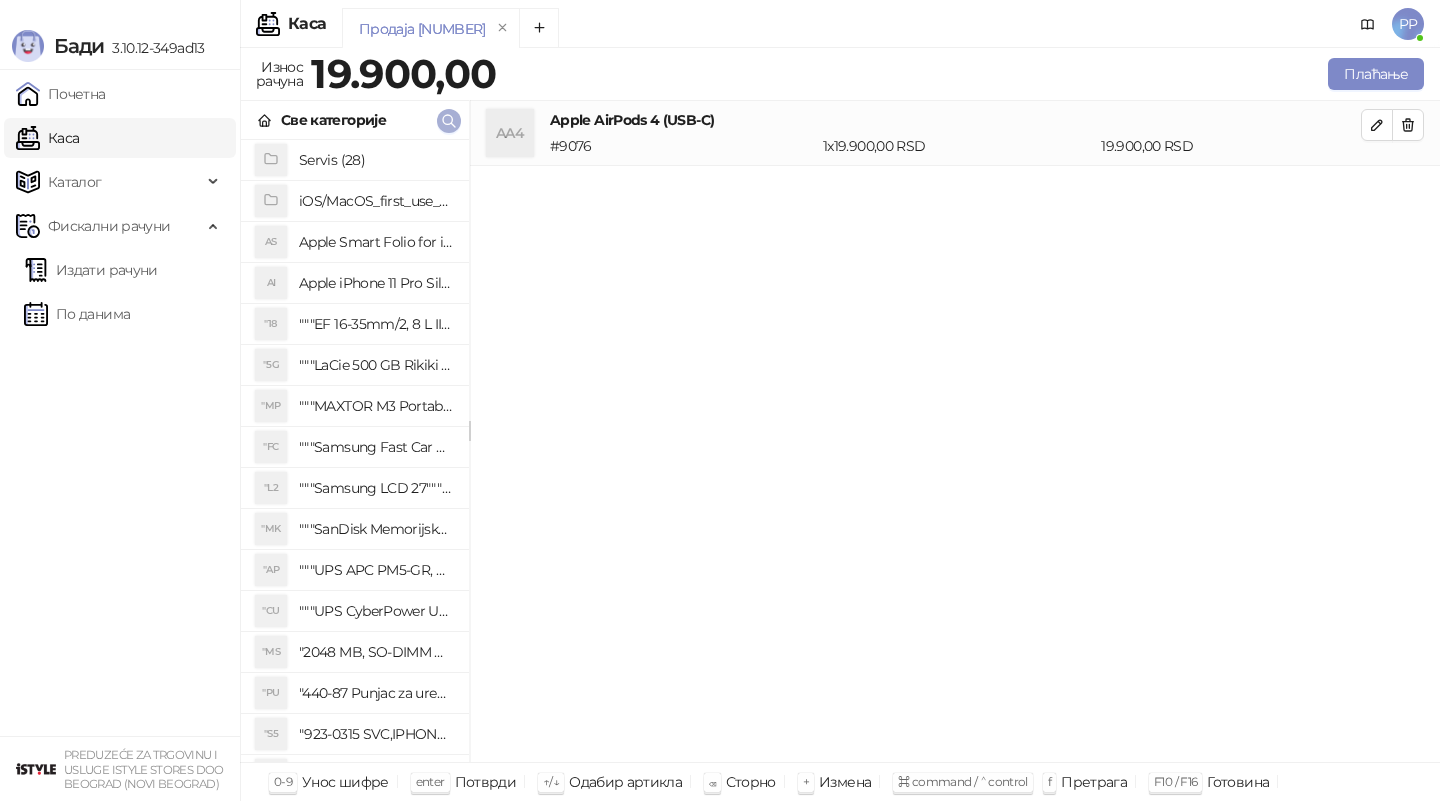 click 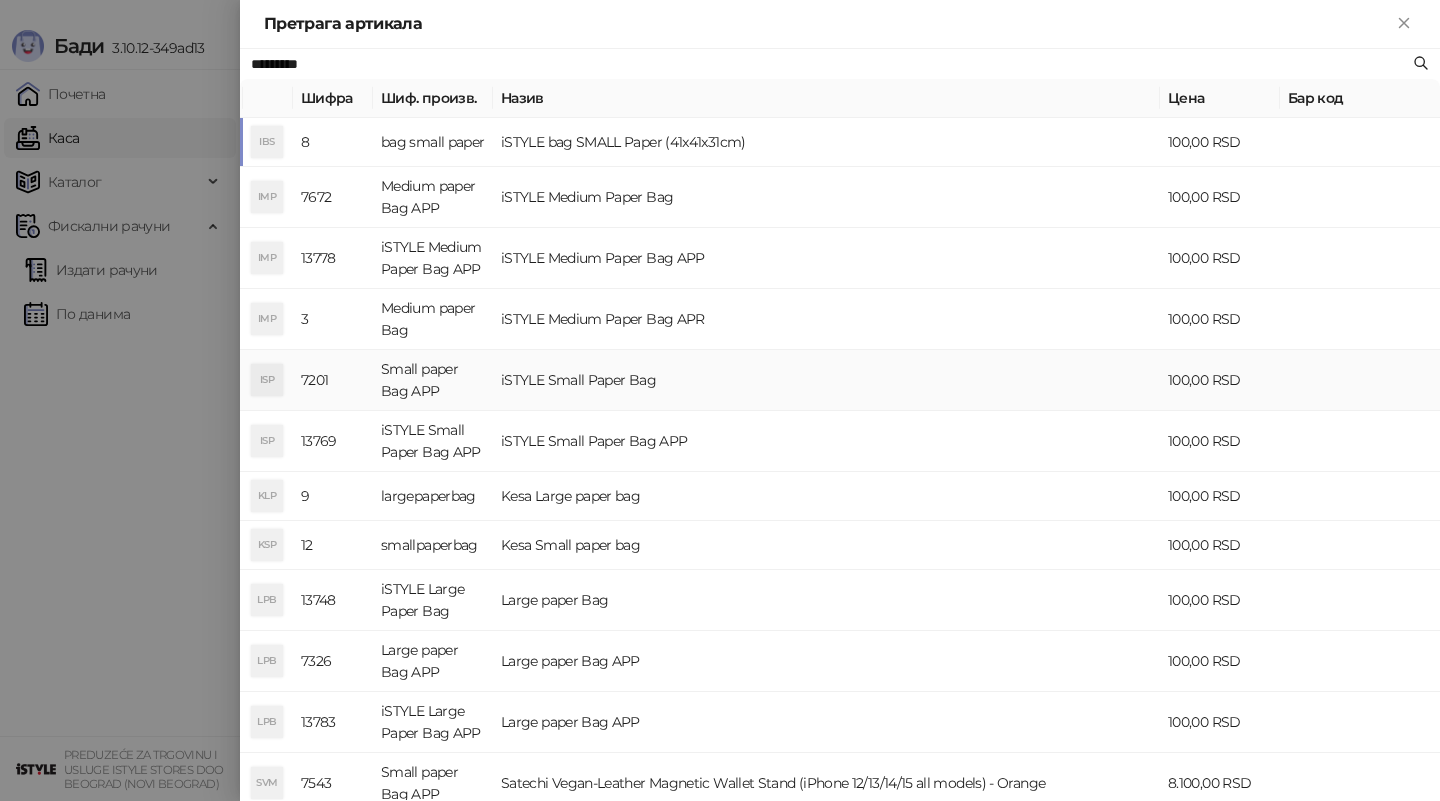 type on "*********" 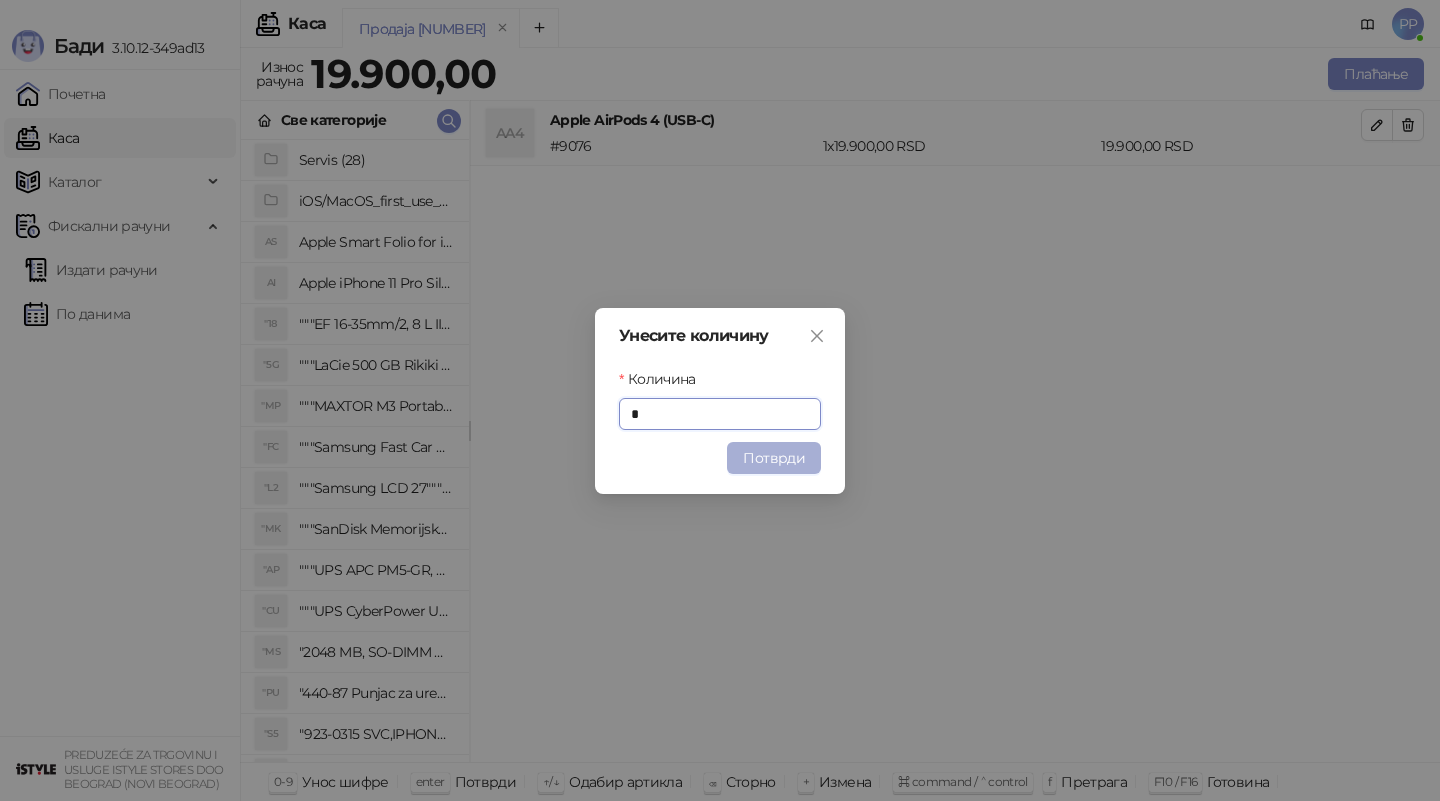 click on "Потврди" at bounding box center [774, 458] 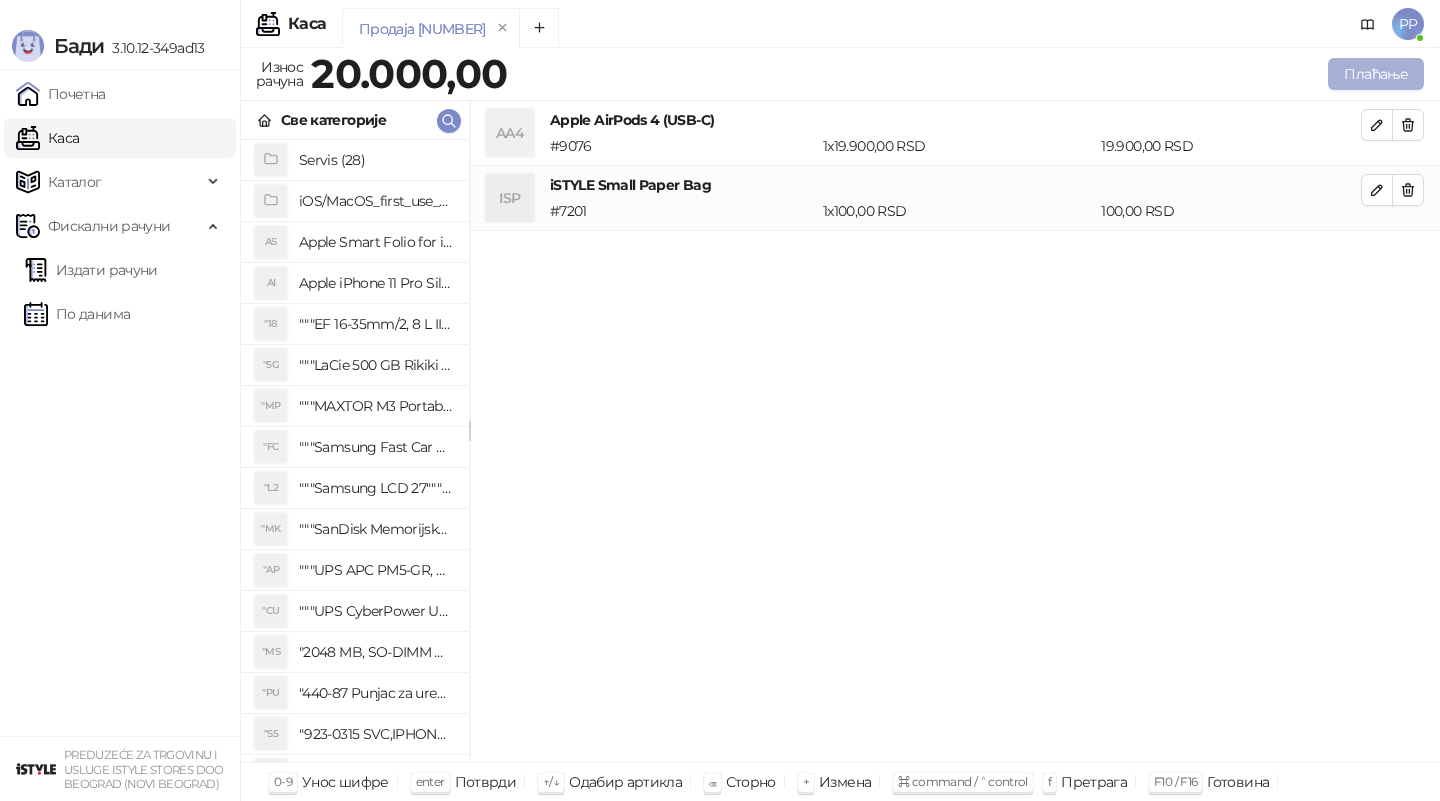 click on "Плаћање" at bounding box center [1376, 74] 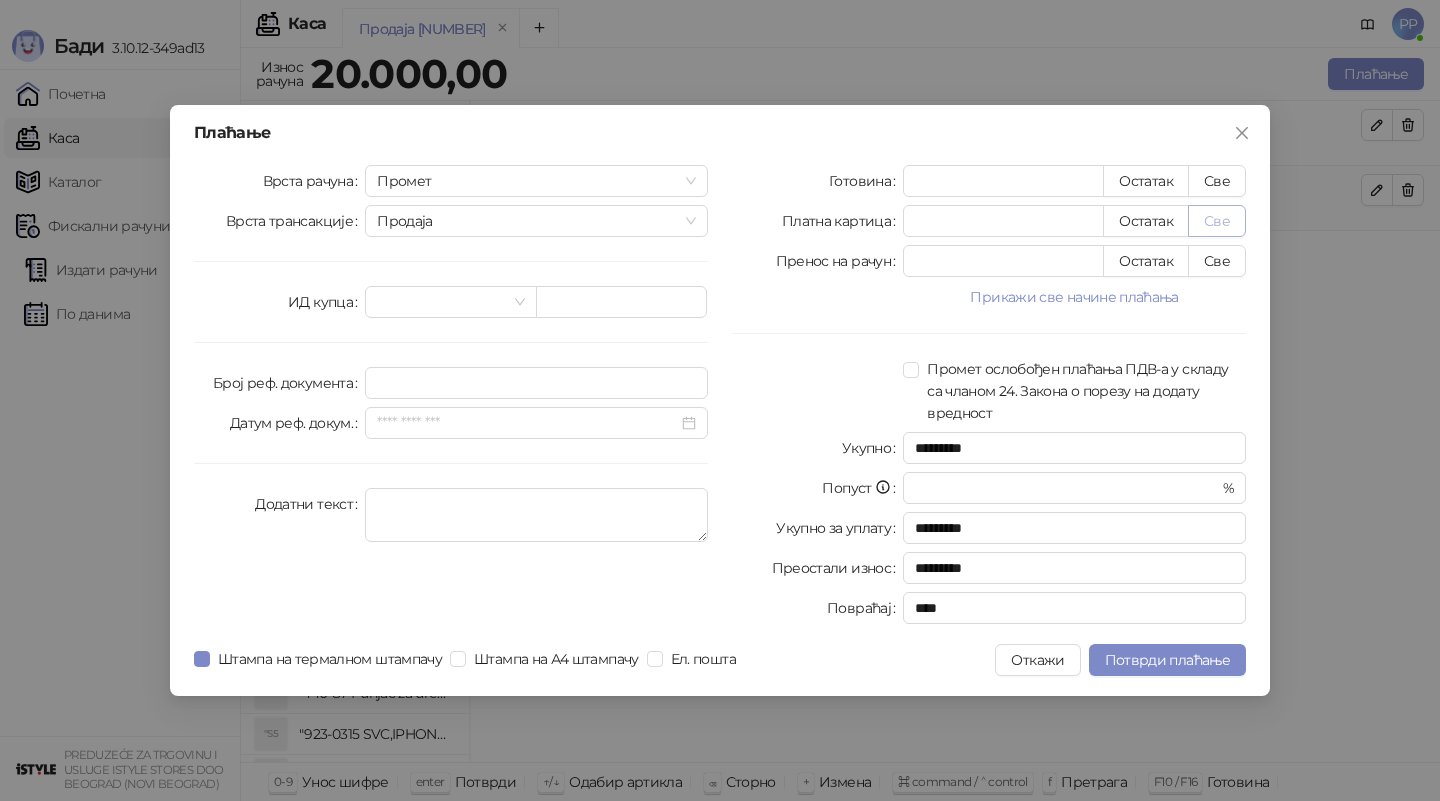 click on "Све" at bounding box center [1217, 221] 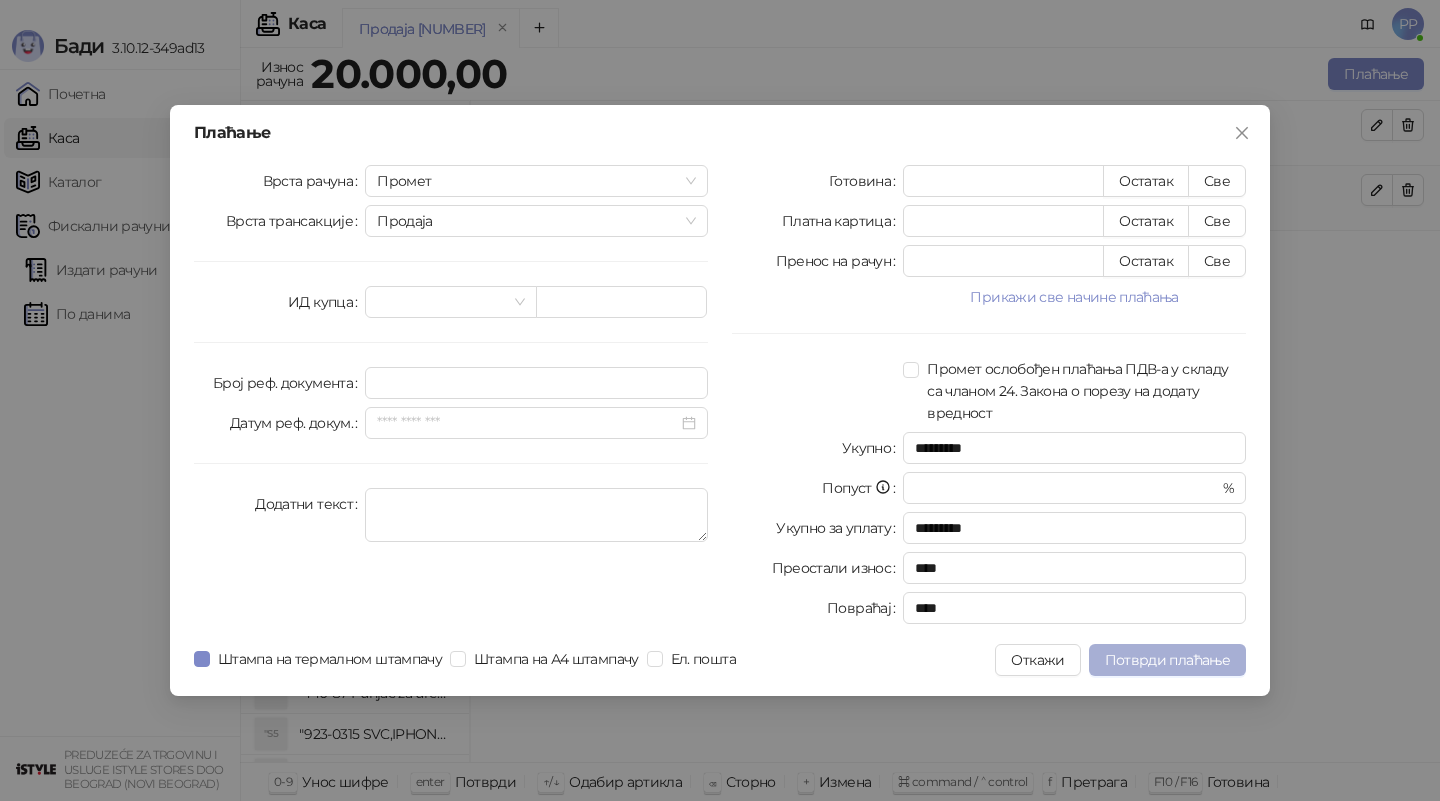 click on "Потврди плаћање" at bounding box center (1167, 660) 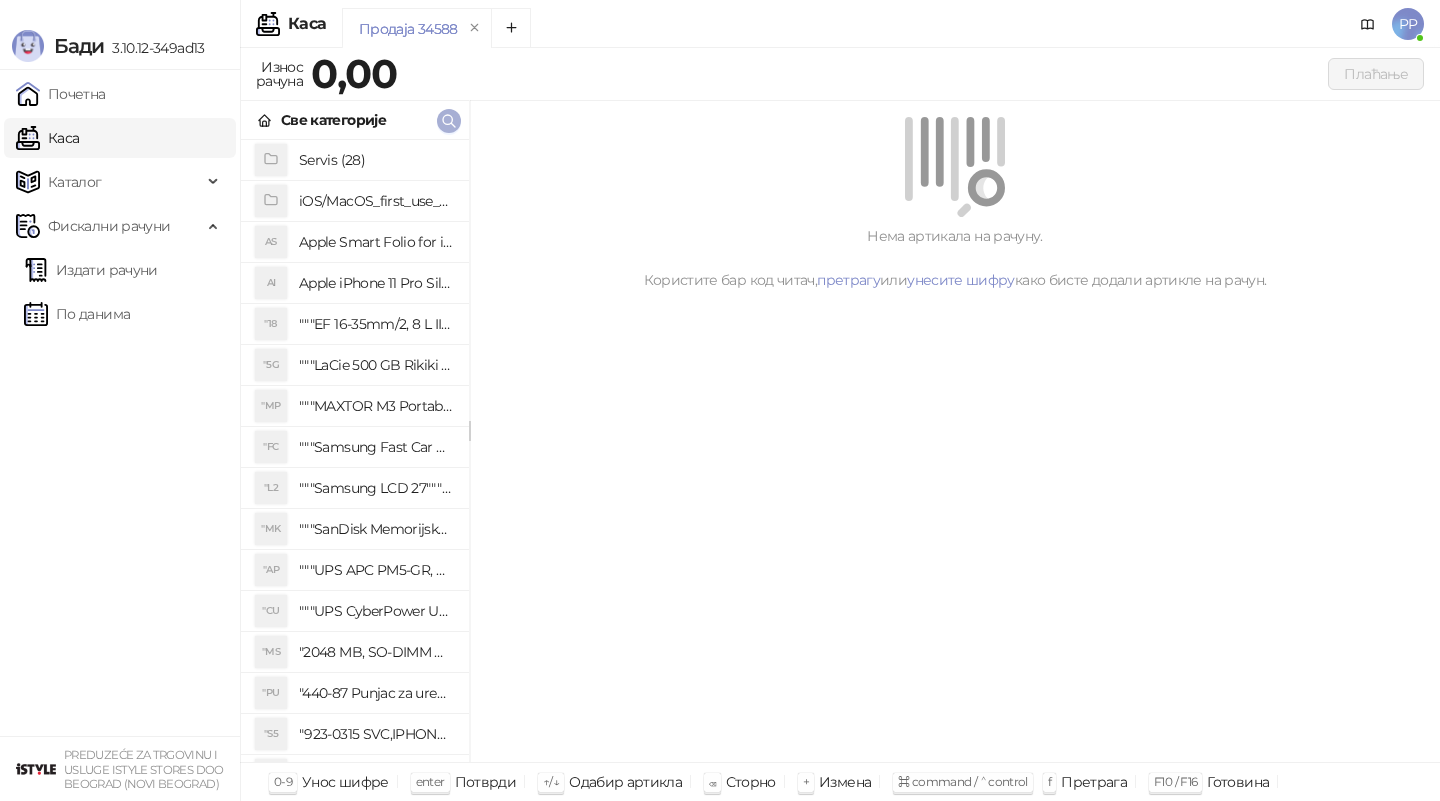 click 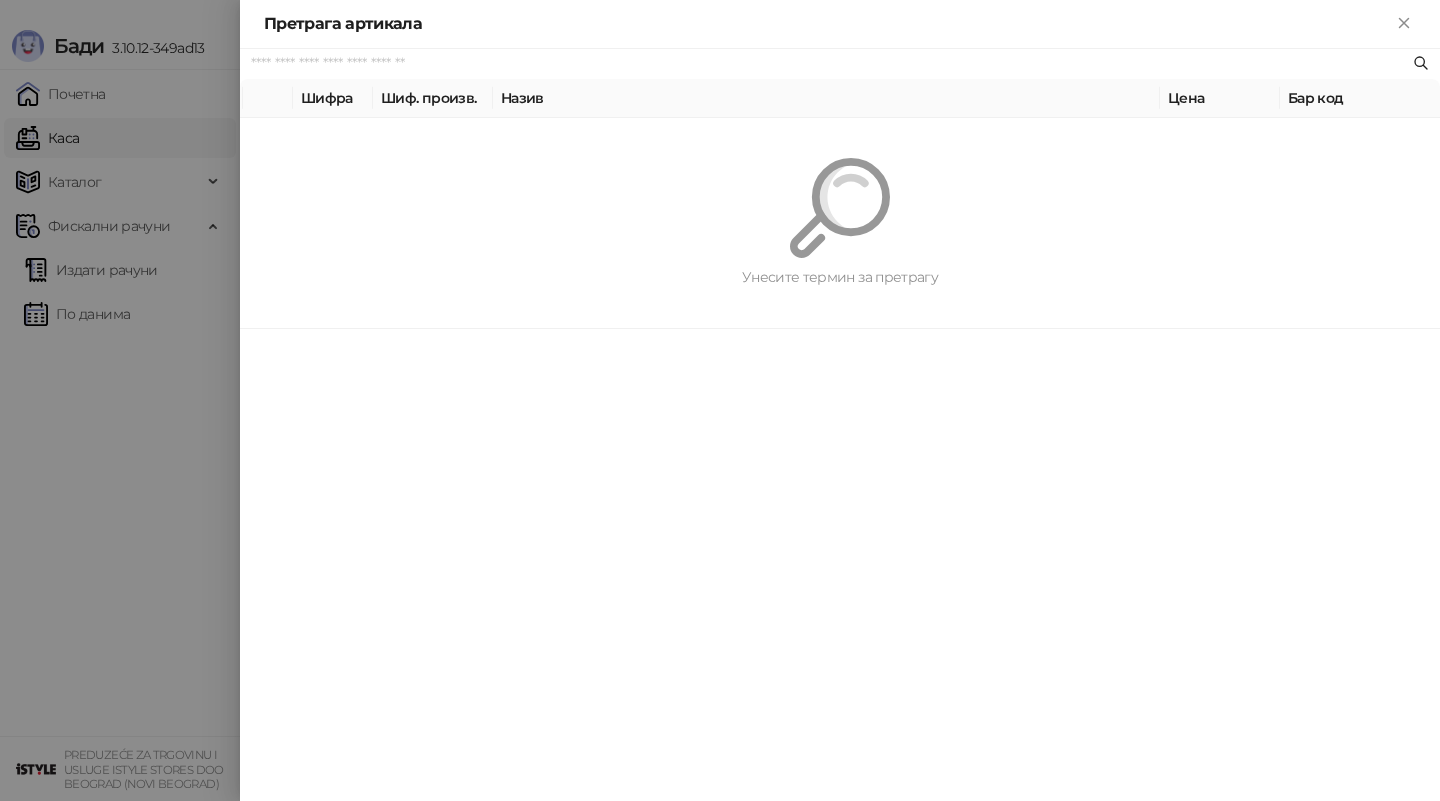 paste on "**********" 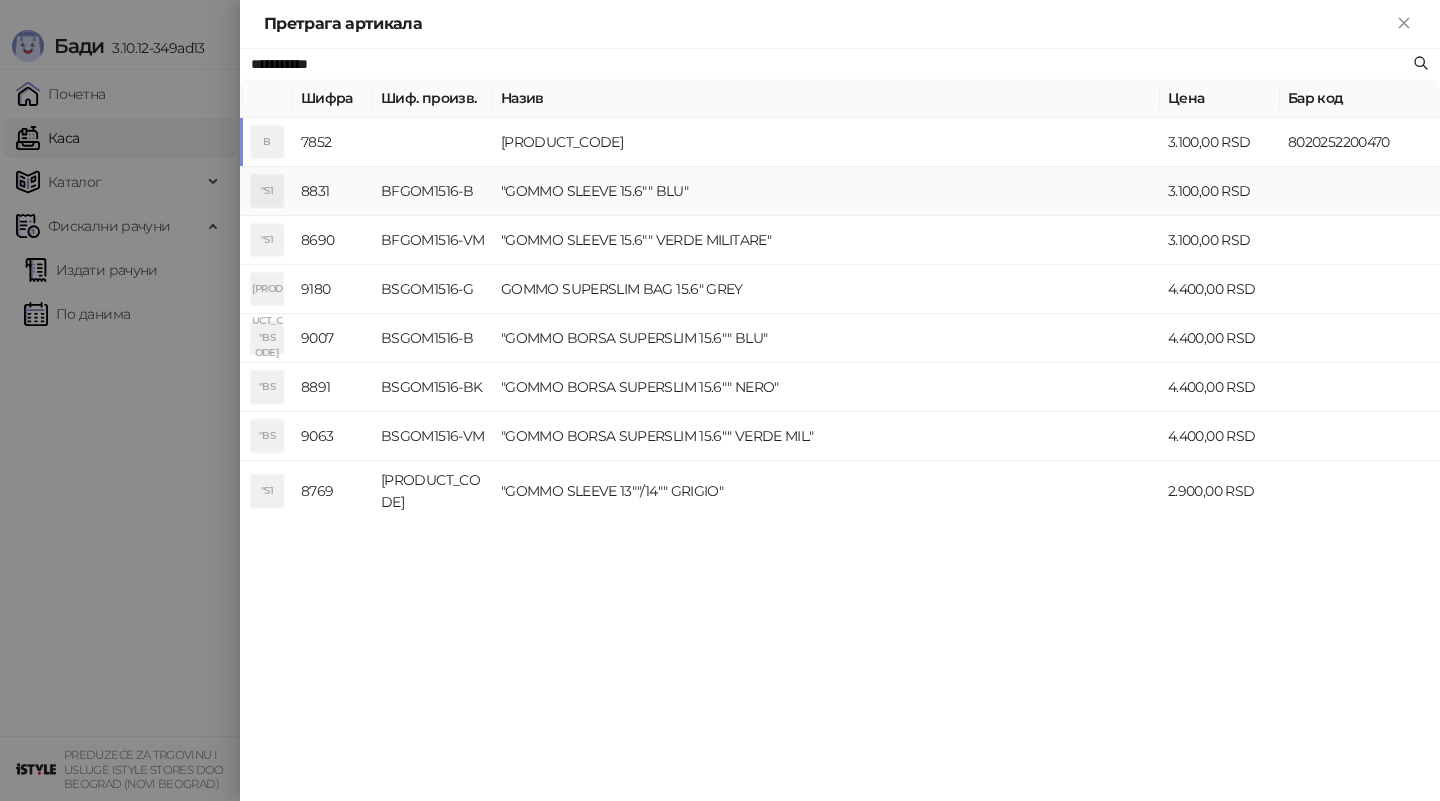 type on "**********" 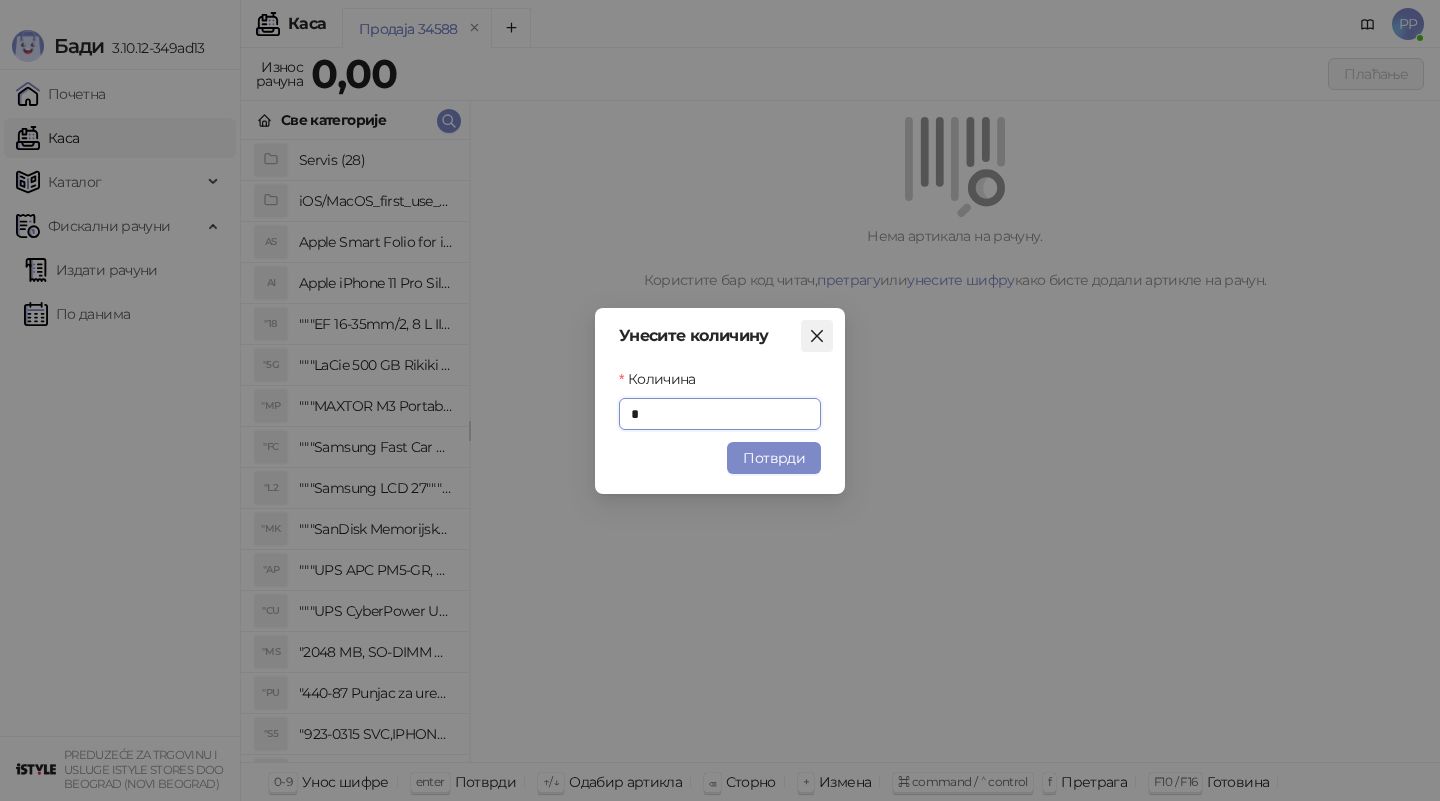 click 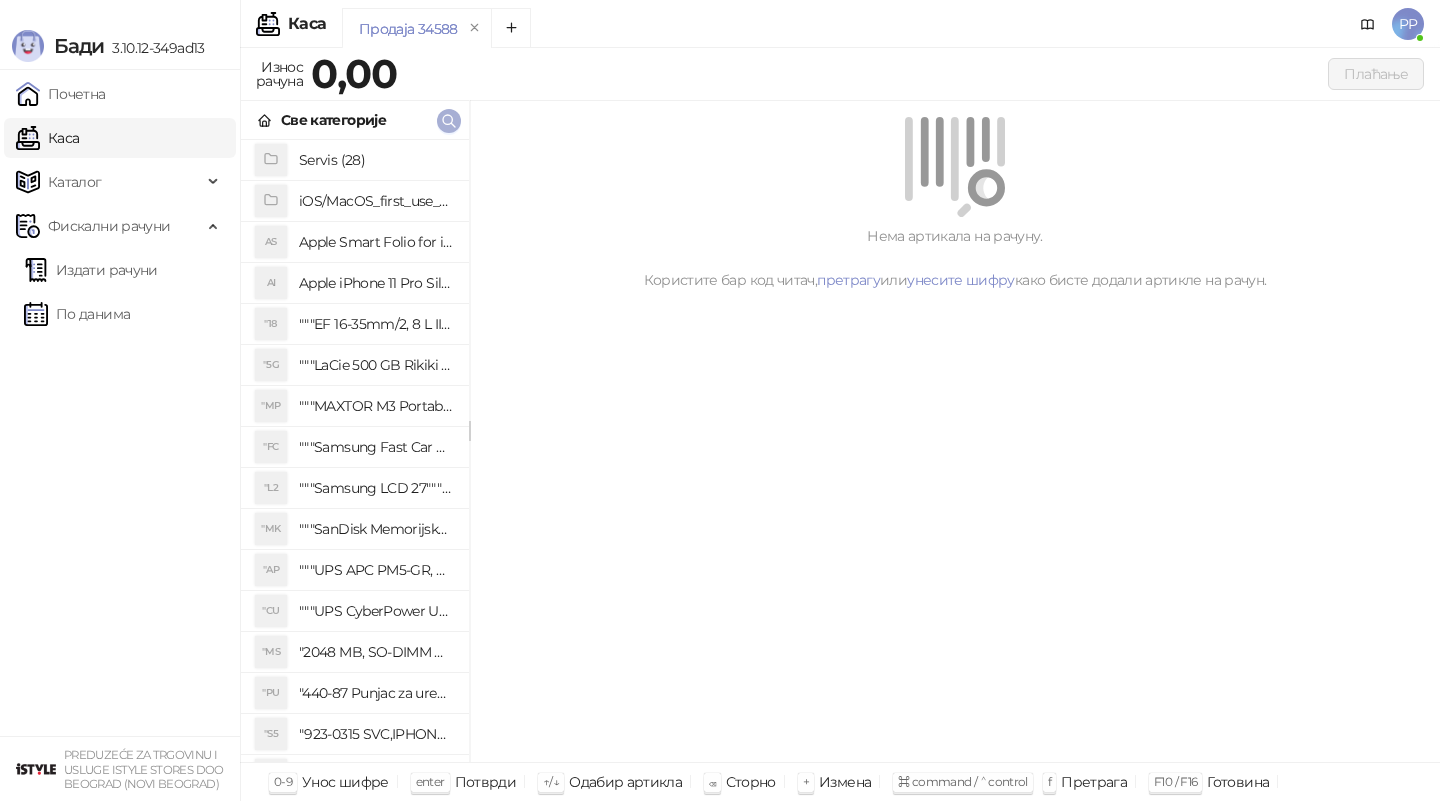click 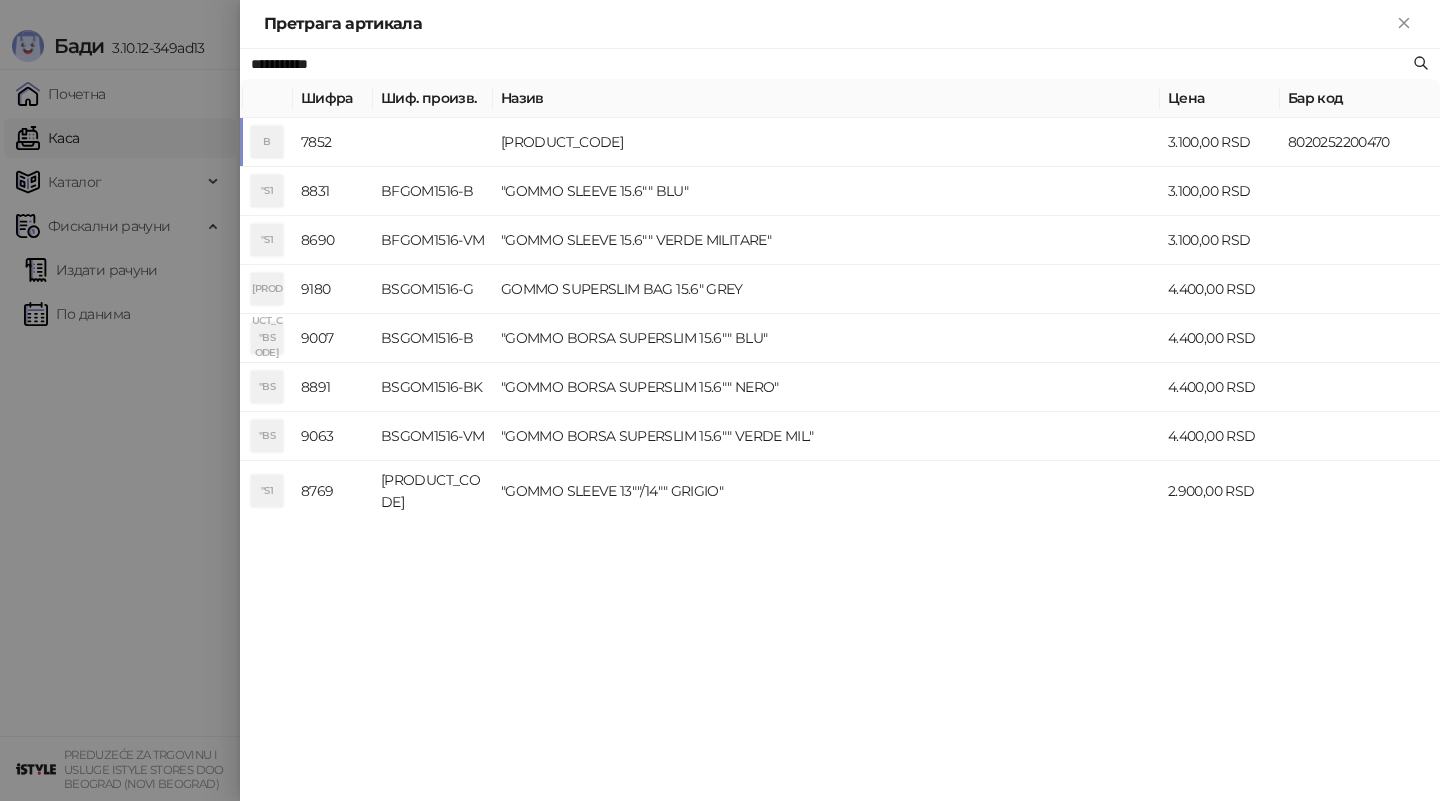 click at bounding box center (720, 400) 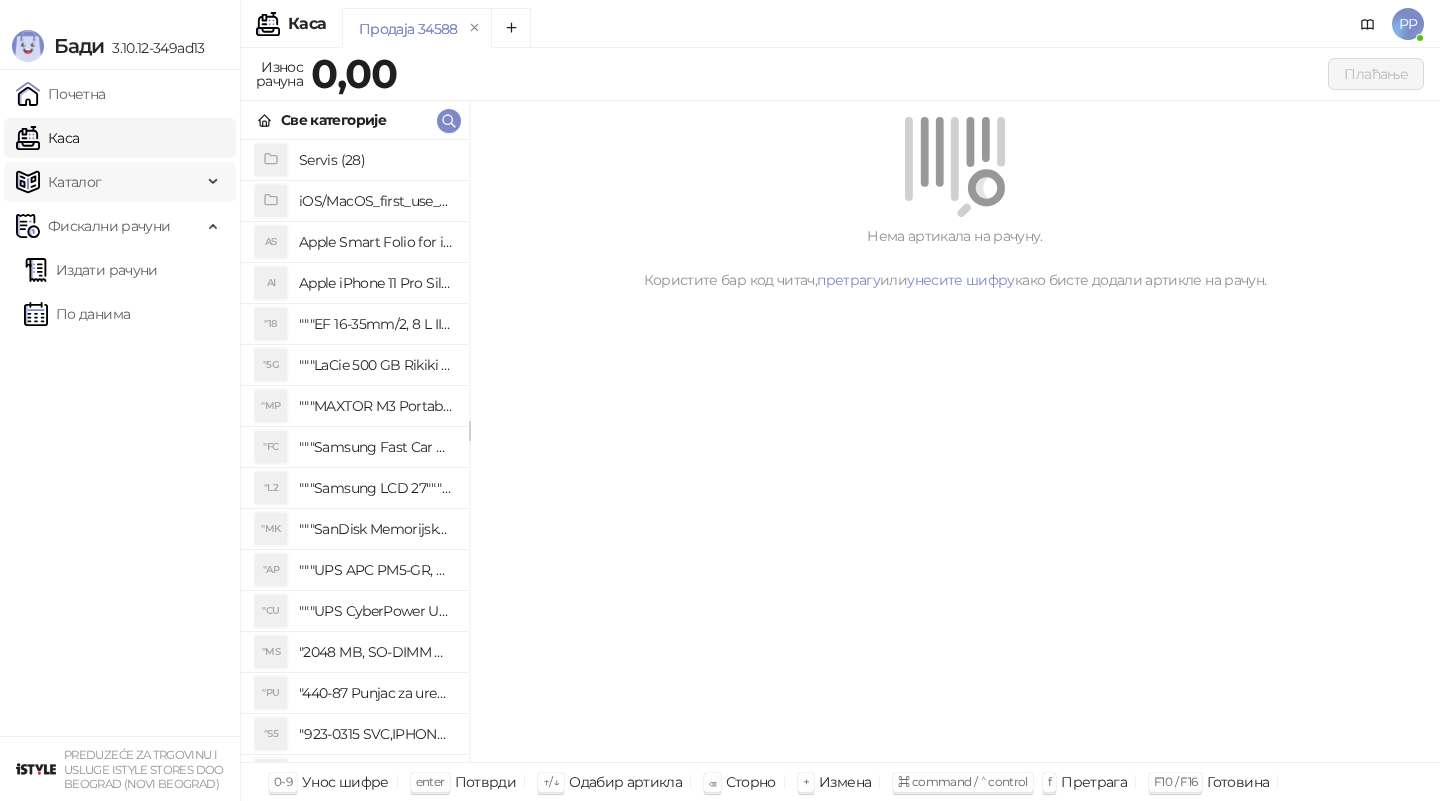 click on "Каталог" at bounding box center (75, 182) 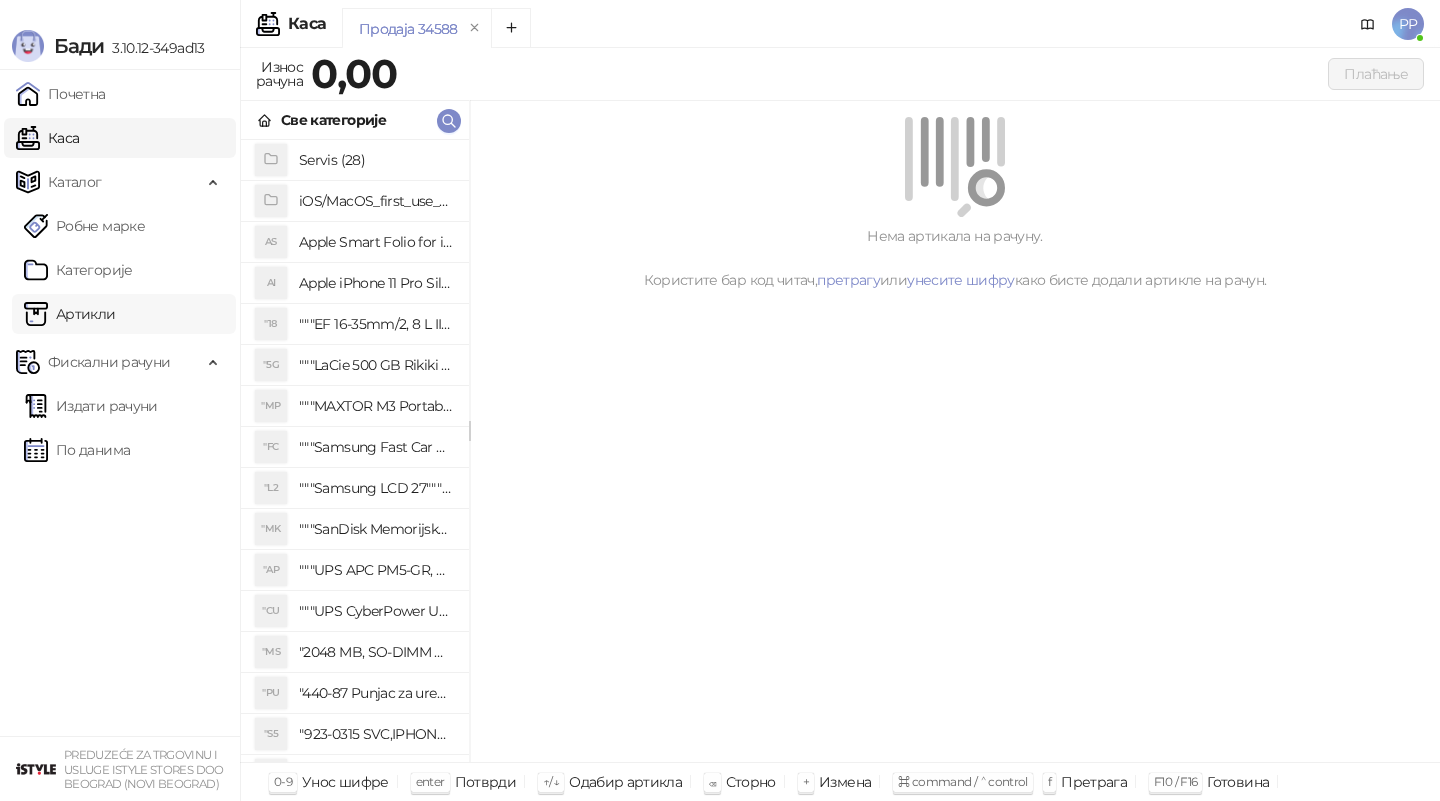 click on "Артикли" at bounding box center (70, 314) 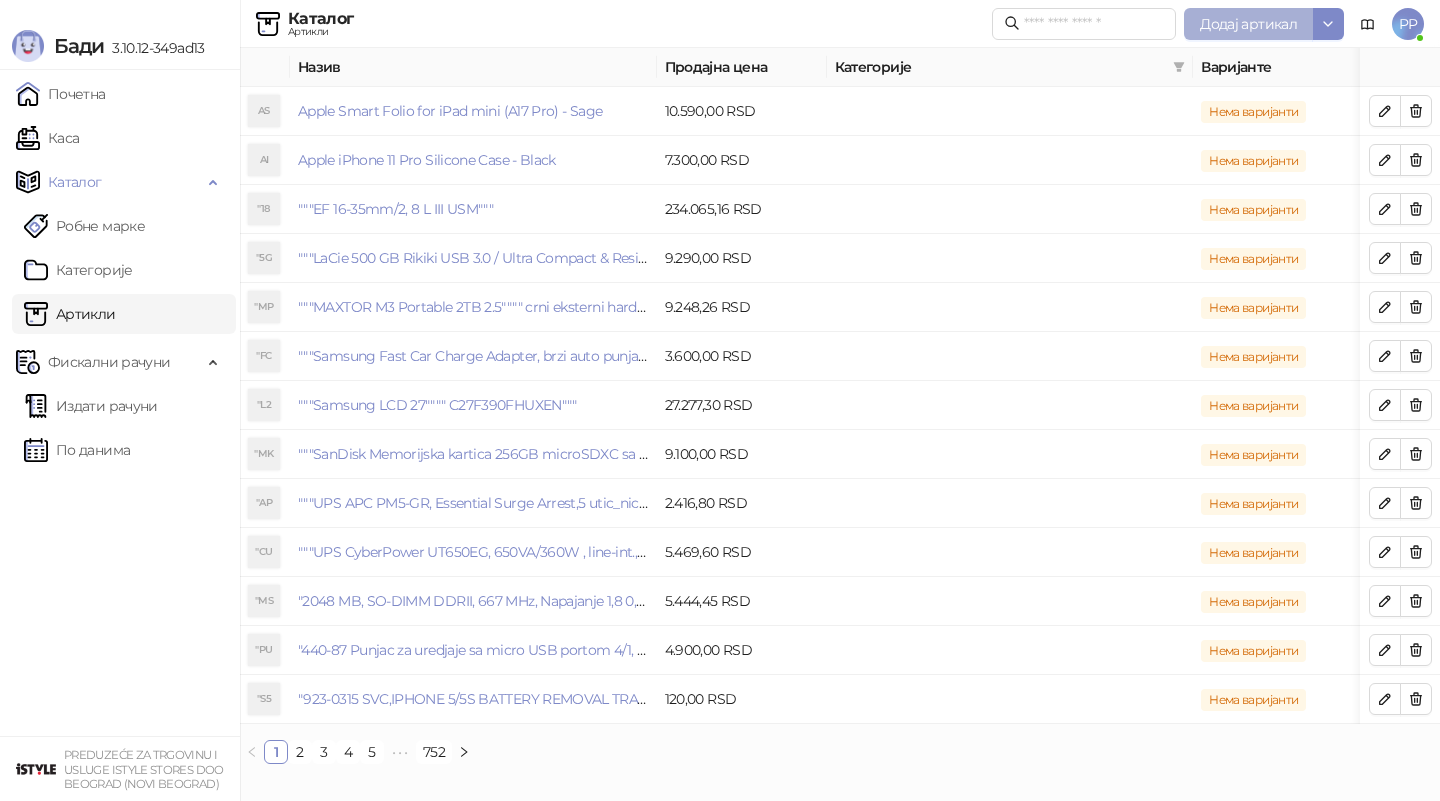 click on "Додај артикал" at bounding box center [1248, 24] 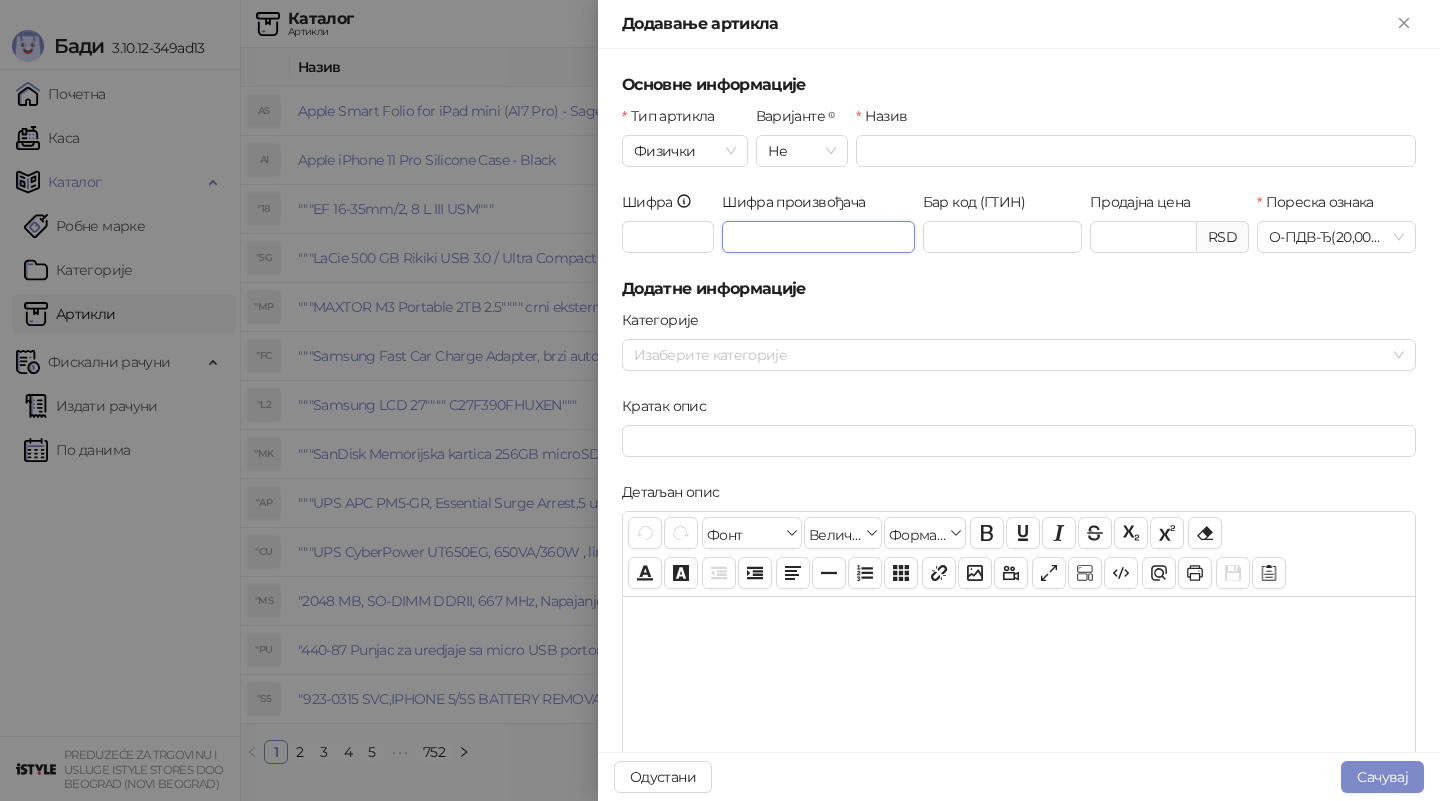 click on "Шифра произвођача" at bounding box center [818, 237] 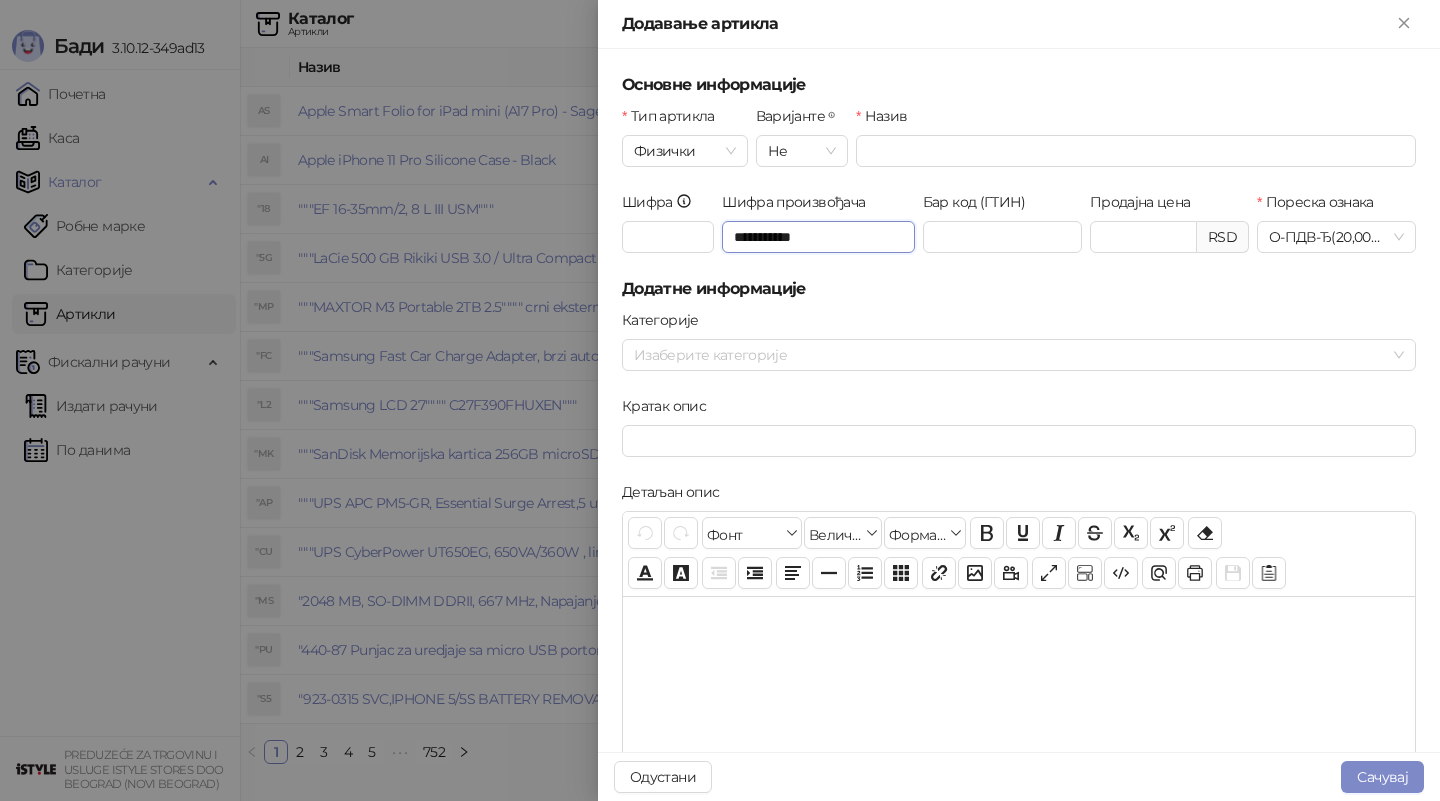 type on "**********" 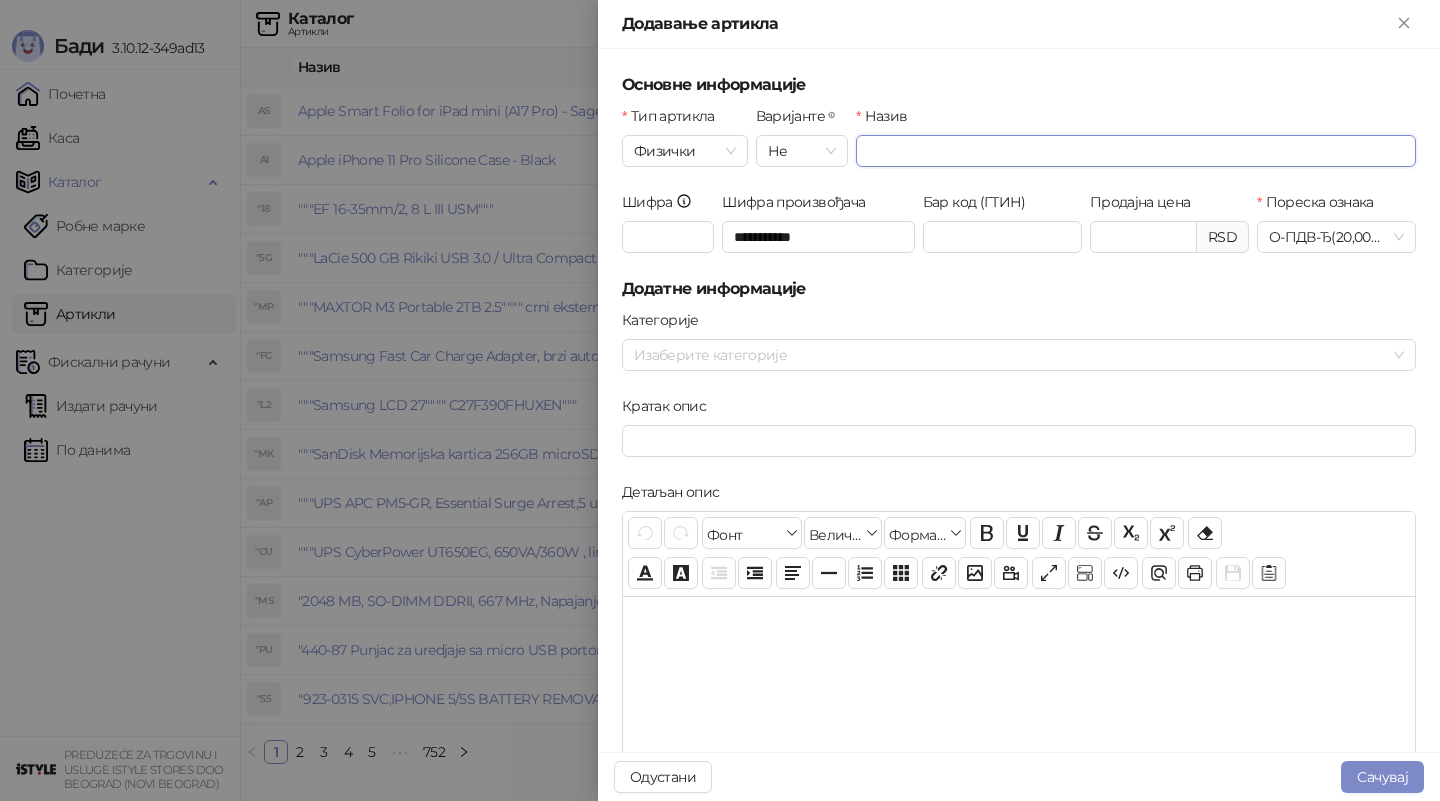click on "Назив" at bounding box center [1136, 151] 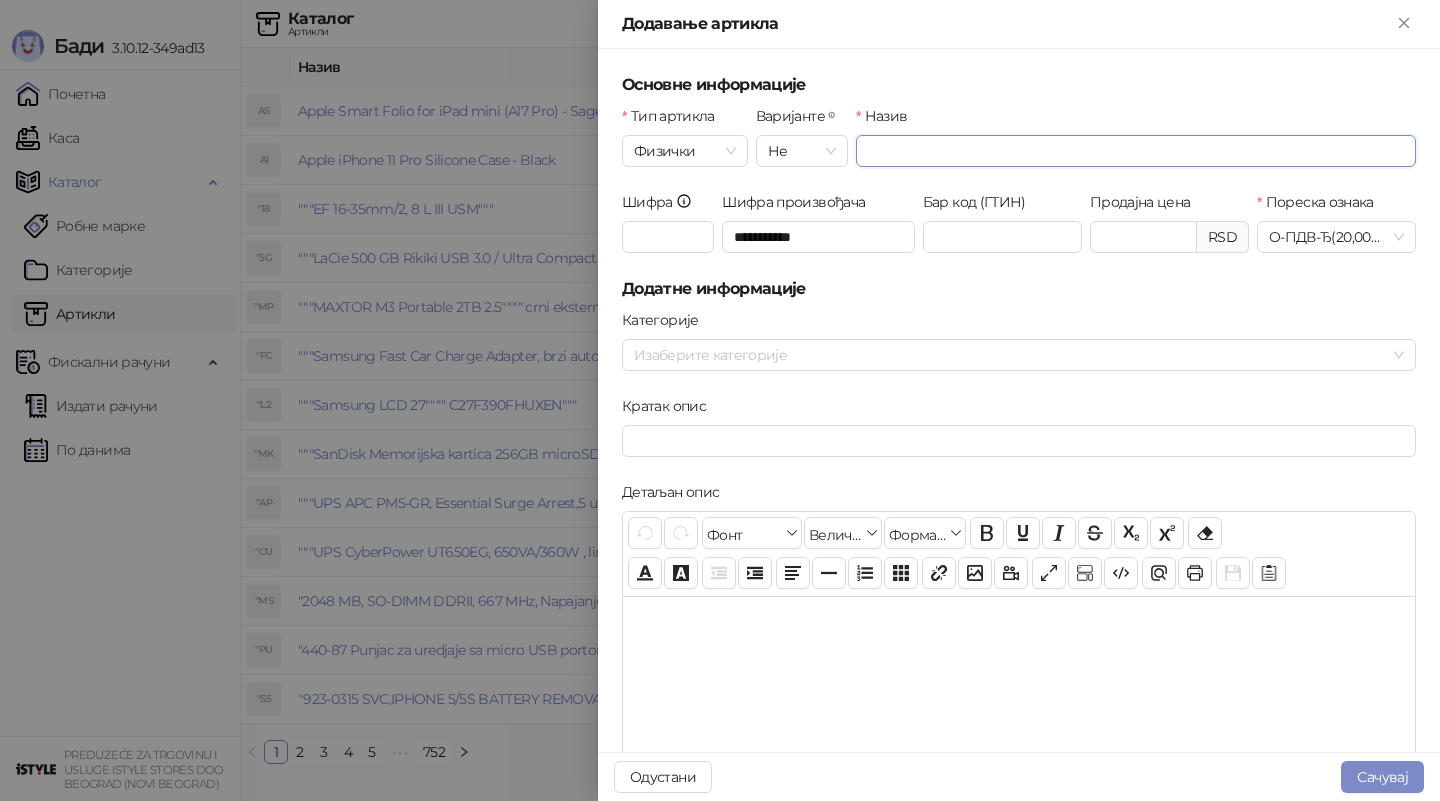 paste on "**********" 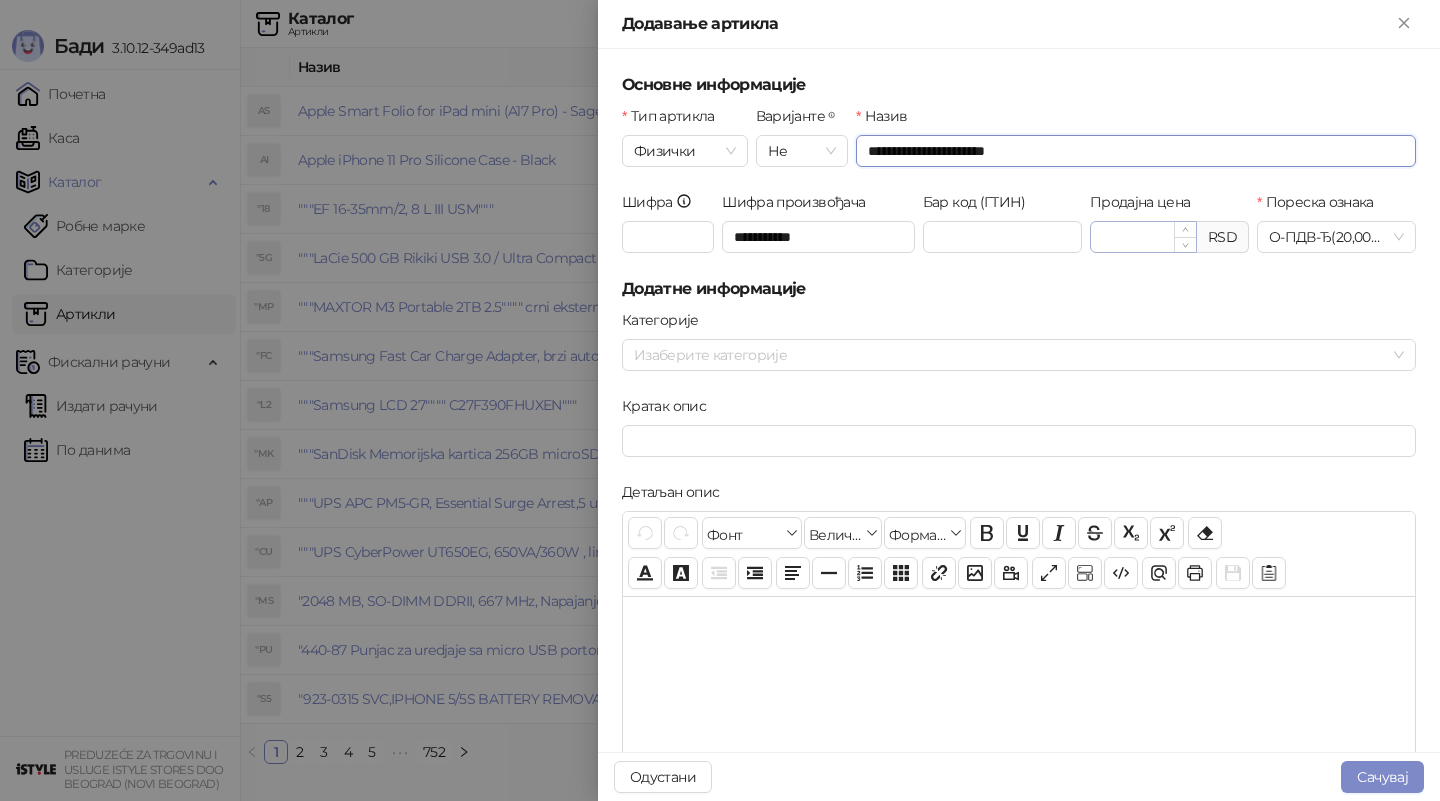 type on "**********" 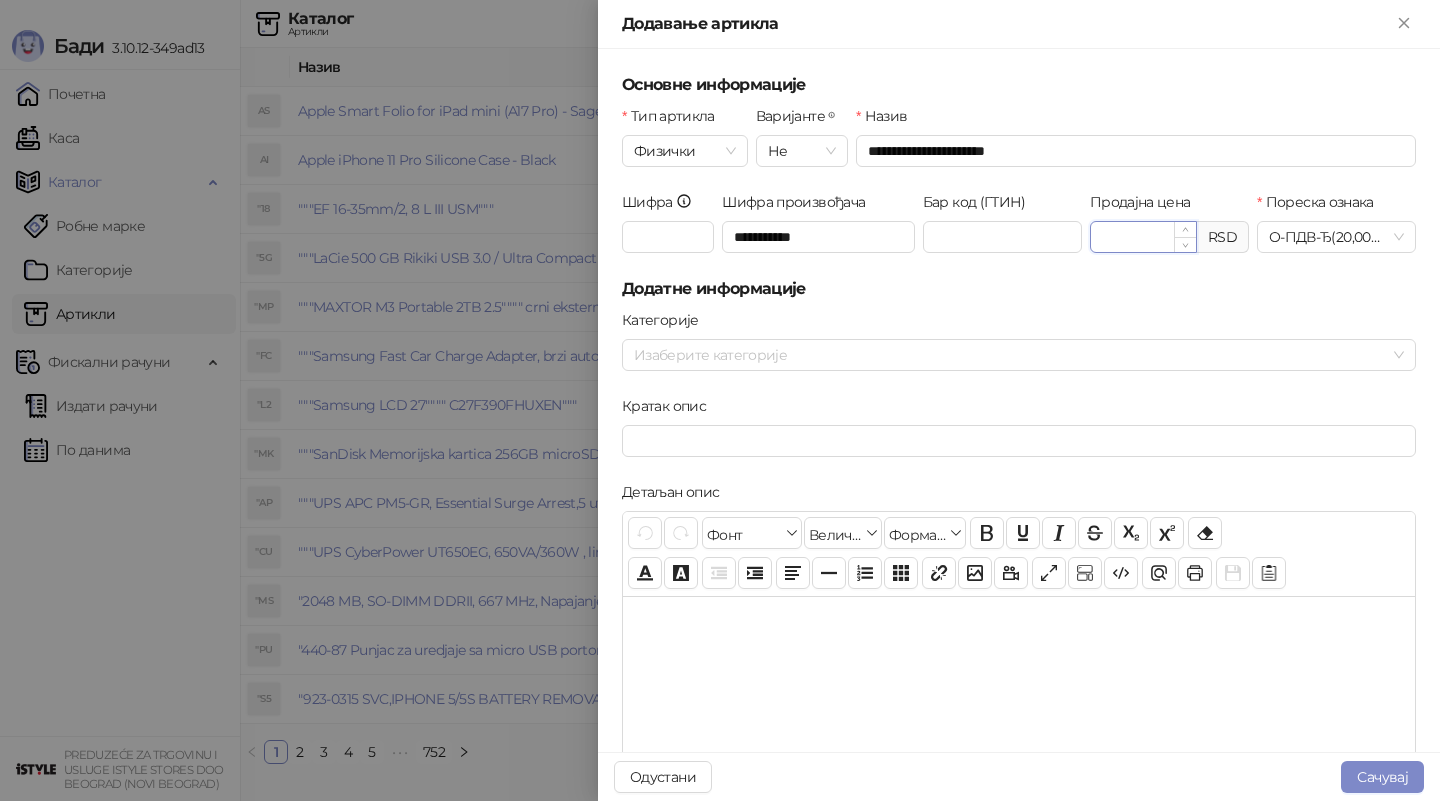 click on "Продајна цена" at bounding box center [1143, 237] 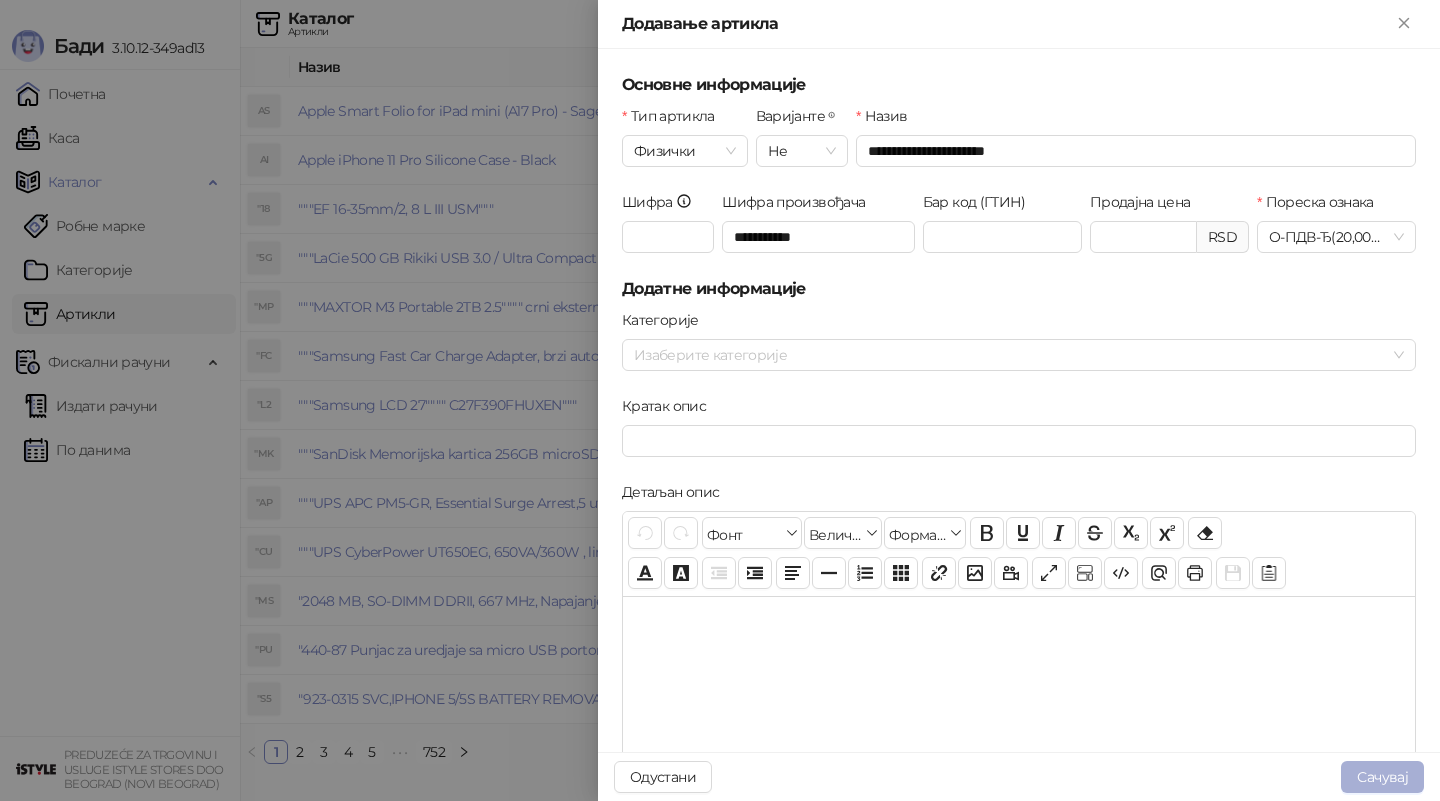 type on "*******" 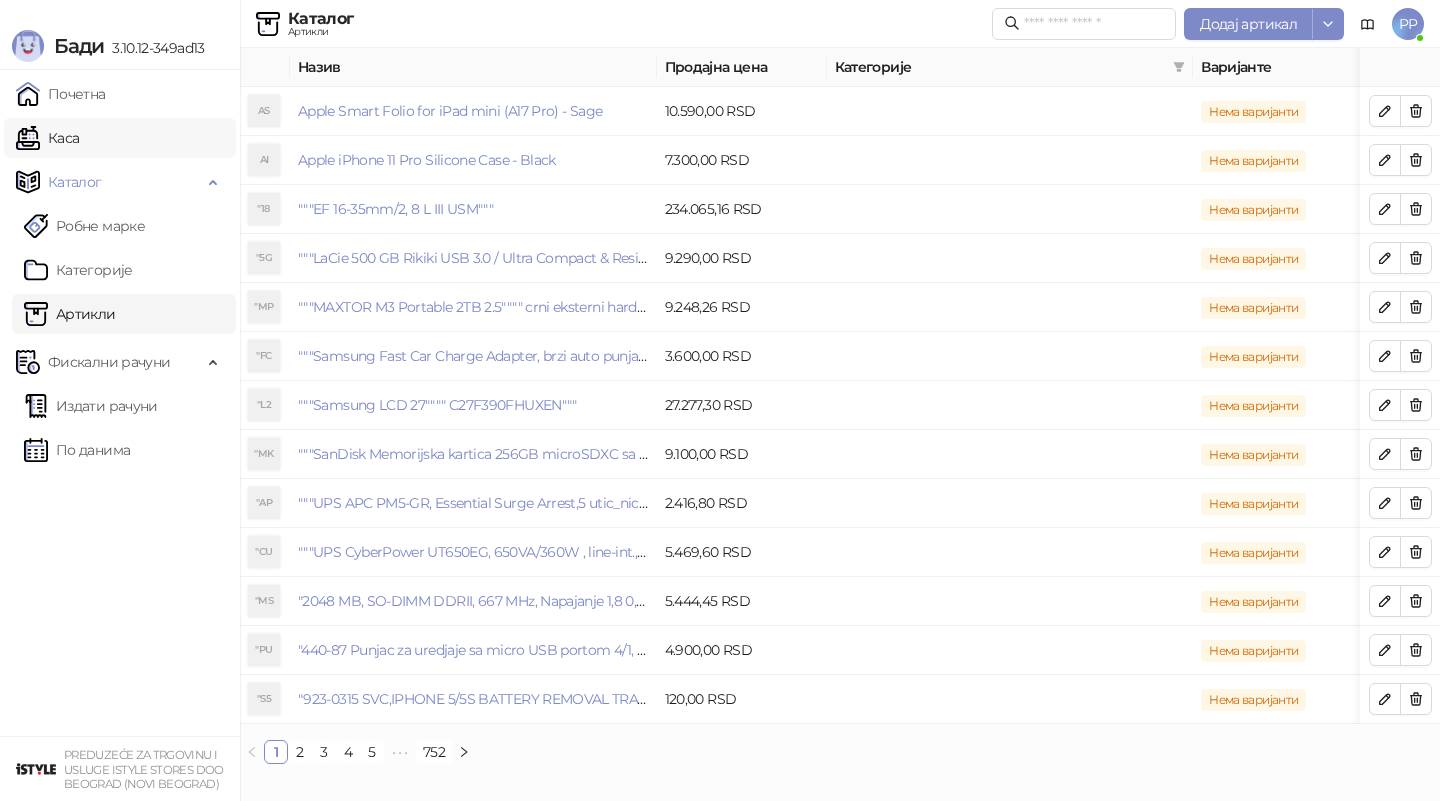 click on "Каса" at bounding box center (47, 138) 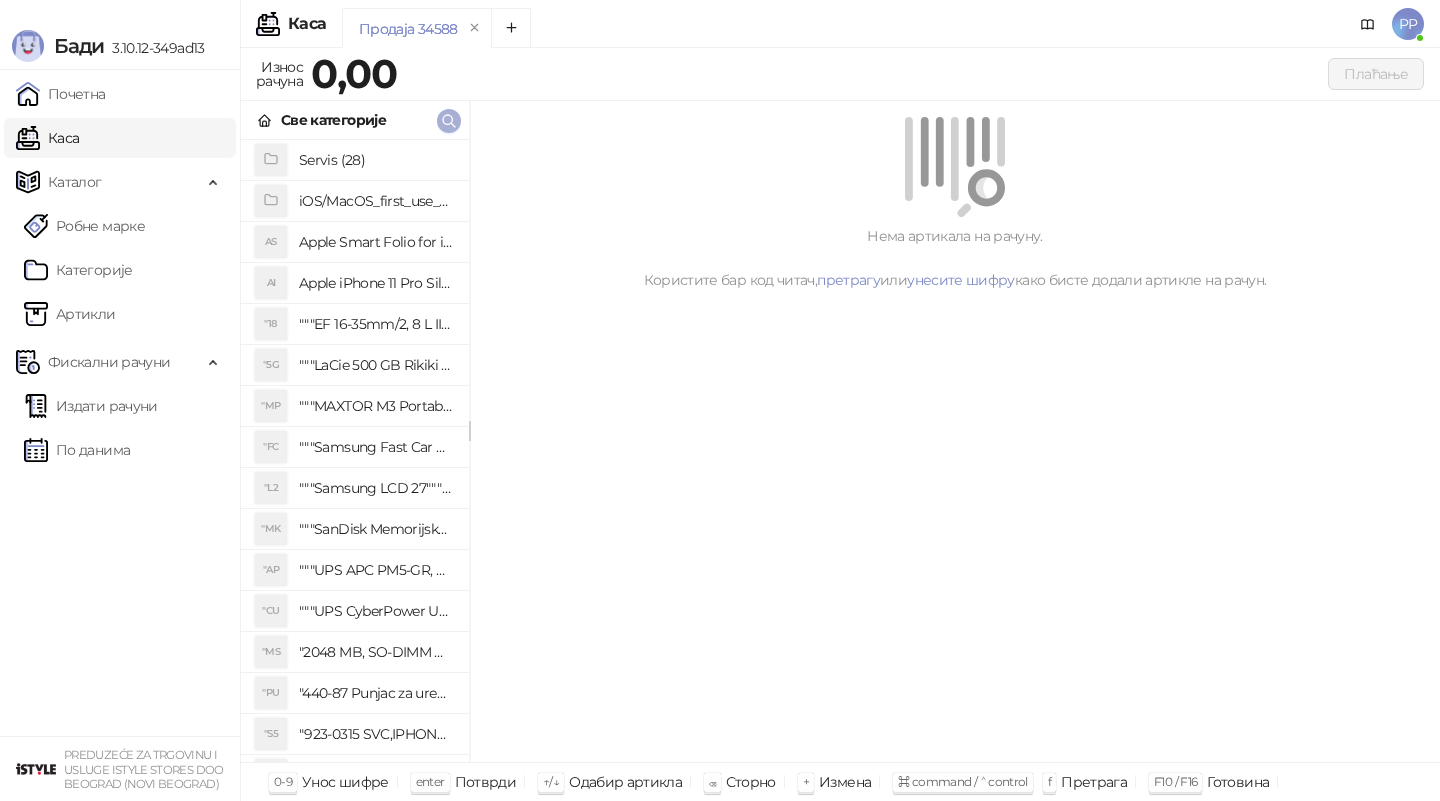 click 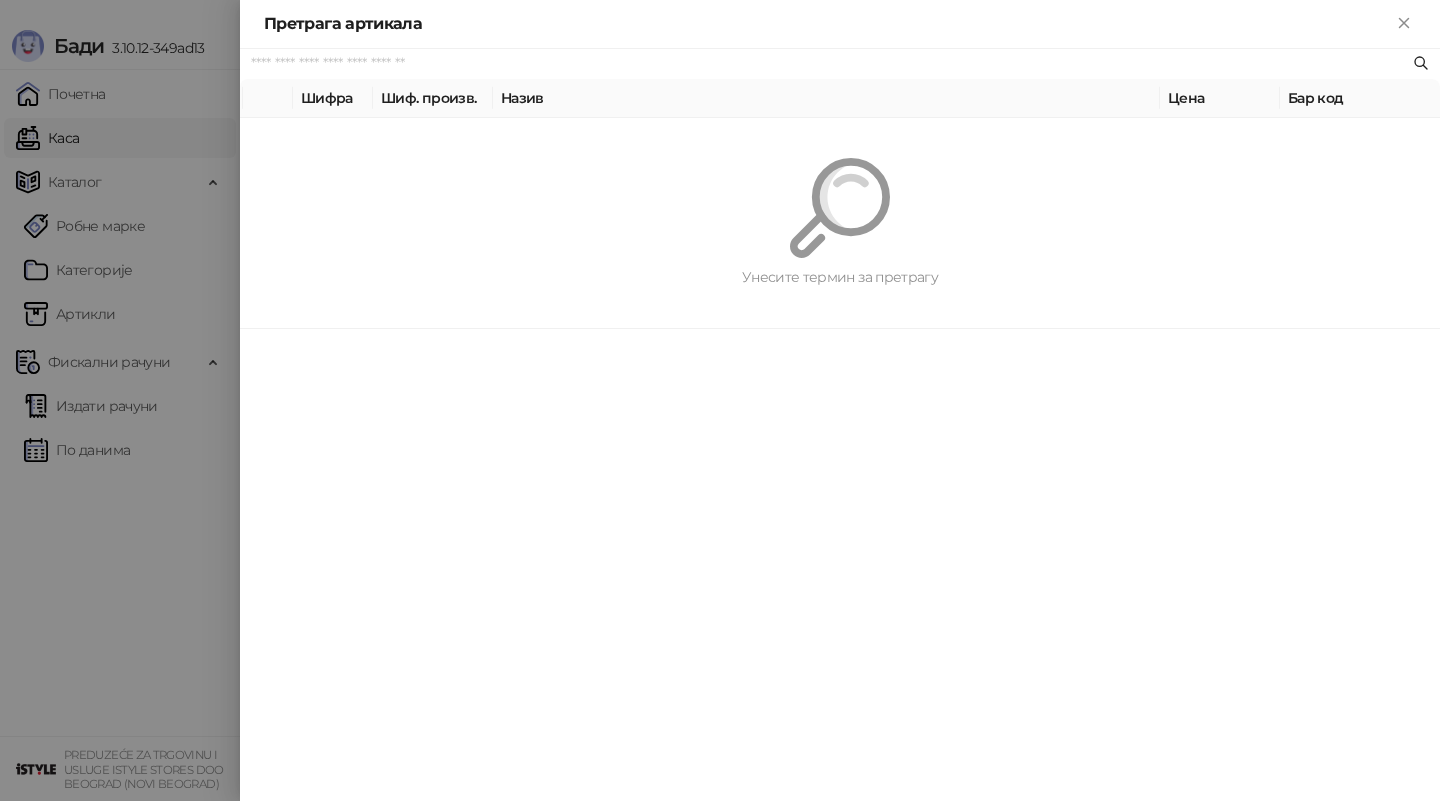paste on "**********" 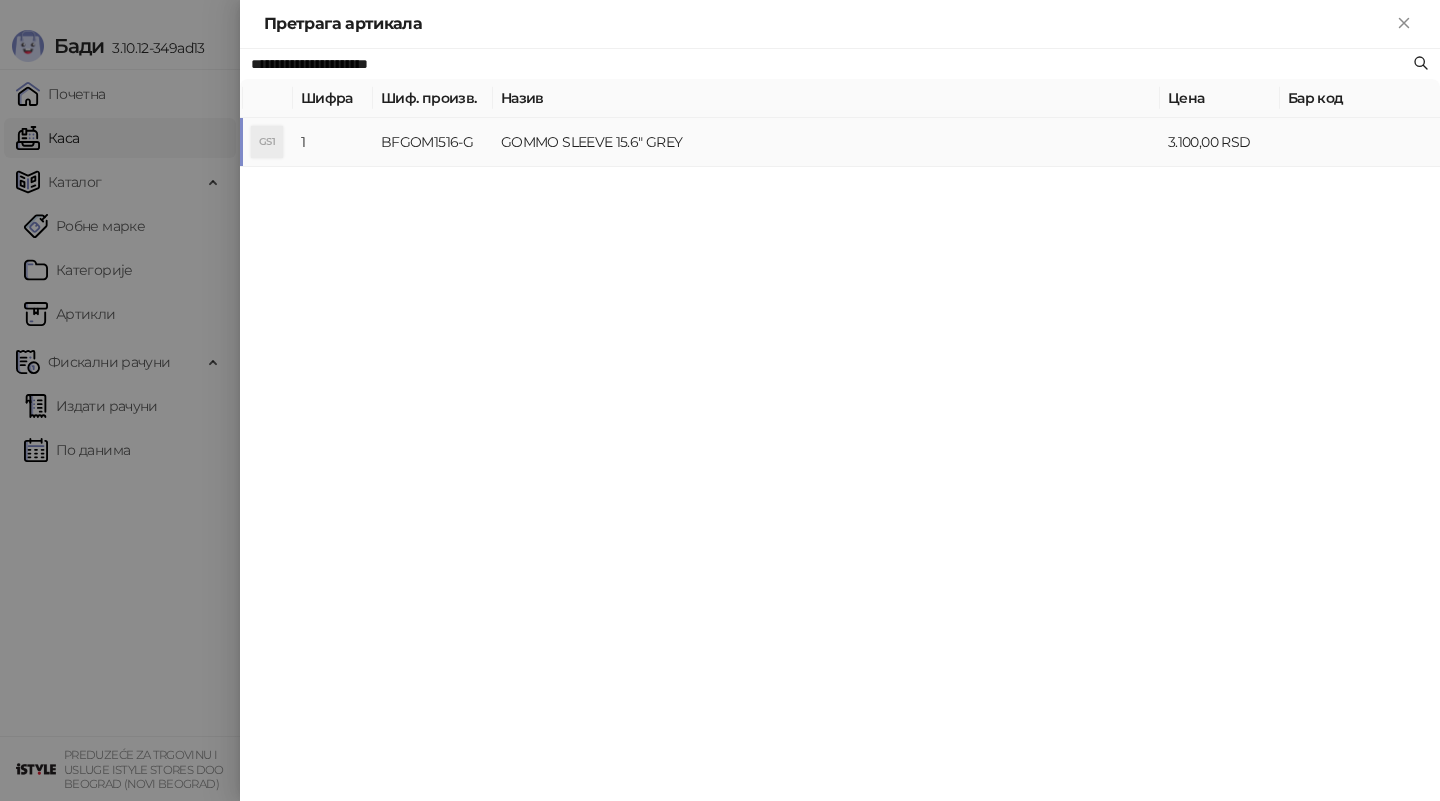 type on "**********" 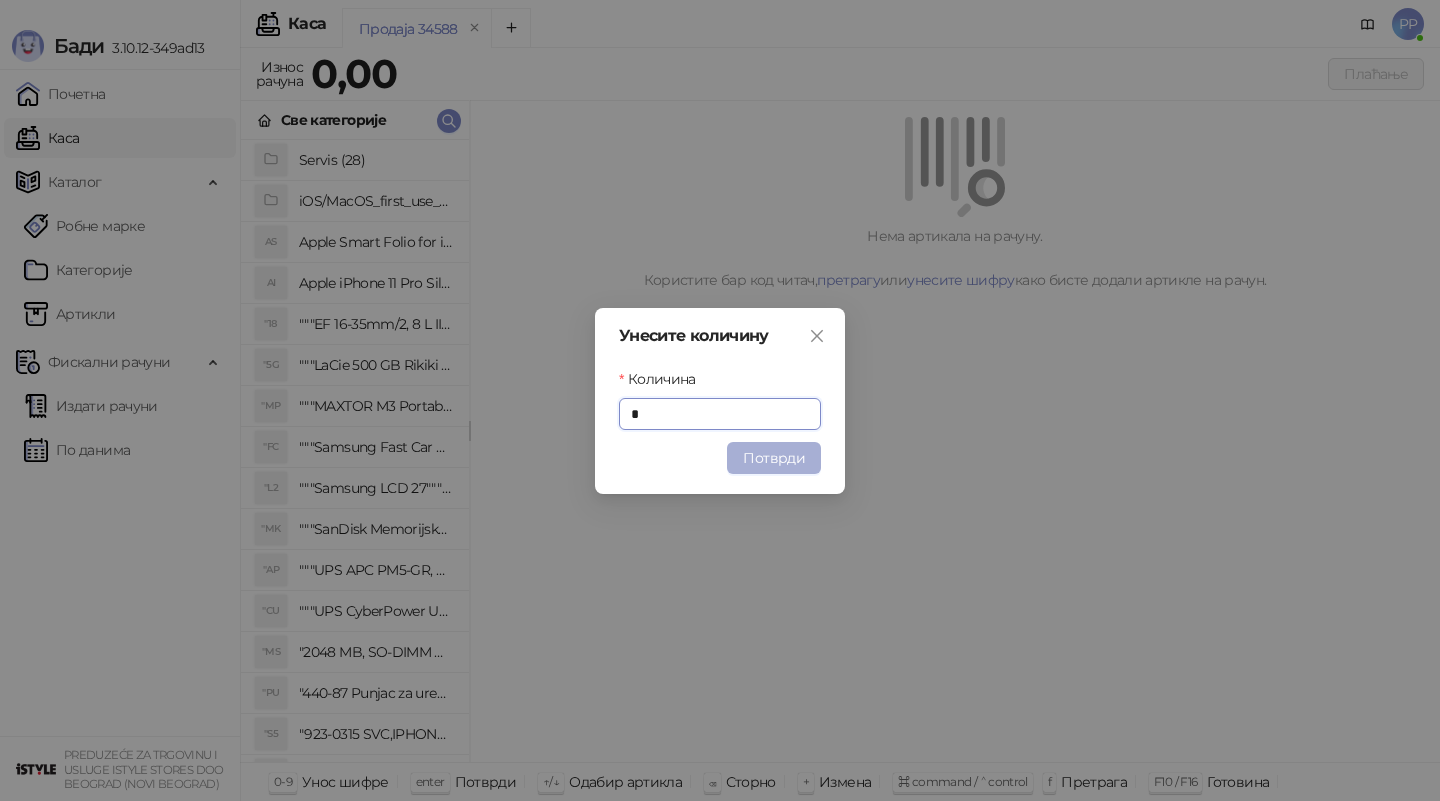 click on "Потврди" at bounding box center [774, 458] 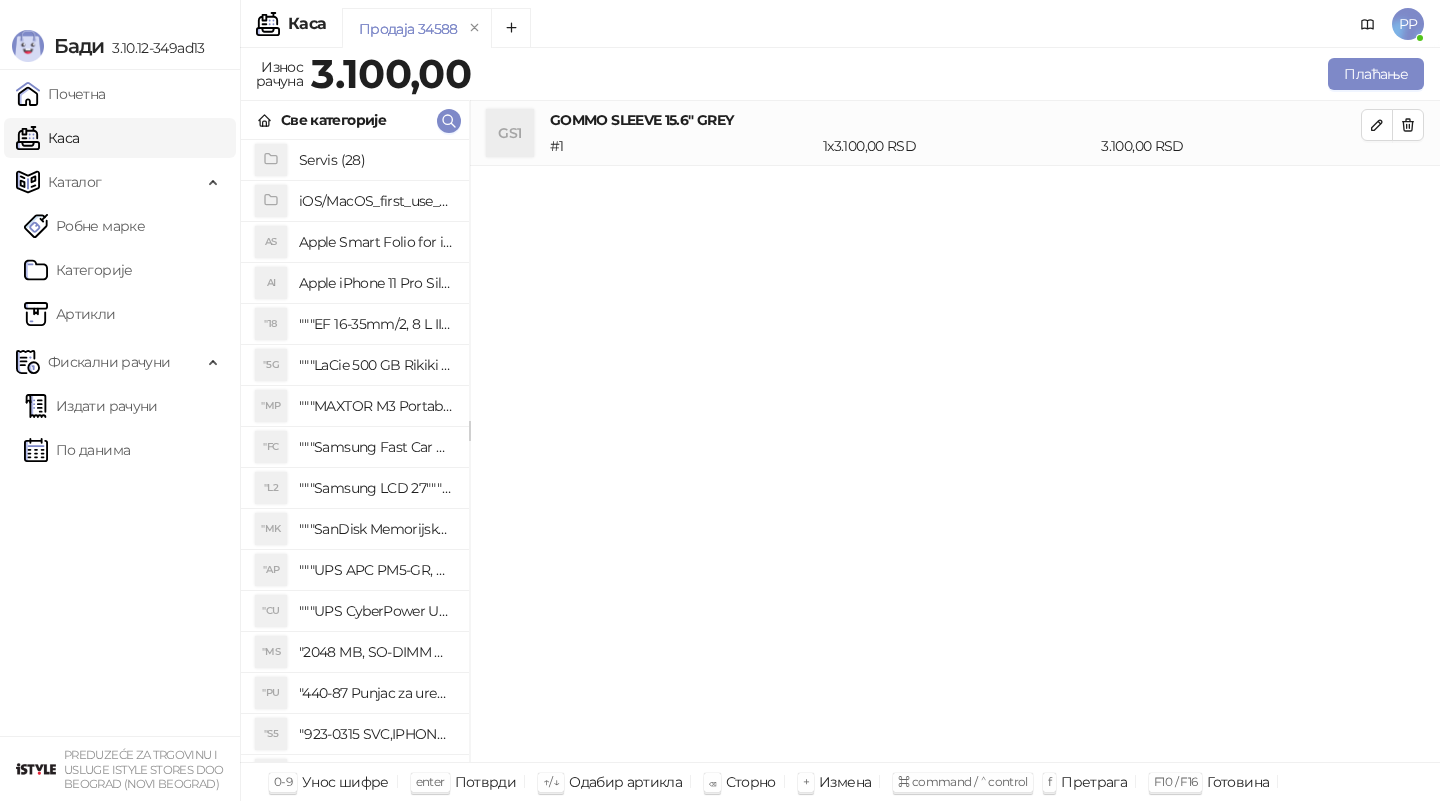 click on "GS1 GOMMO SLEEVE 15.6" GREY    # 1 1  x  3.100,00 RSD 3.100,00 RSD" at bounding box center (955, 432) 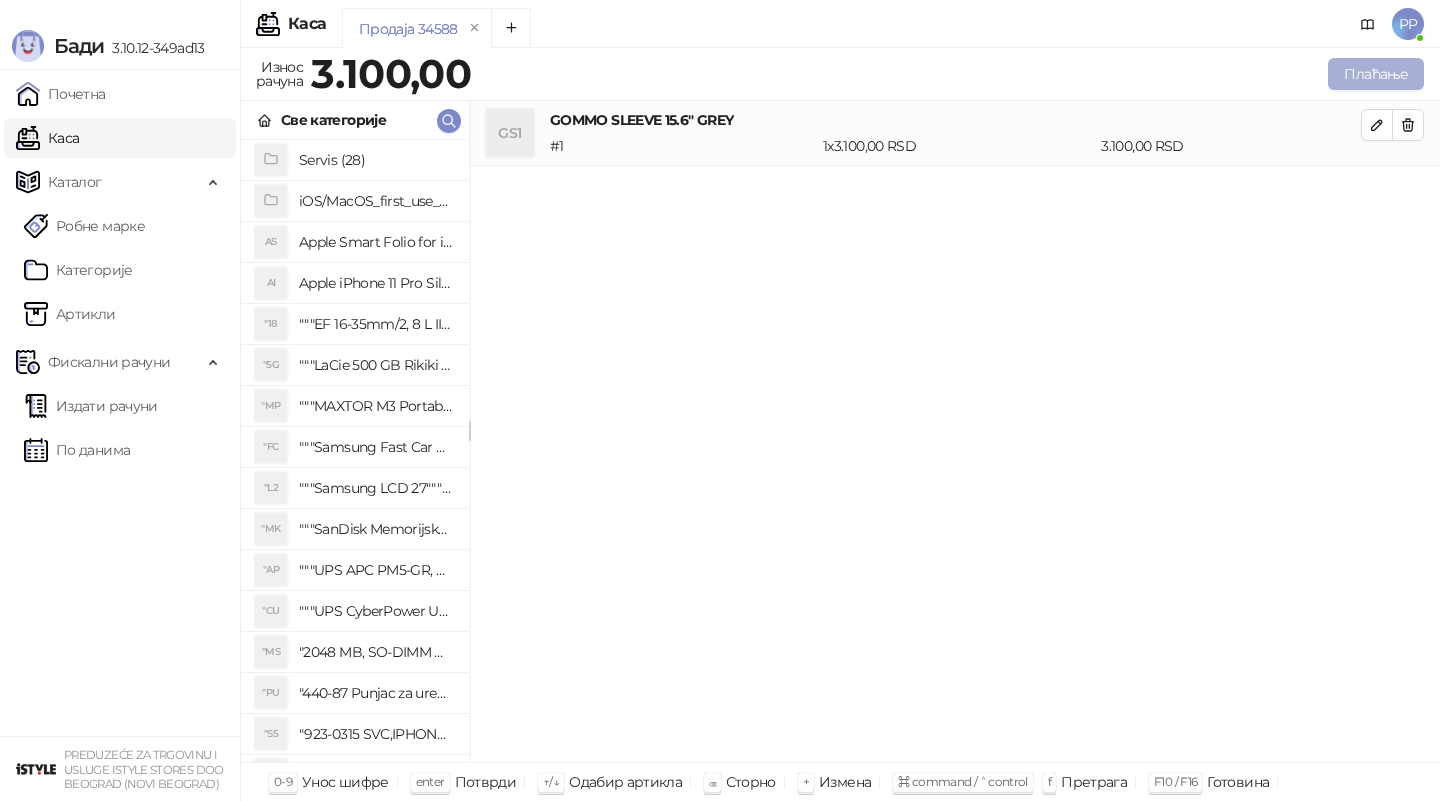 click on "Плаћање" at bounding box center [1376, 74] 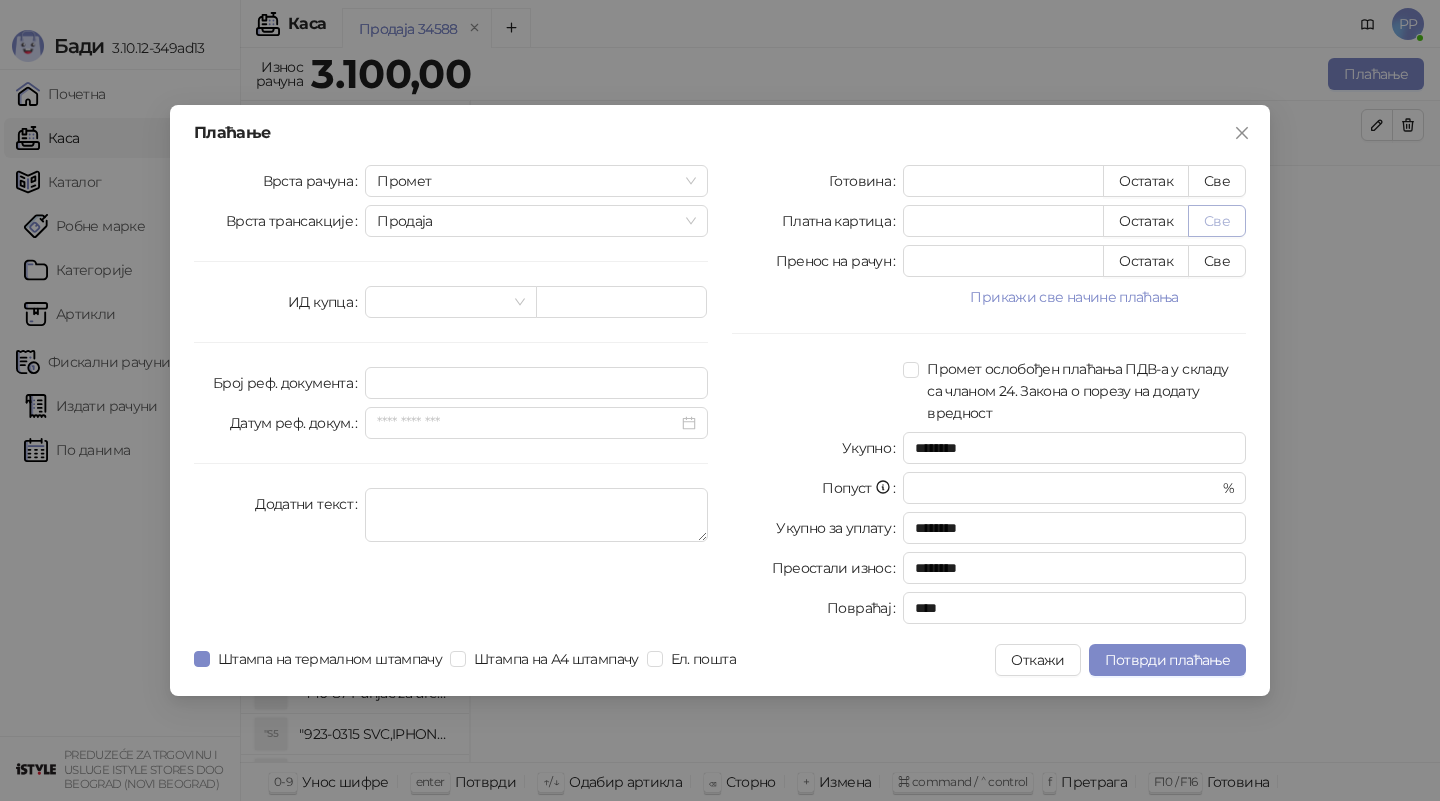 click on "Све" at bounding box center (1217, 221) 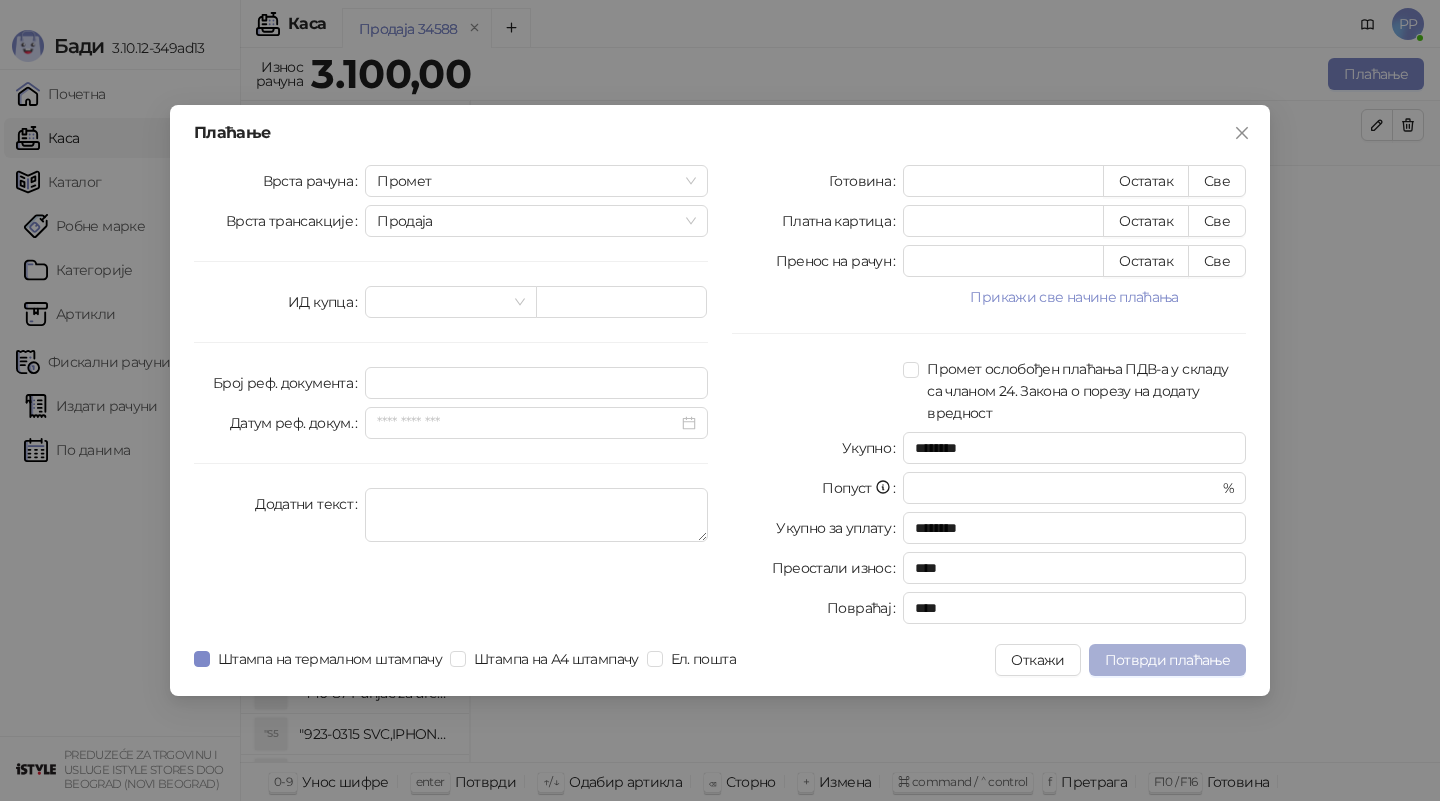 click on "Потврди плаћање" at bounding box center [1167, 660] 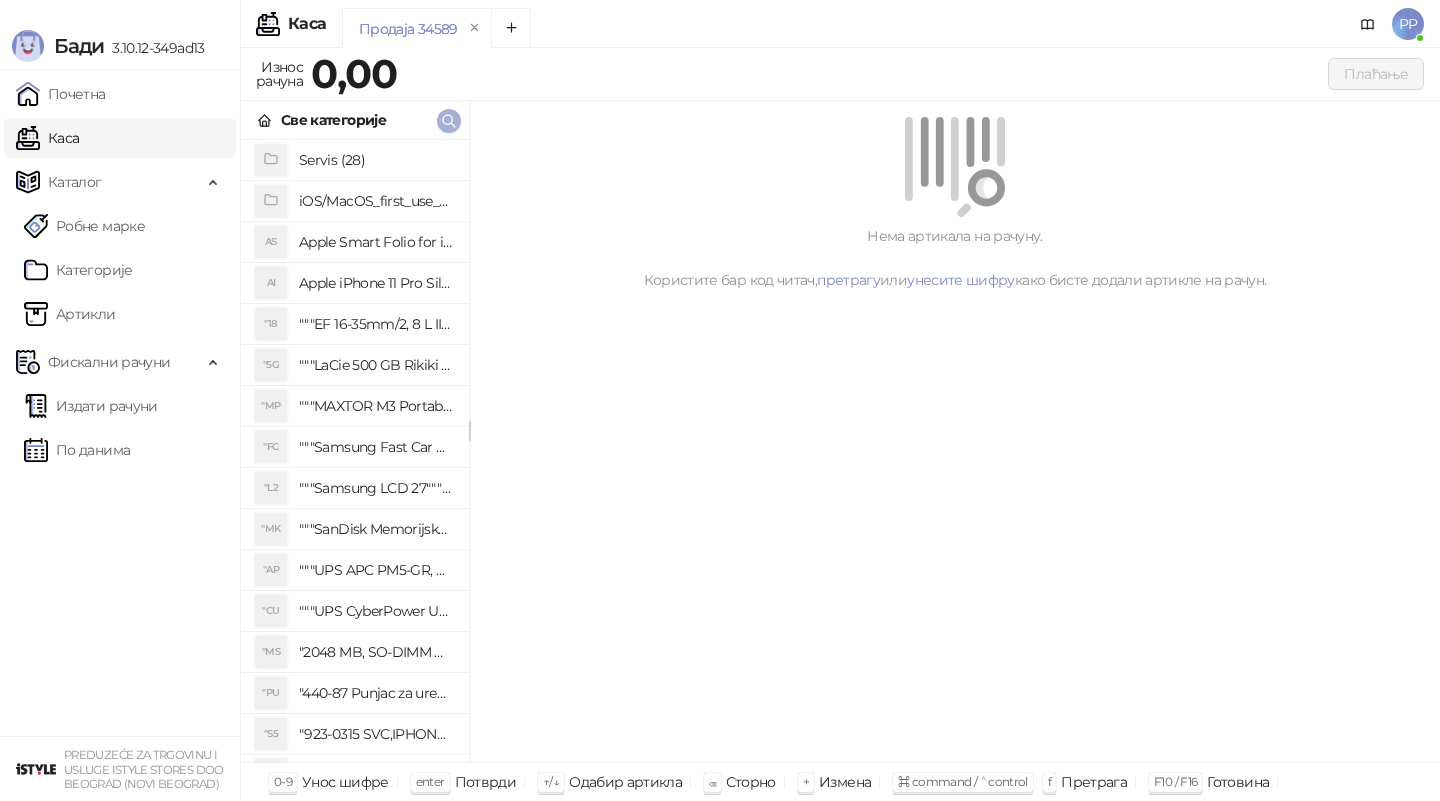click 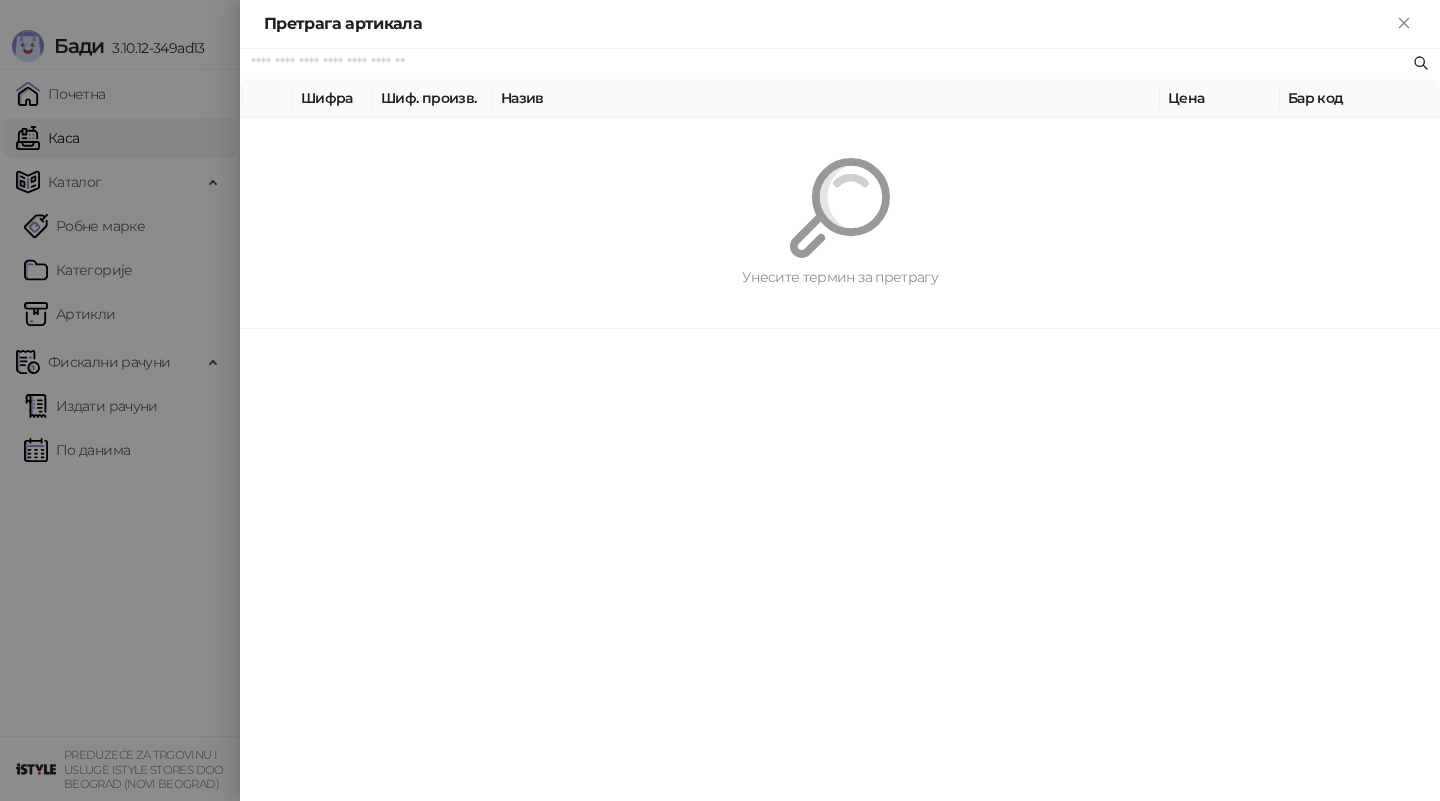 type on "*" 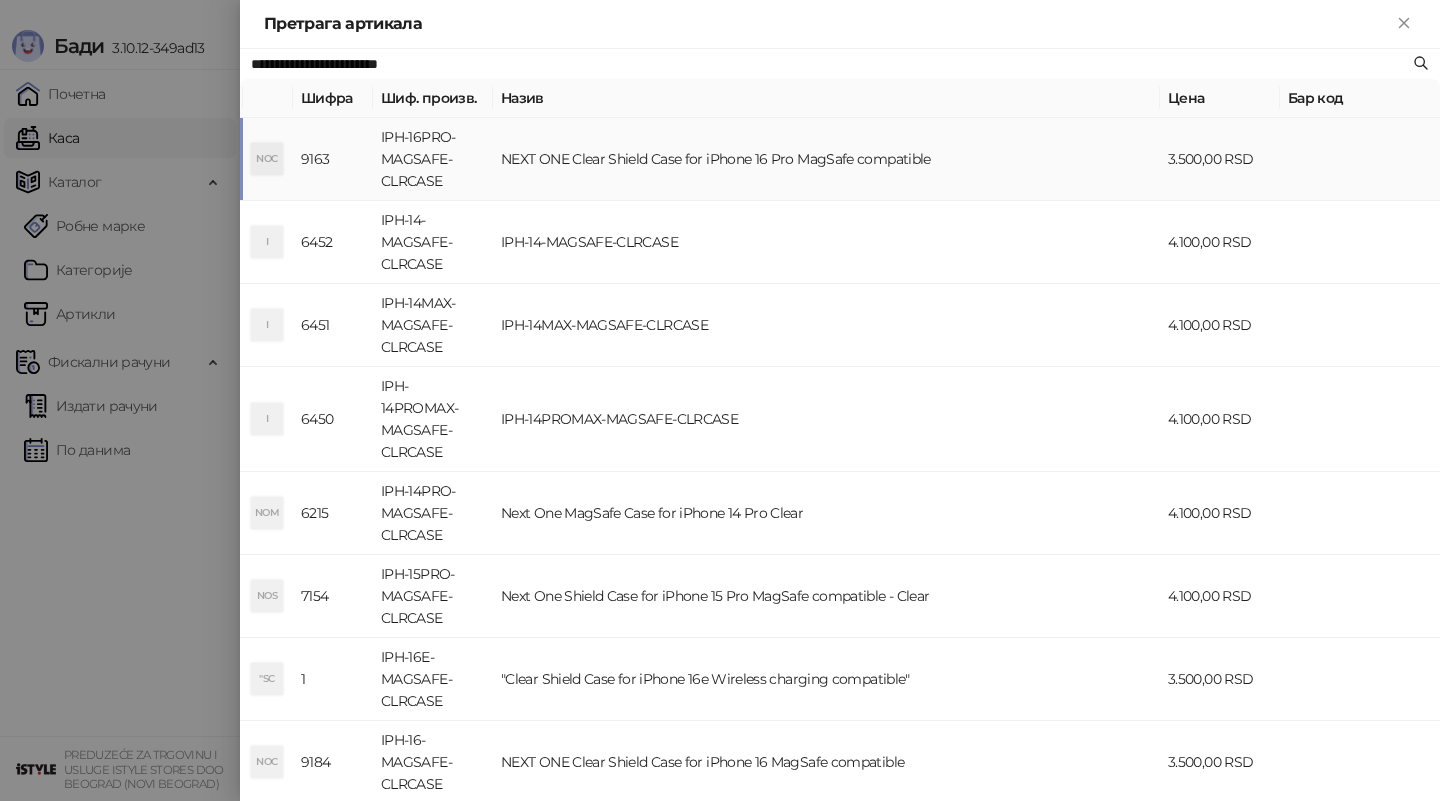 type on "**********" 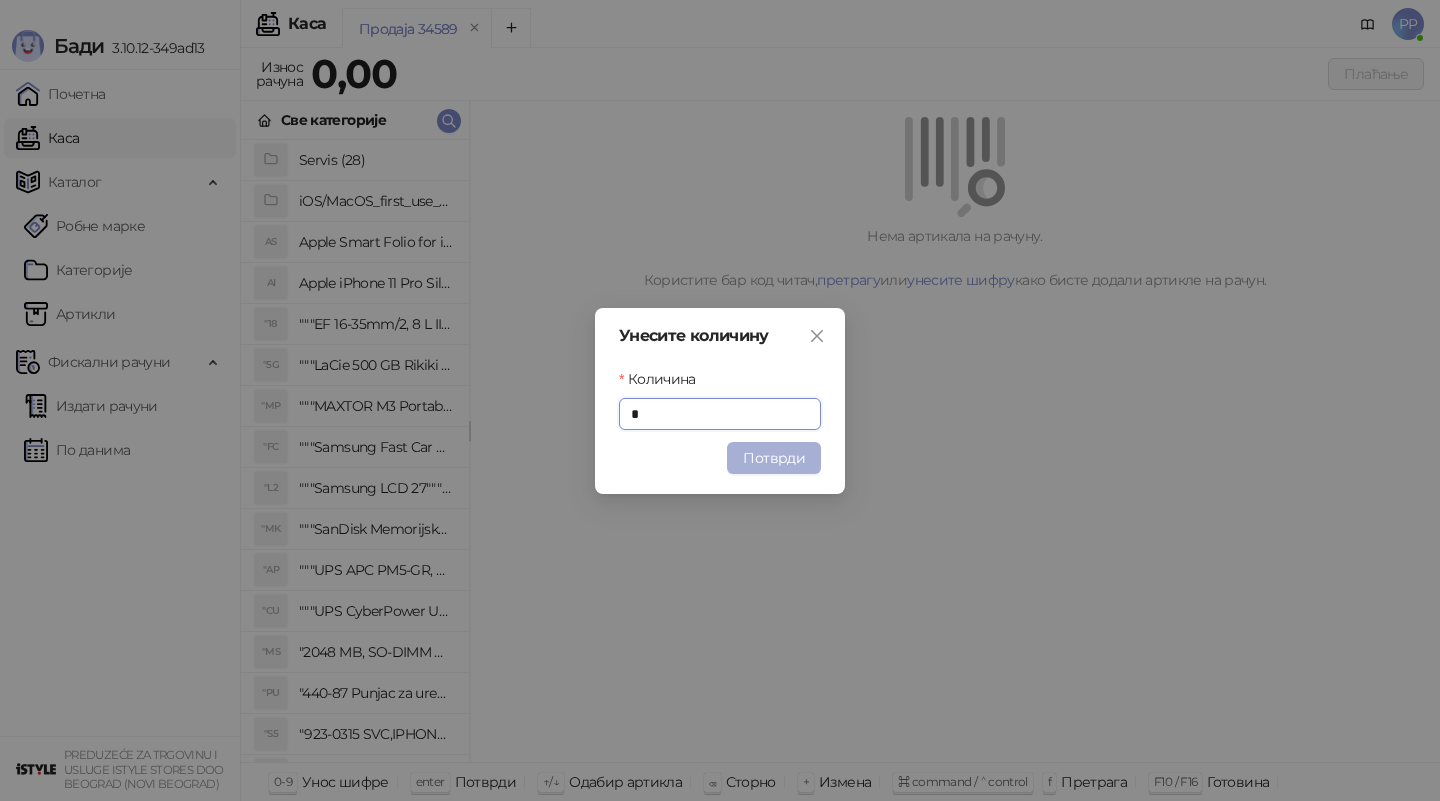 click on "Потврди" at bounding box center (774, 458) 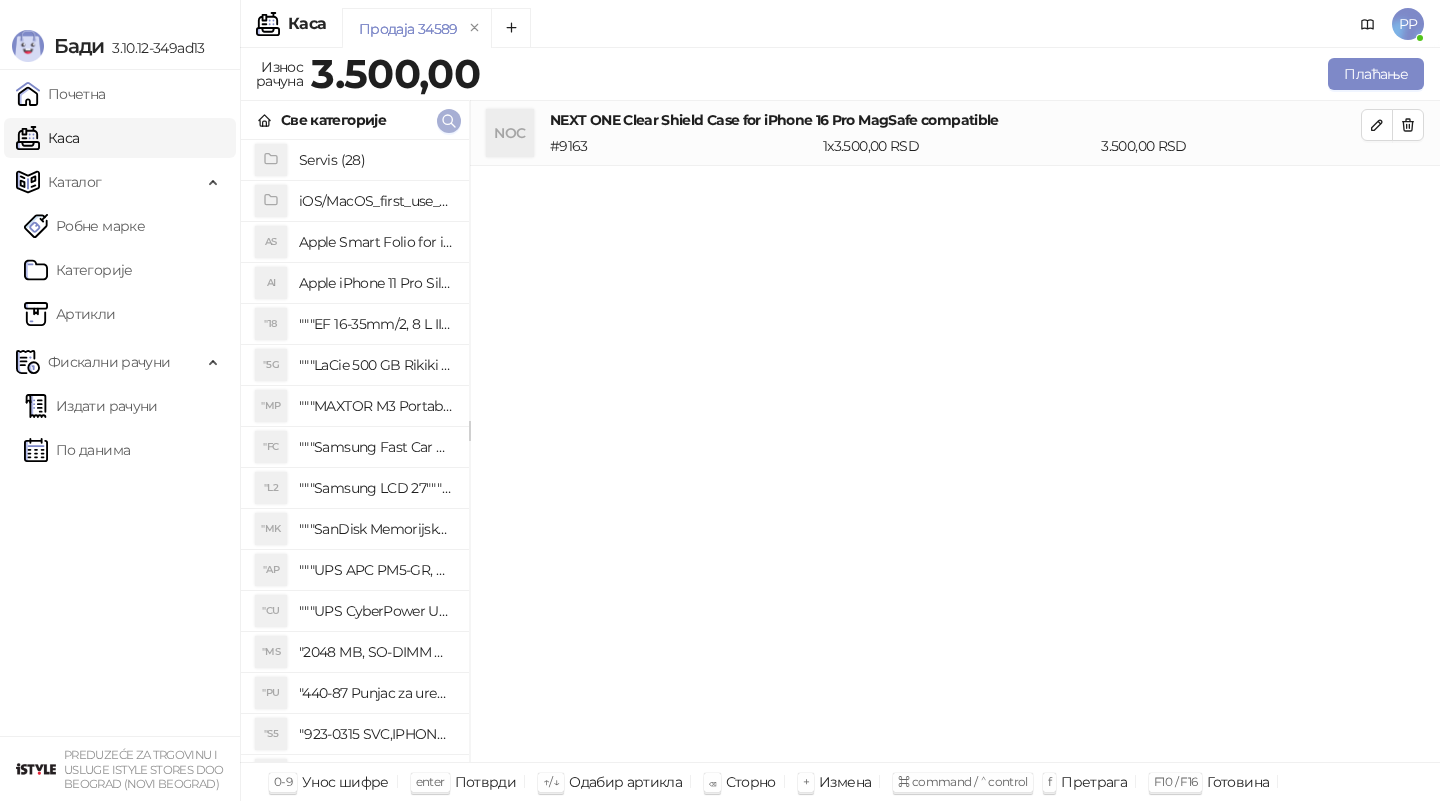 click 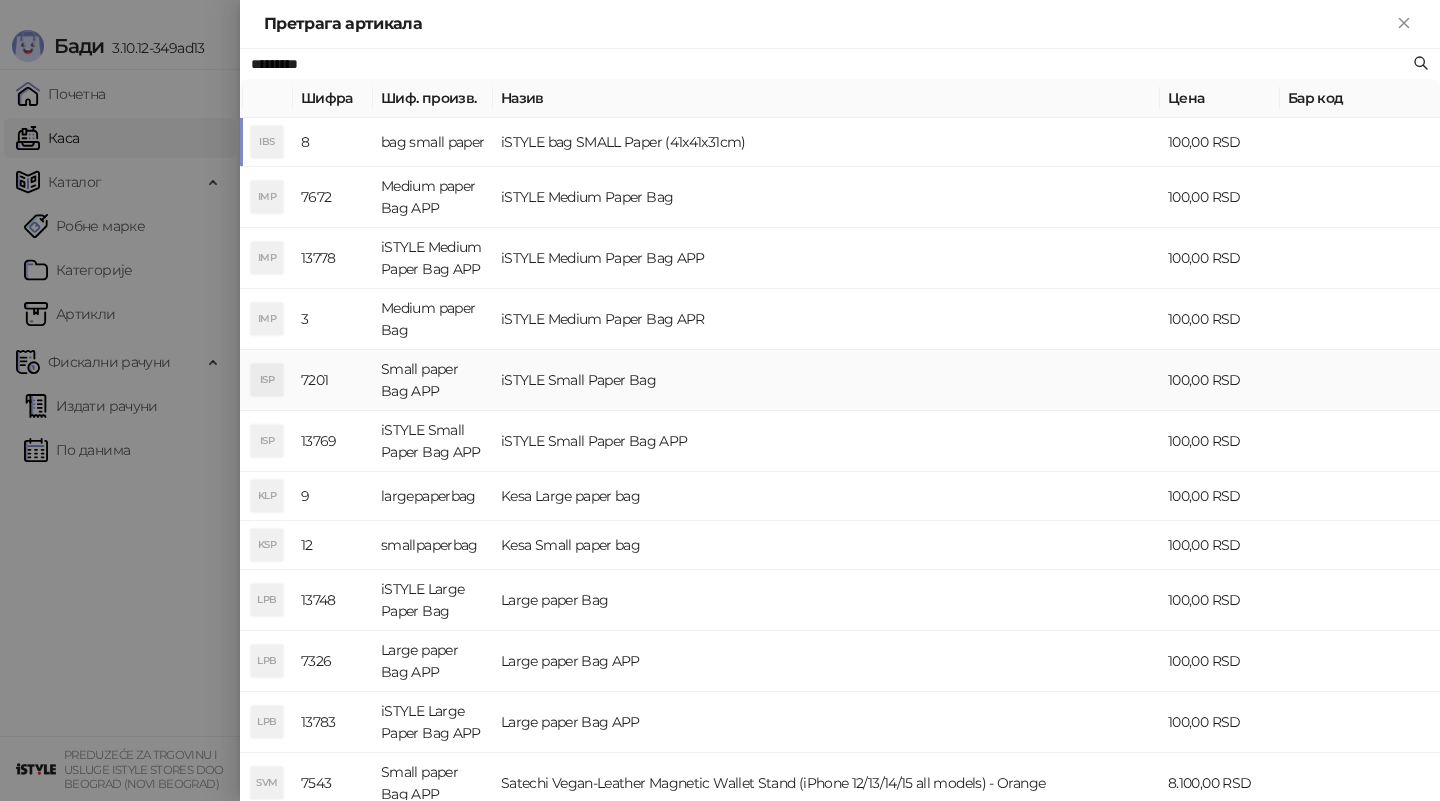 type on "*********" 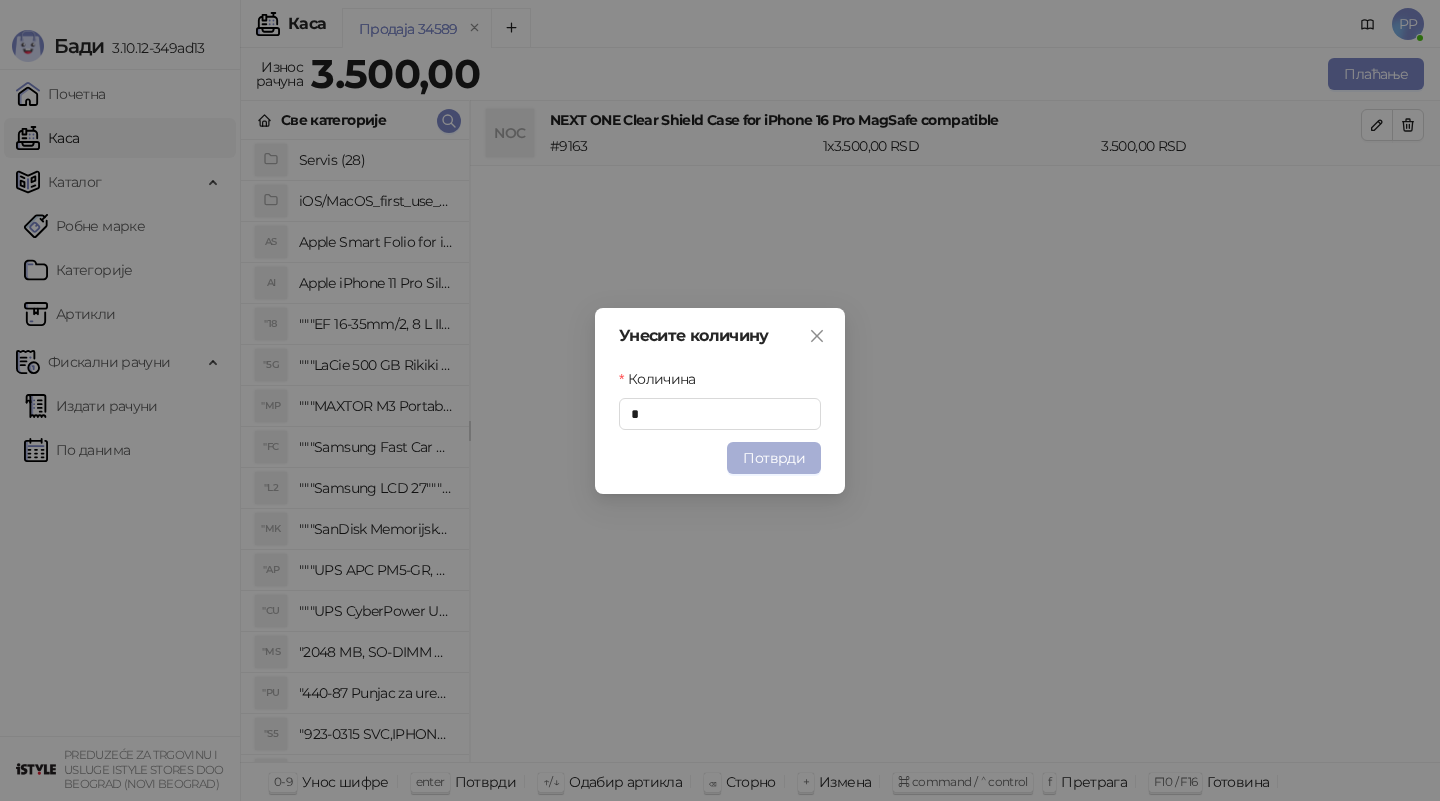 click on "Потврди" at bounding box center (774, 458) 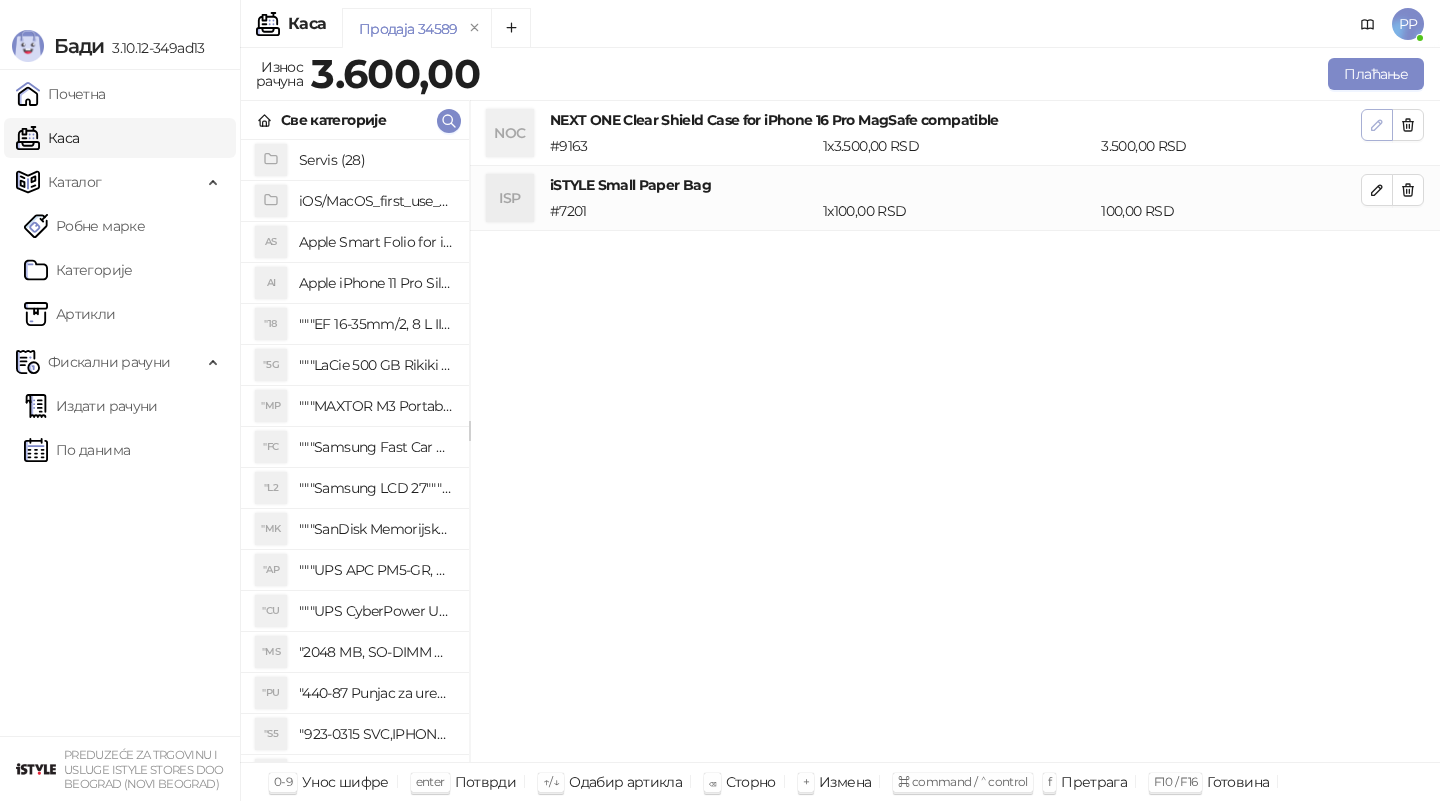 click 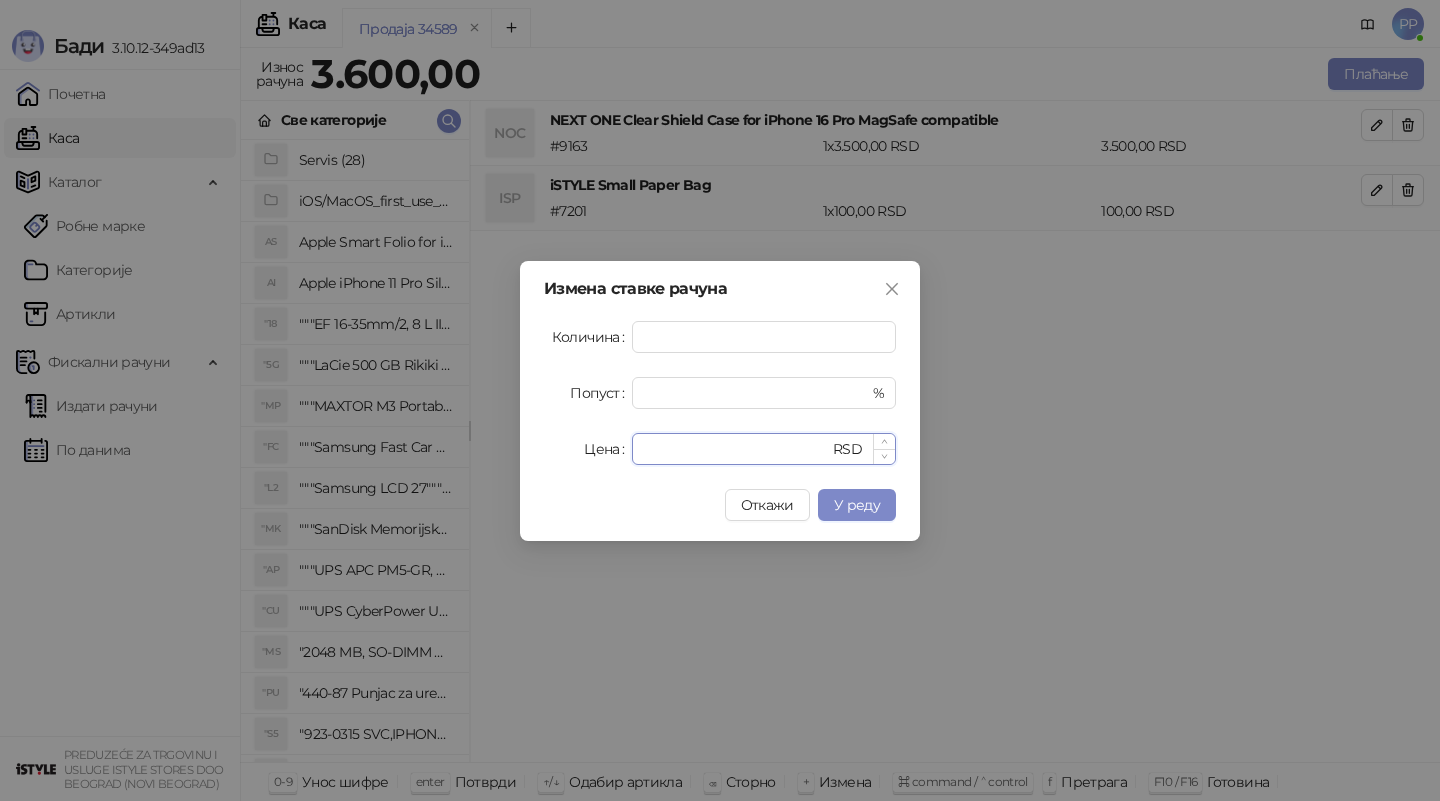 click on "****" at bounding box center (736, 449) 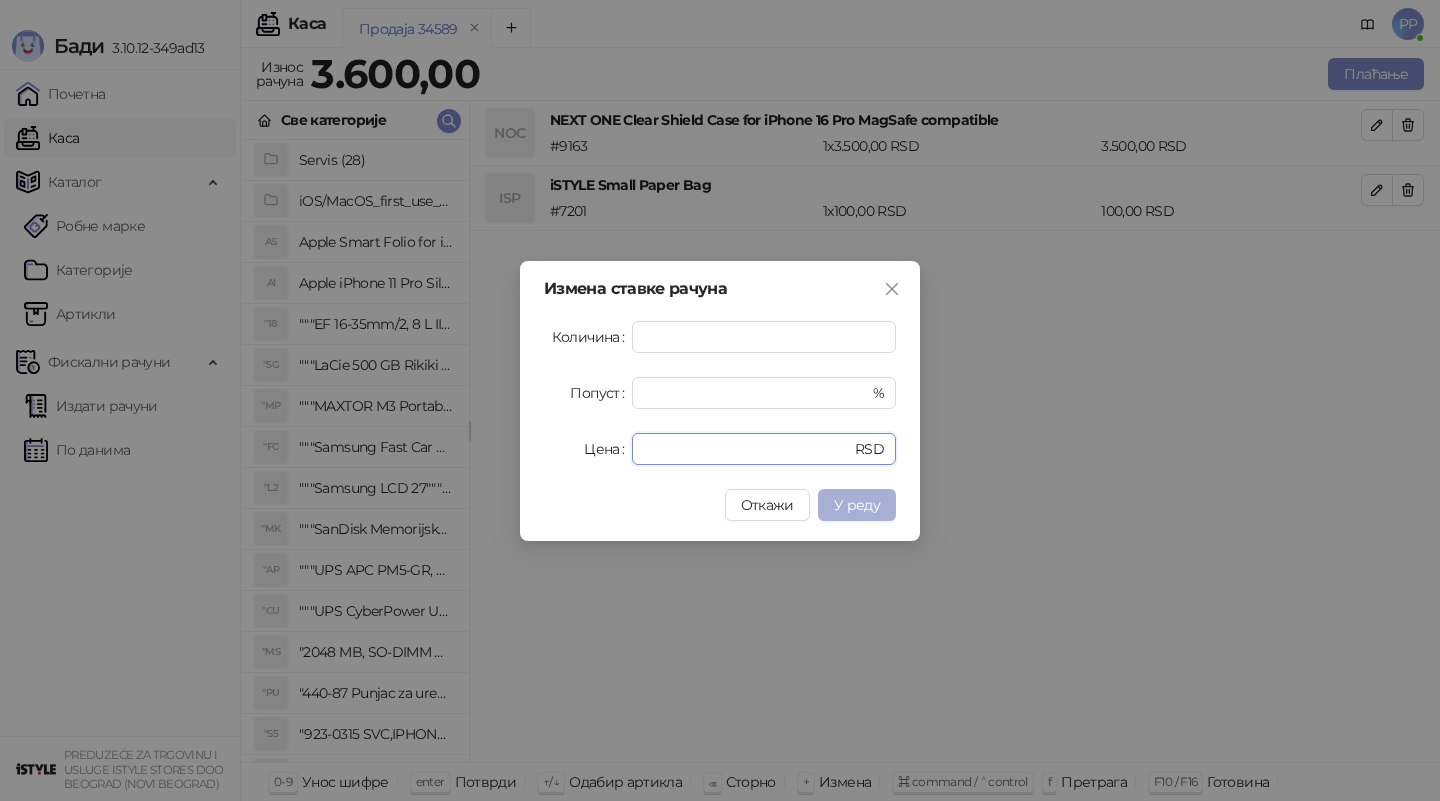 type on "****" 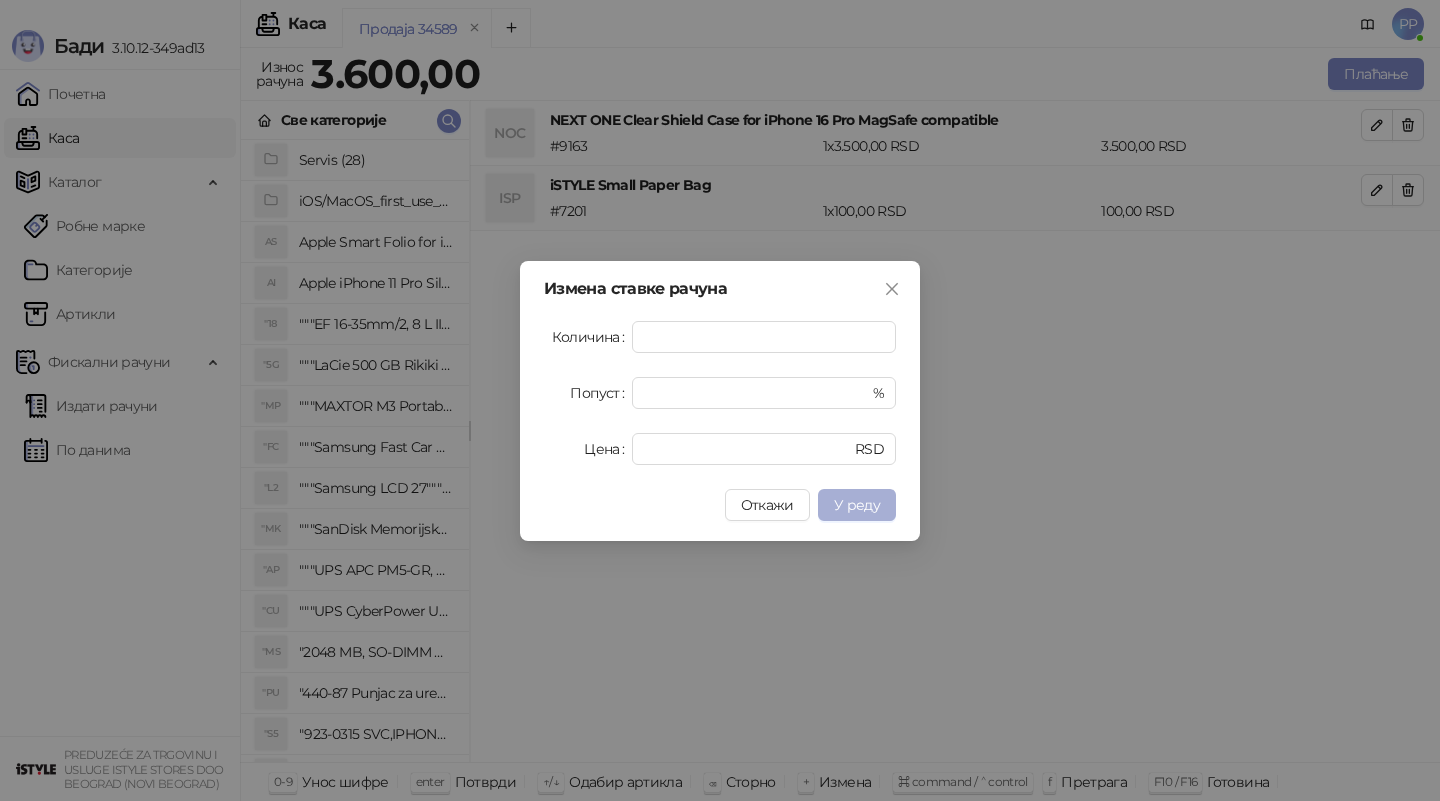 click on "У реду" at bounding box center (857, 505) 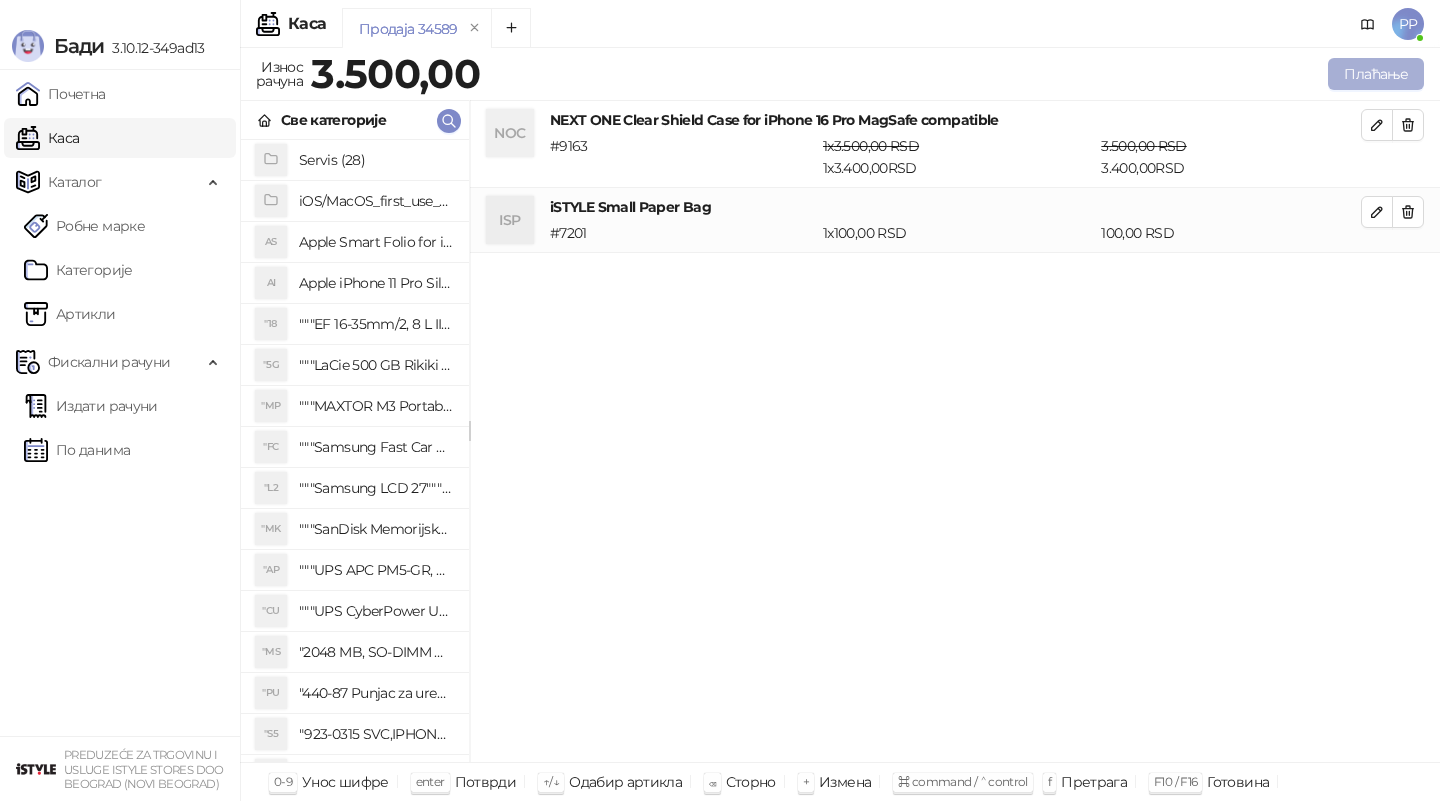 click on "Плаћање" at bounding box center [1376, 74] 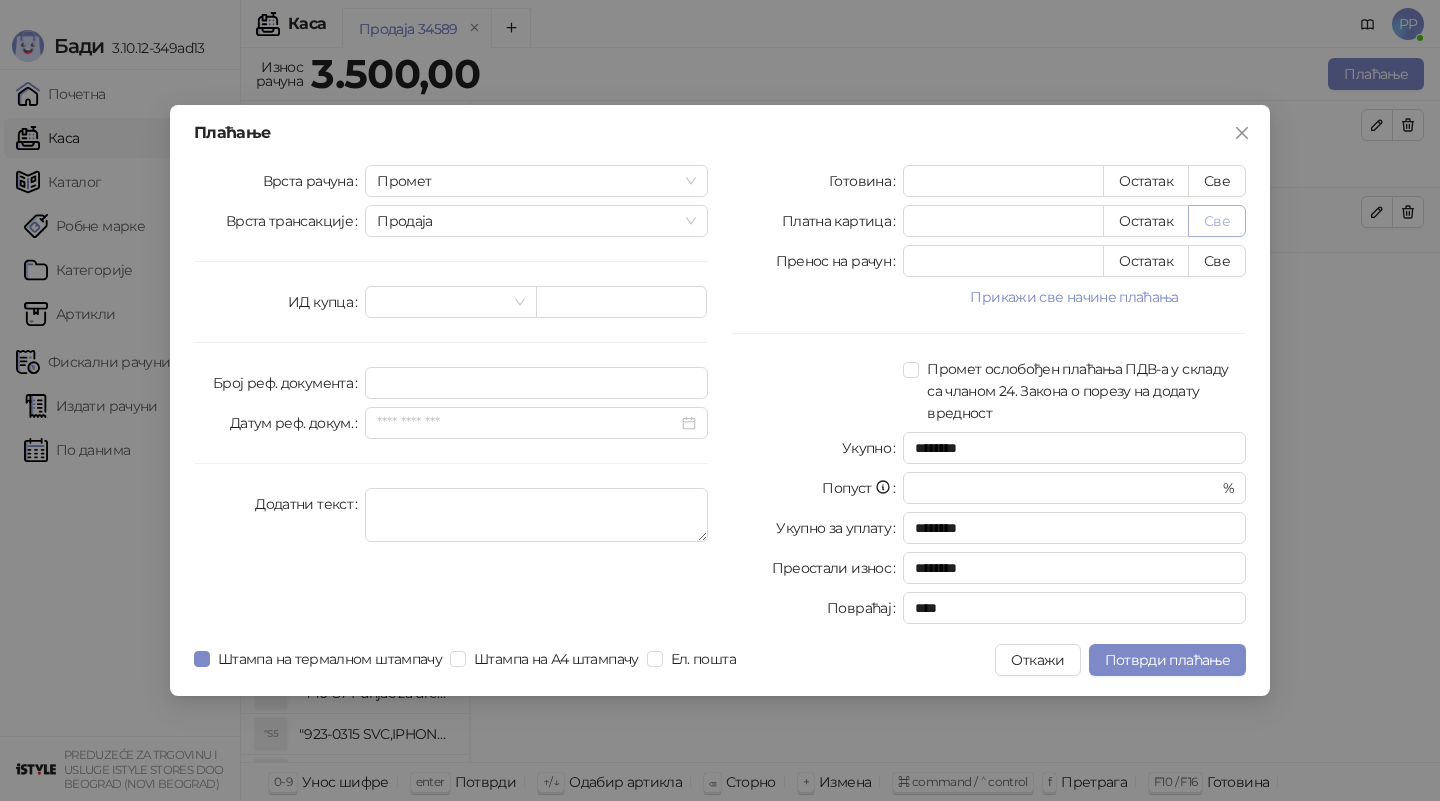 click on "Све" at bounding box center (1217, 221) 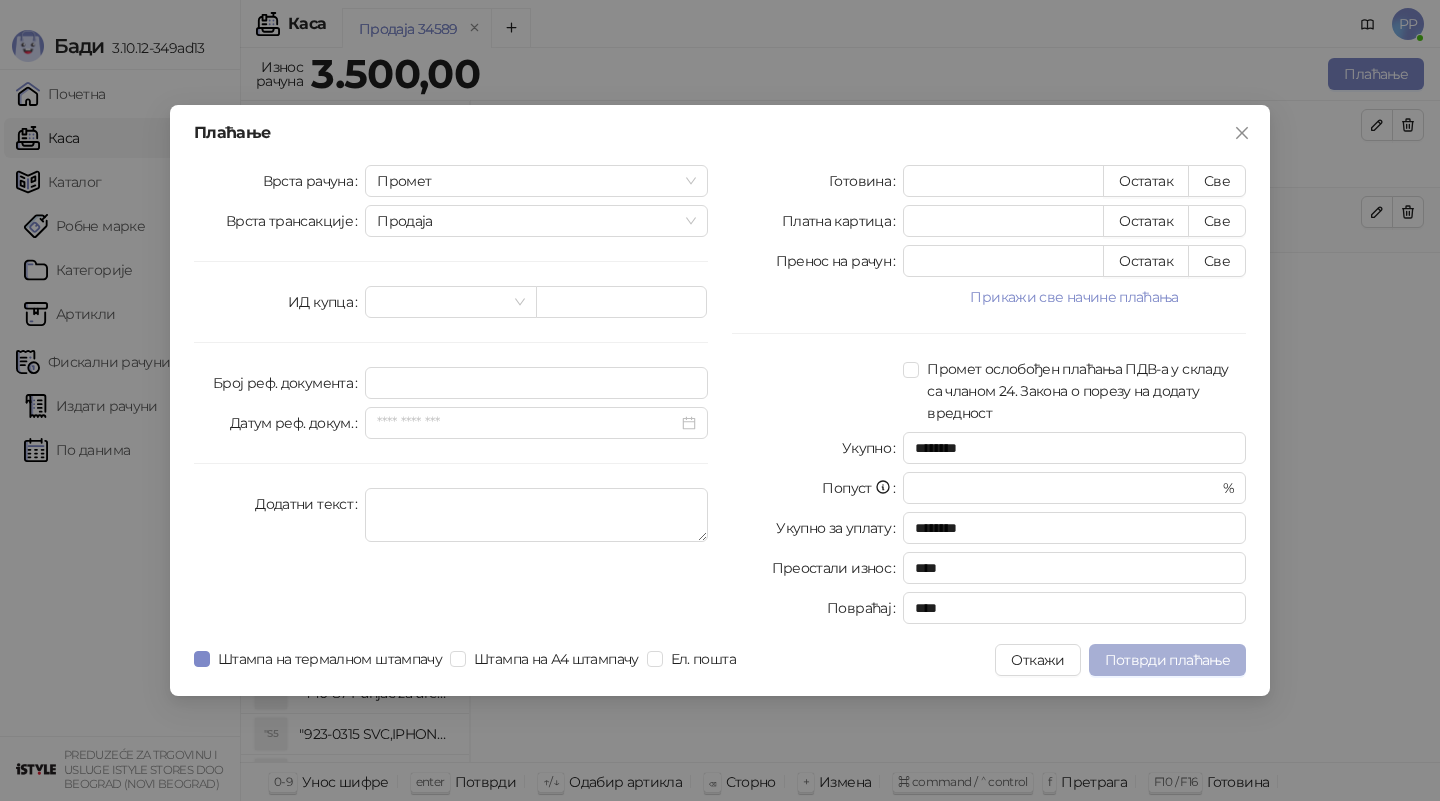 click on "Потврди плаћање" at bounding box center (1167, 660) 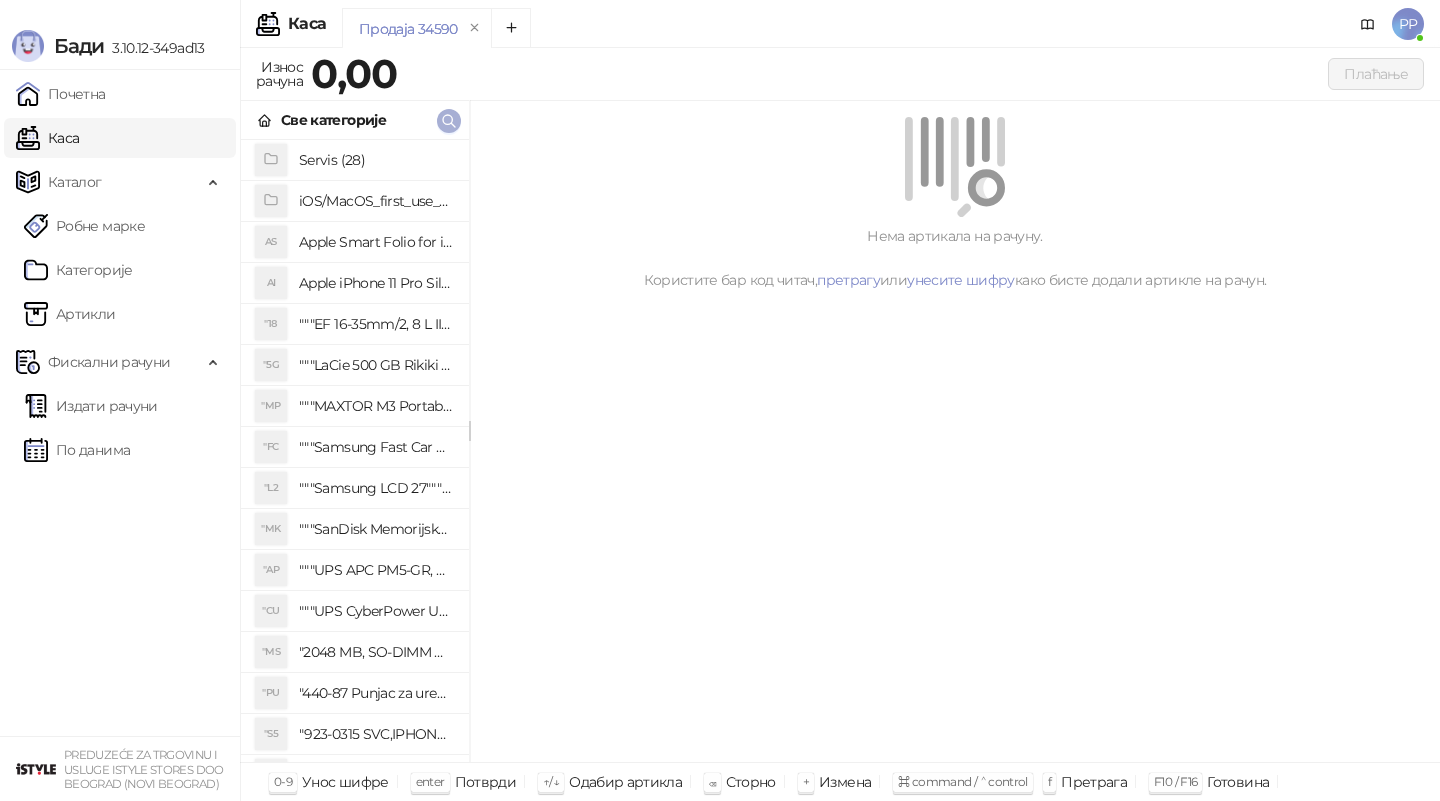 click 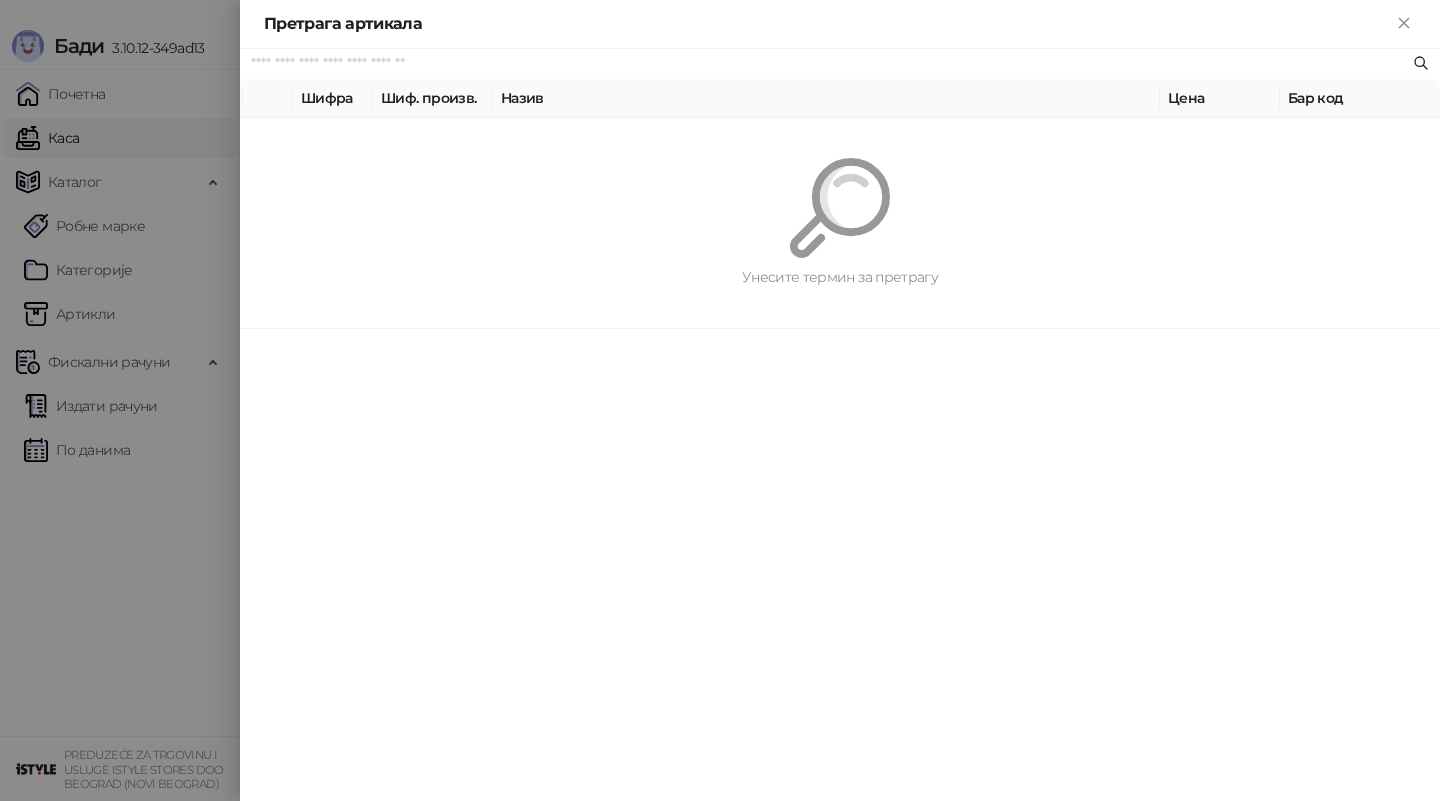 paste on "***" 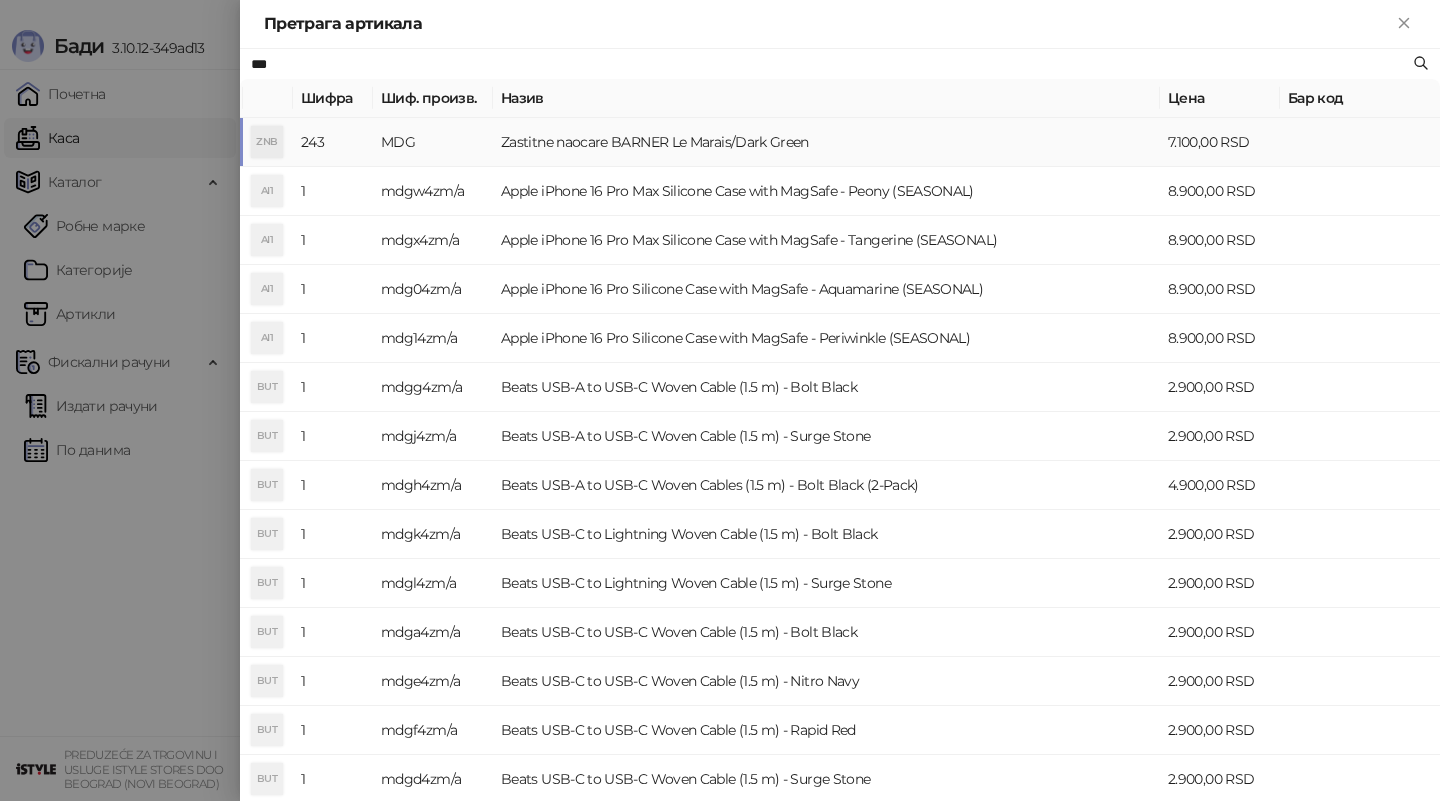 type on "***" 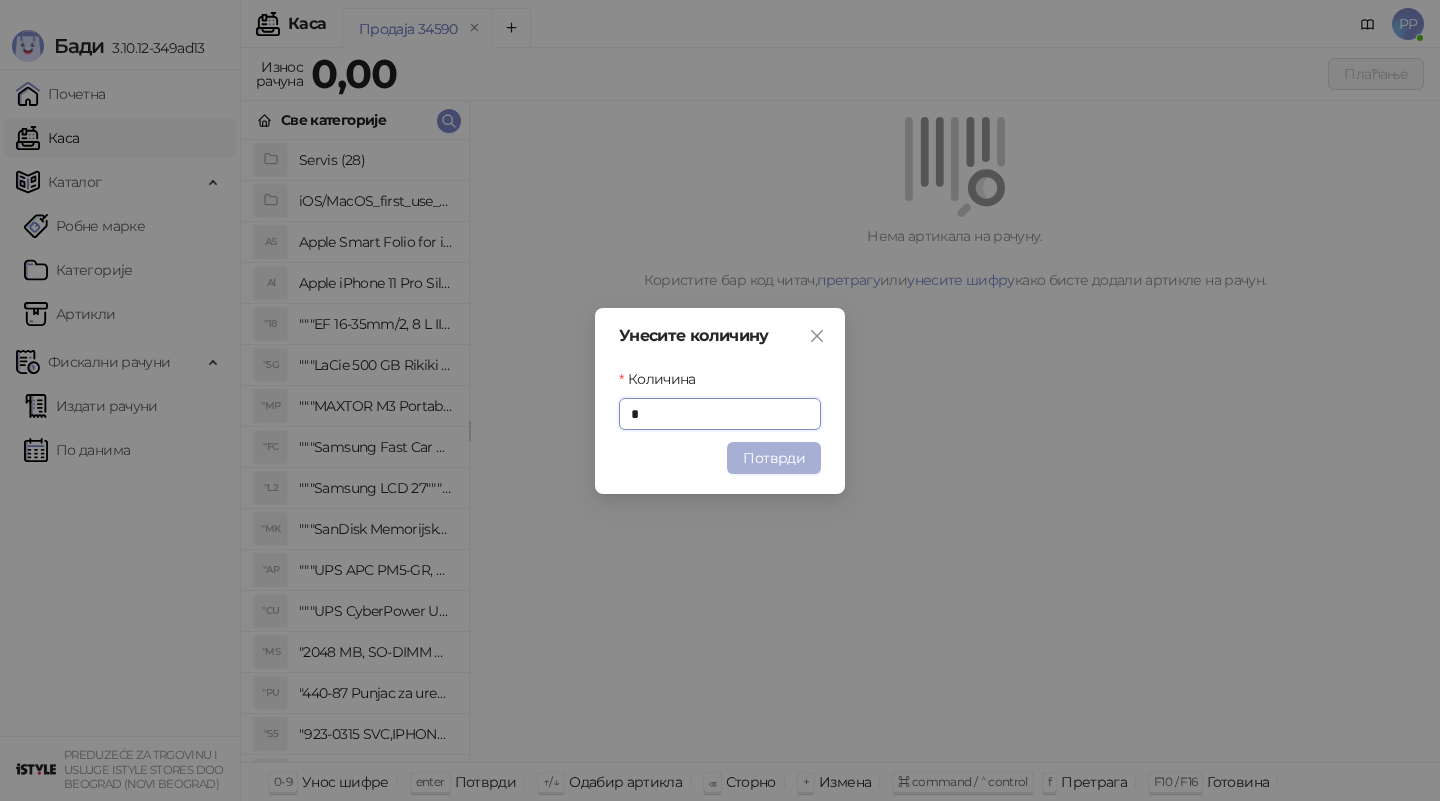 click on "Потврди" at bounding box center [774, 458] 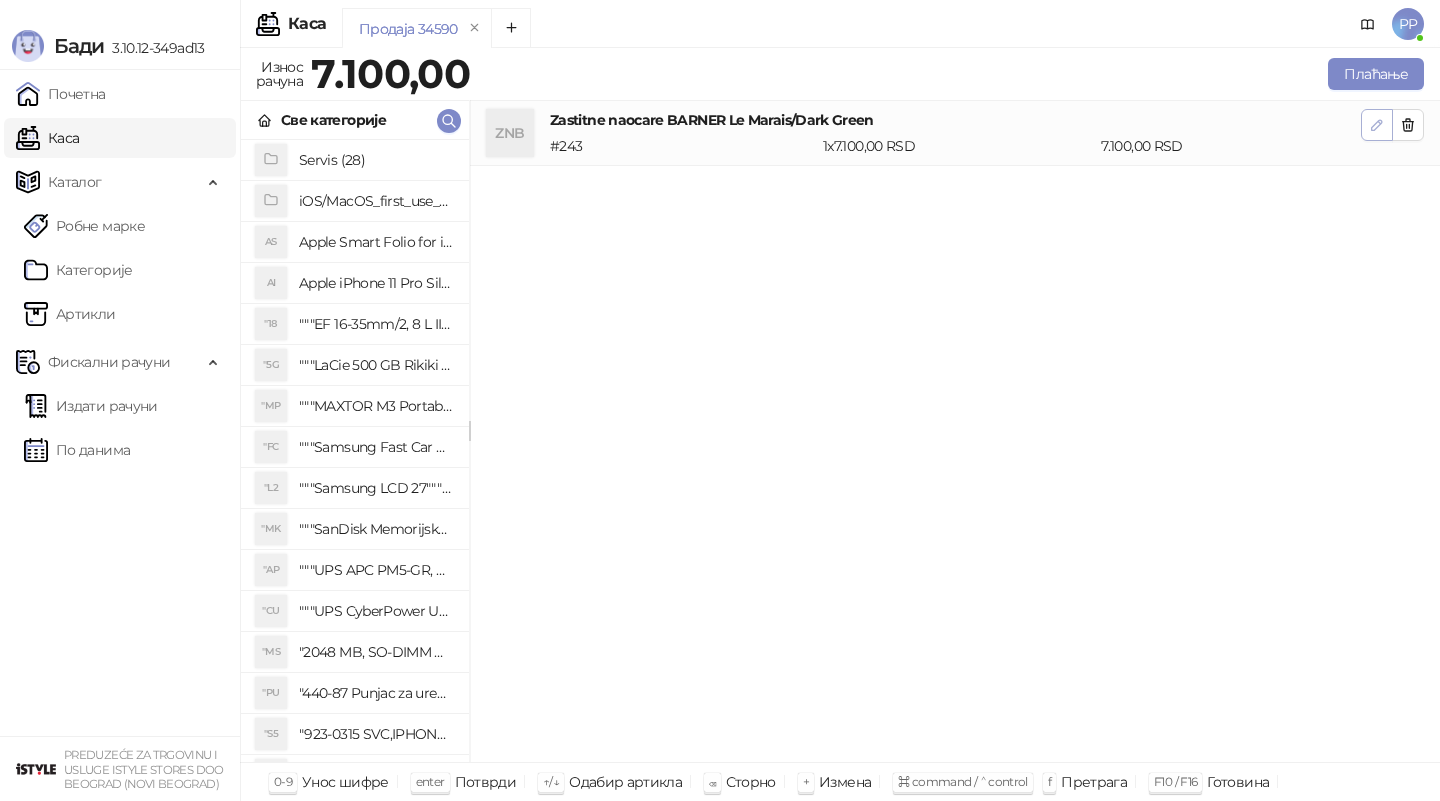 click 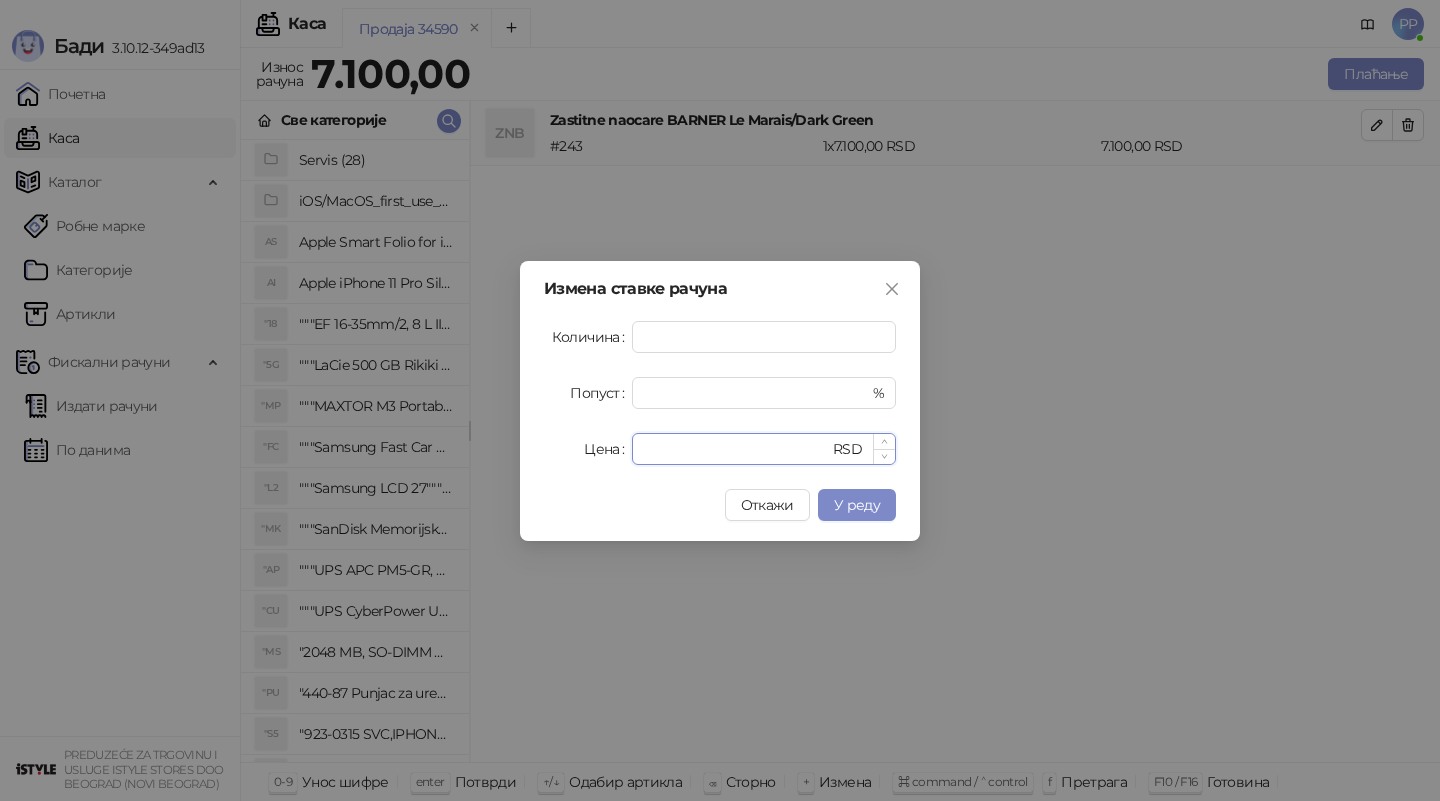 click on "****" at bounding box center (736, 449) 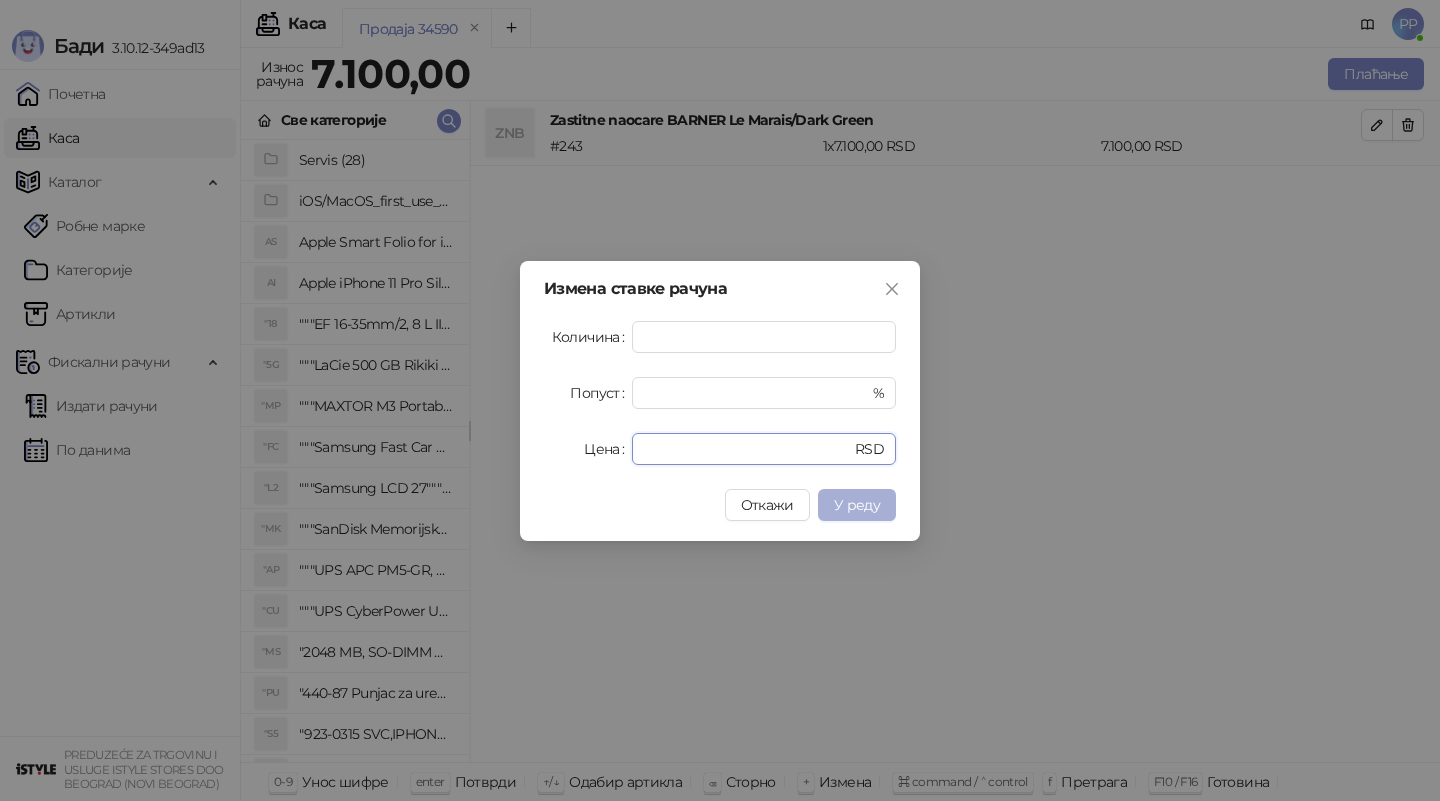 type on "****" 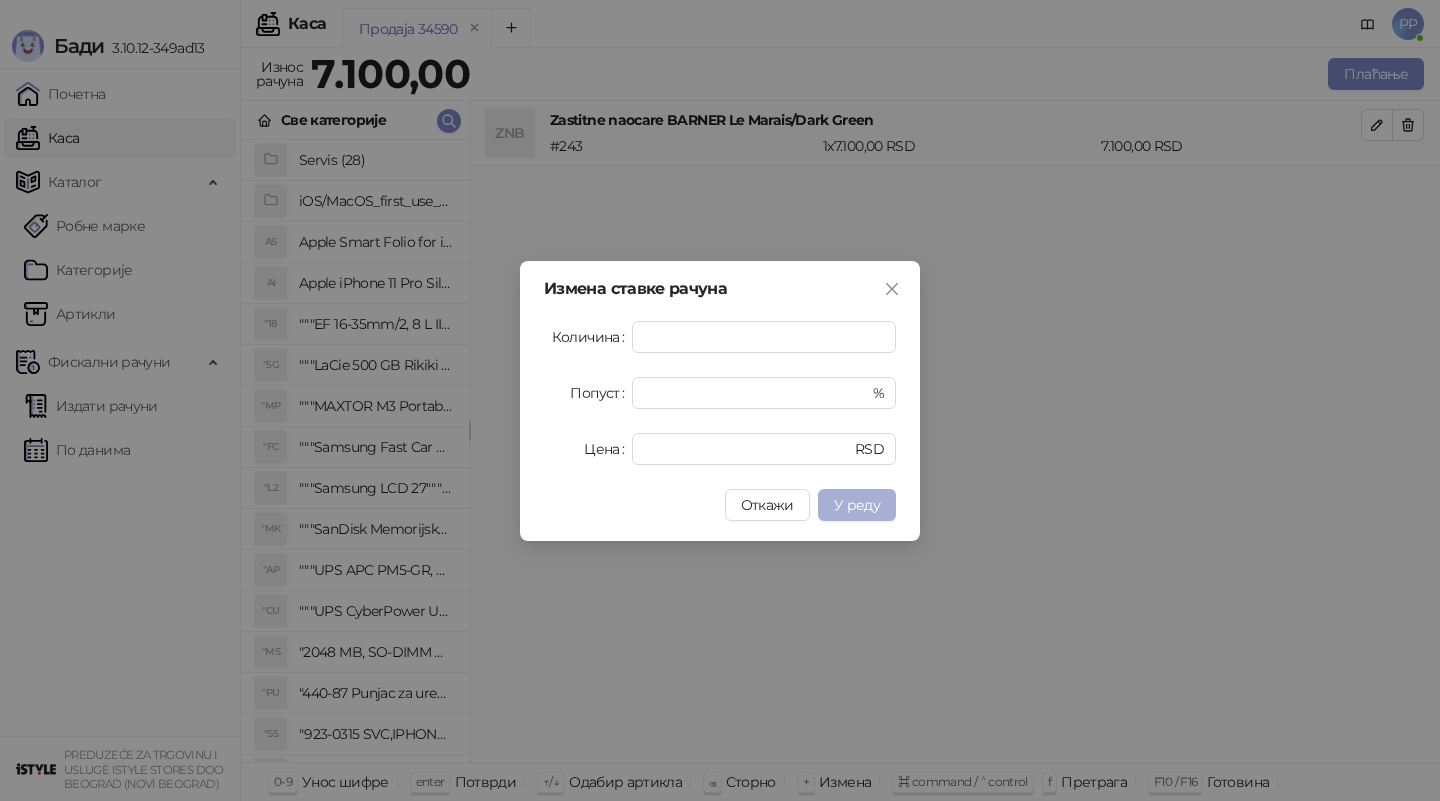 click on "У реду" at bounding box center (857, 505) 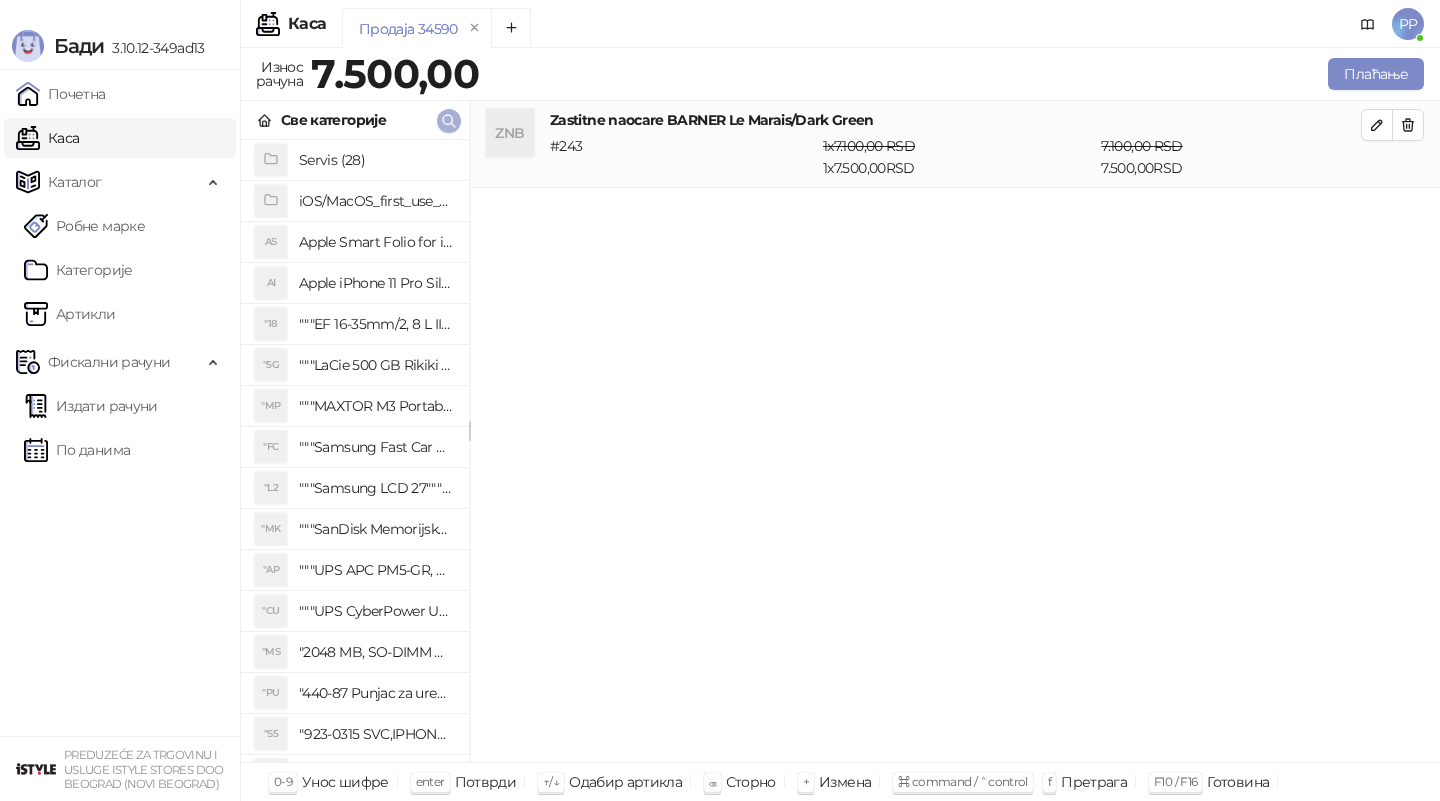 click 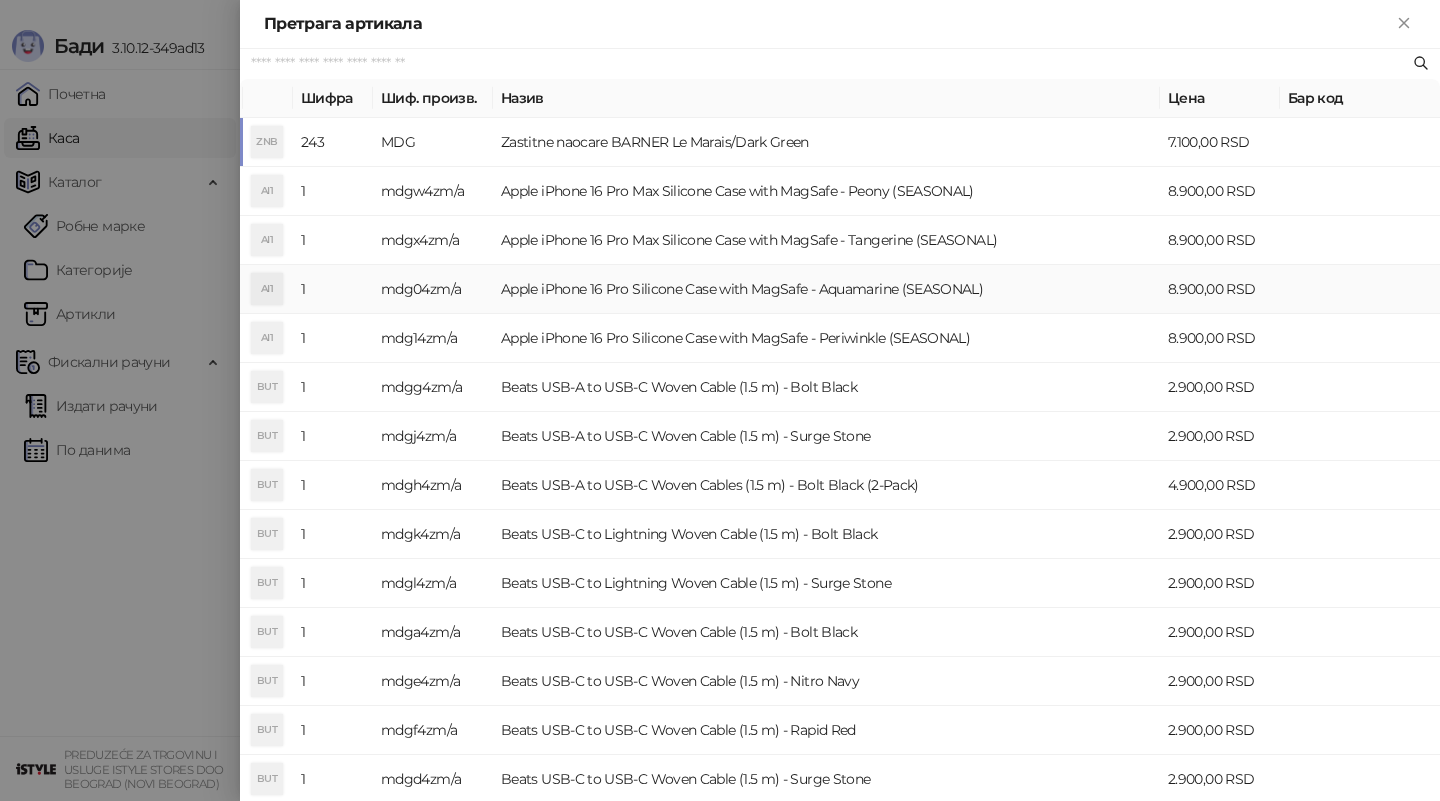paste on "**" 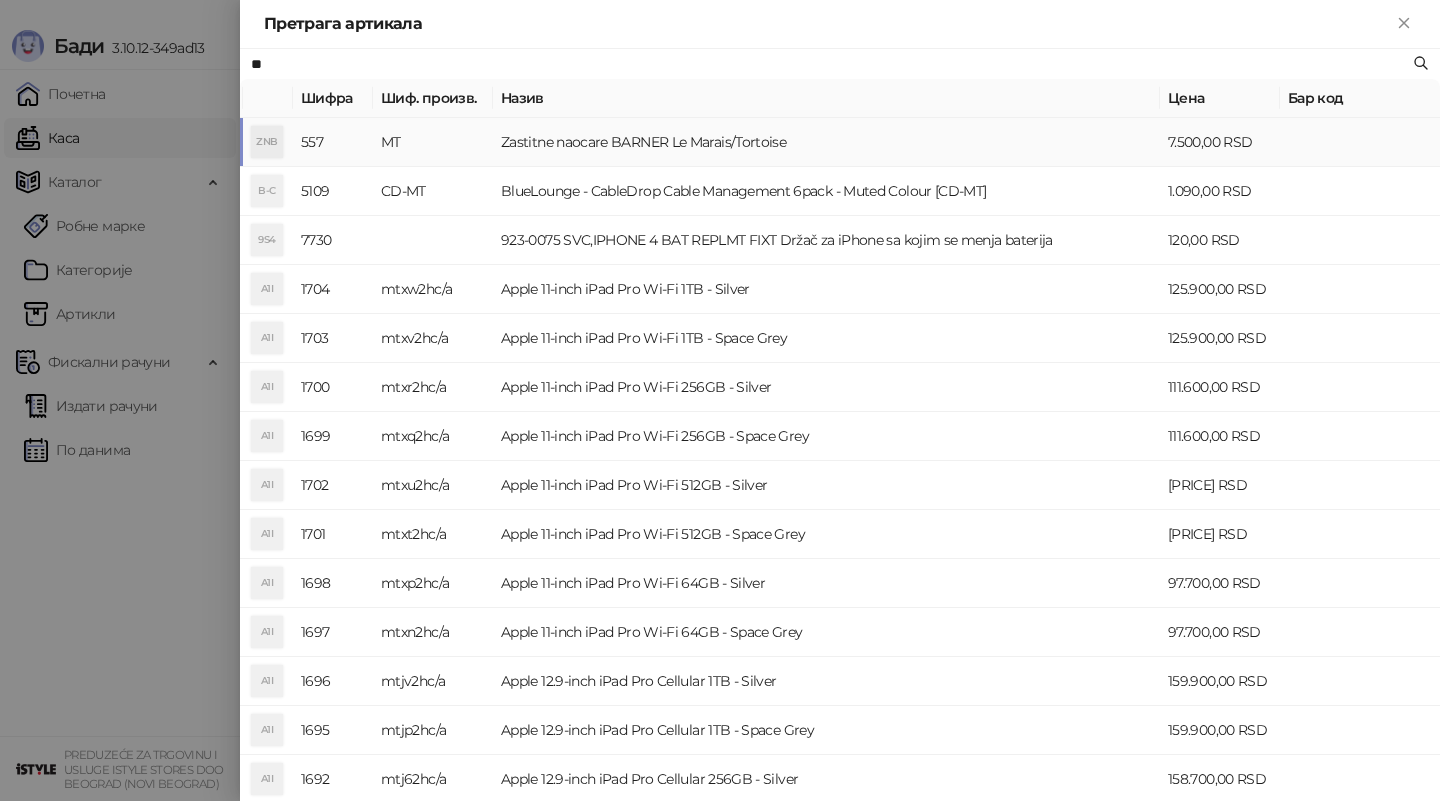 type on "**" 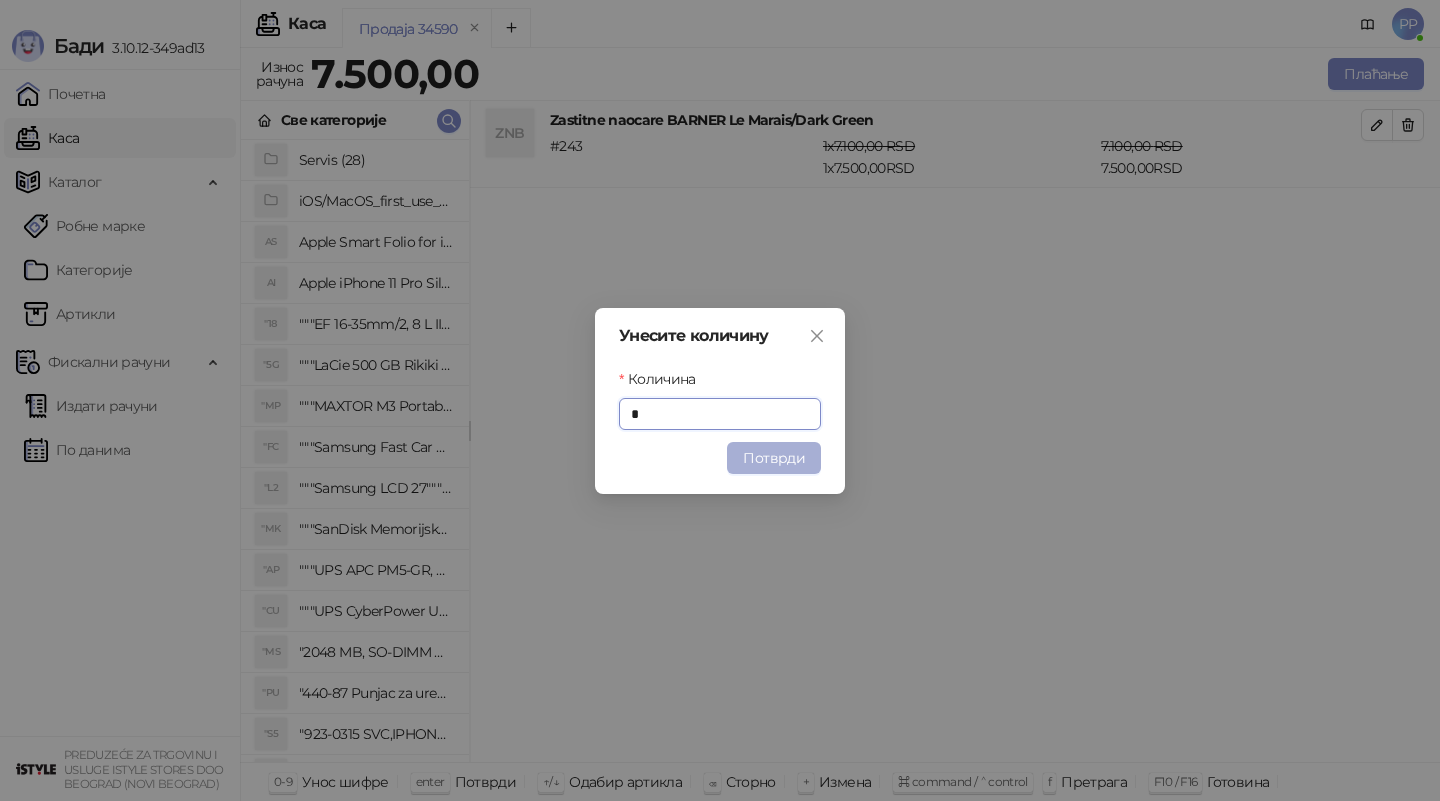 click on "Потврди" at bounding box center [774, 458] 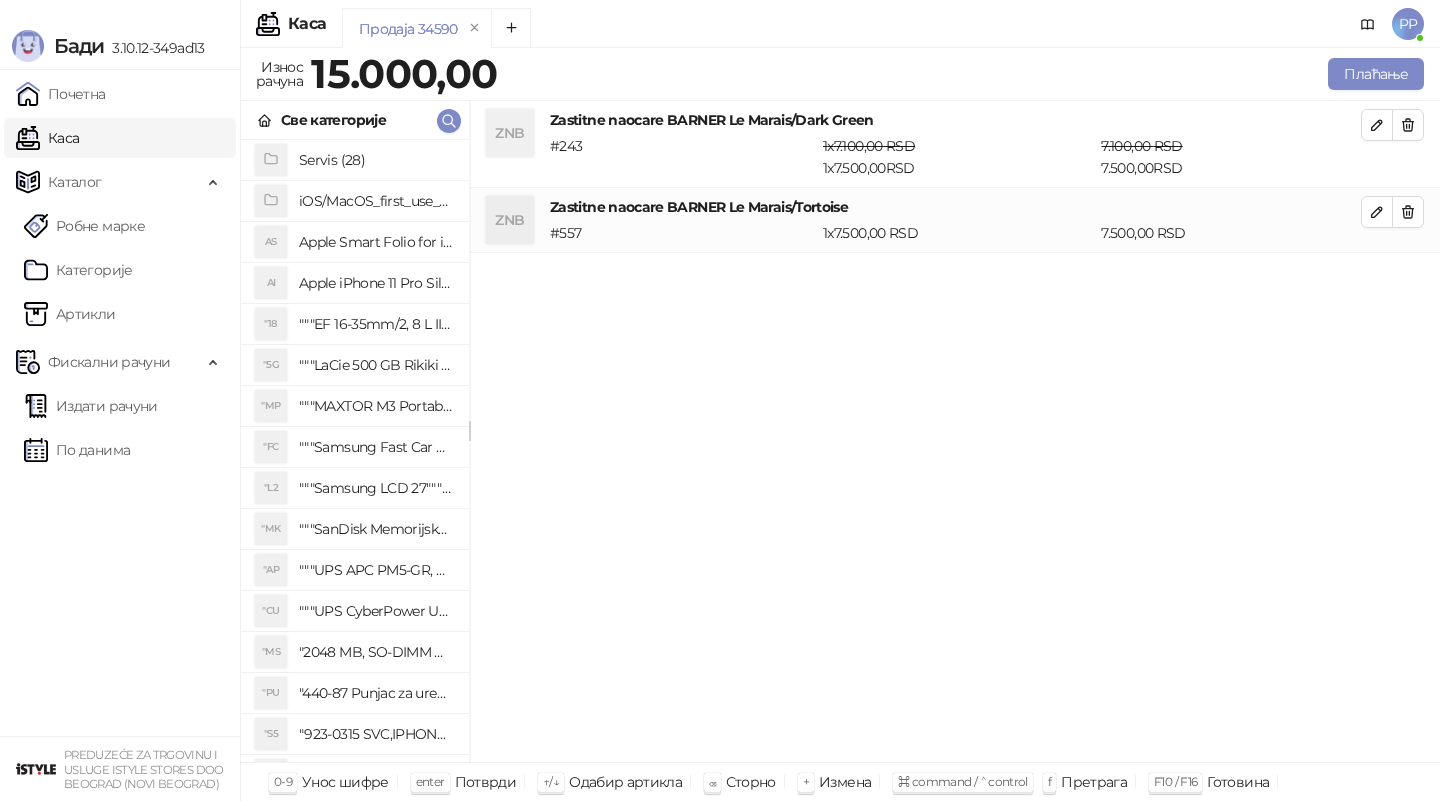 click on "ZNB Zastitne naocare BARNER Le Marais/Dark Green    # 243 1  x  7.100,00   RSD 1  x  7.500,00  RSD  7.100,00   RSD 7.500,00  RSD  ZNB Zastitne naocare BARNER Le Marais/Tortoise    # 557 1  x  7.500,00 RSD 7.500,00 RSD" at bounding box center (955, 432) 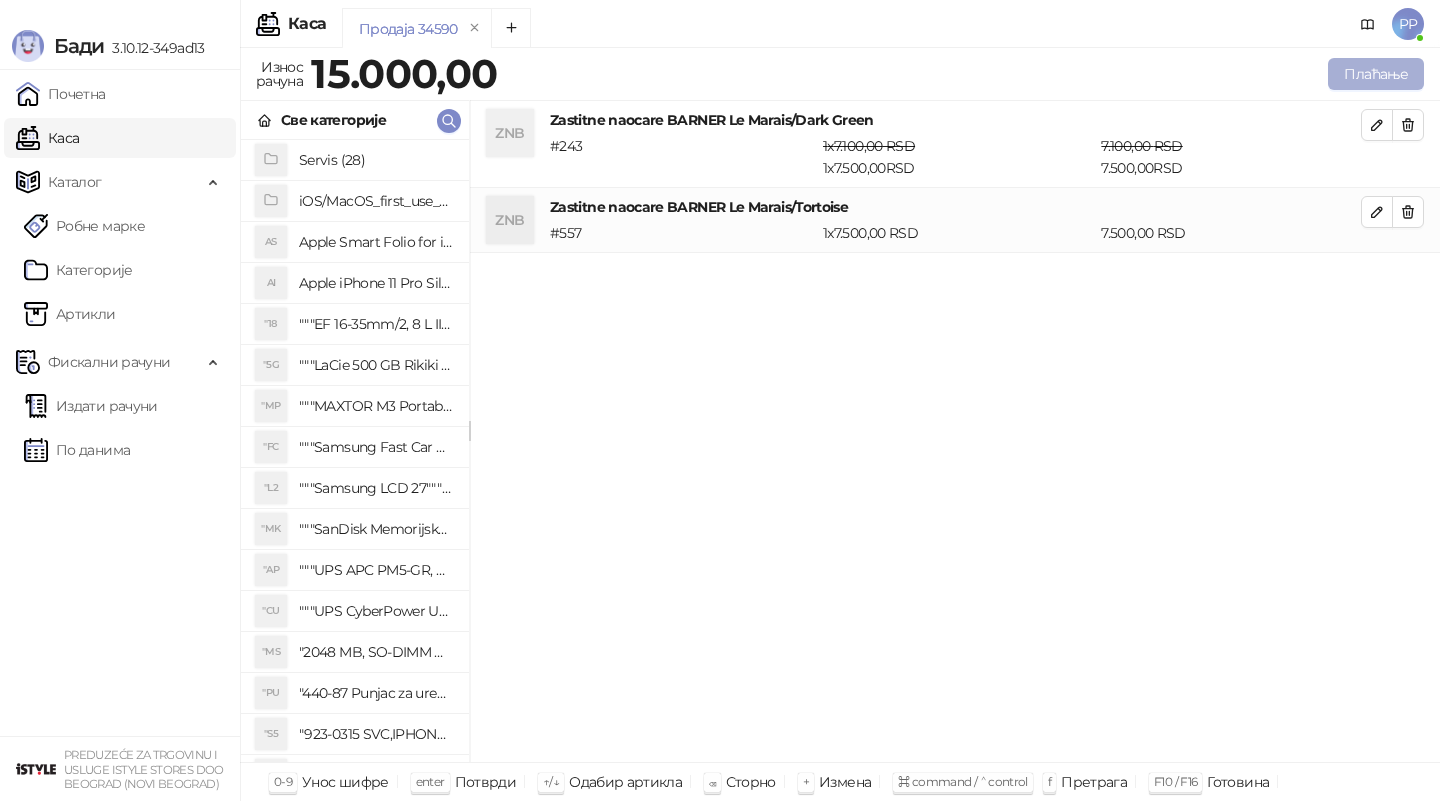 click on "Плаћање" at bounding box center [1376, 74] 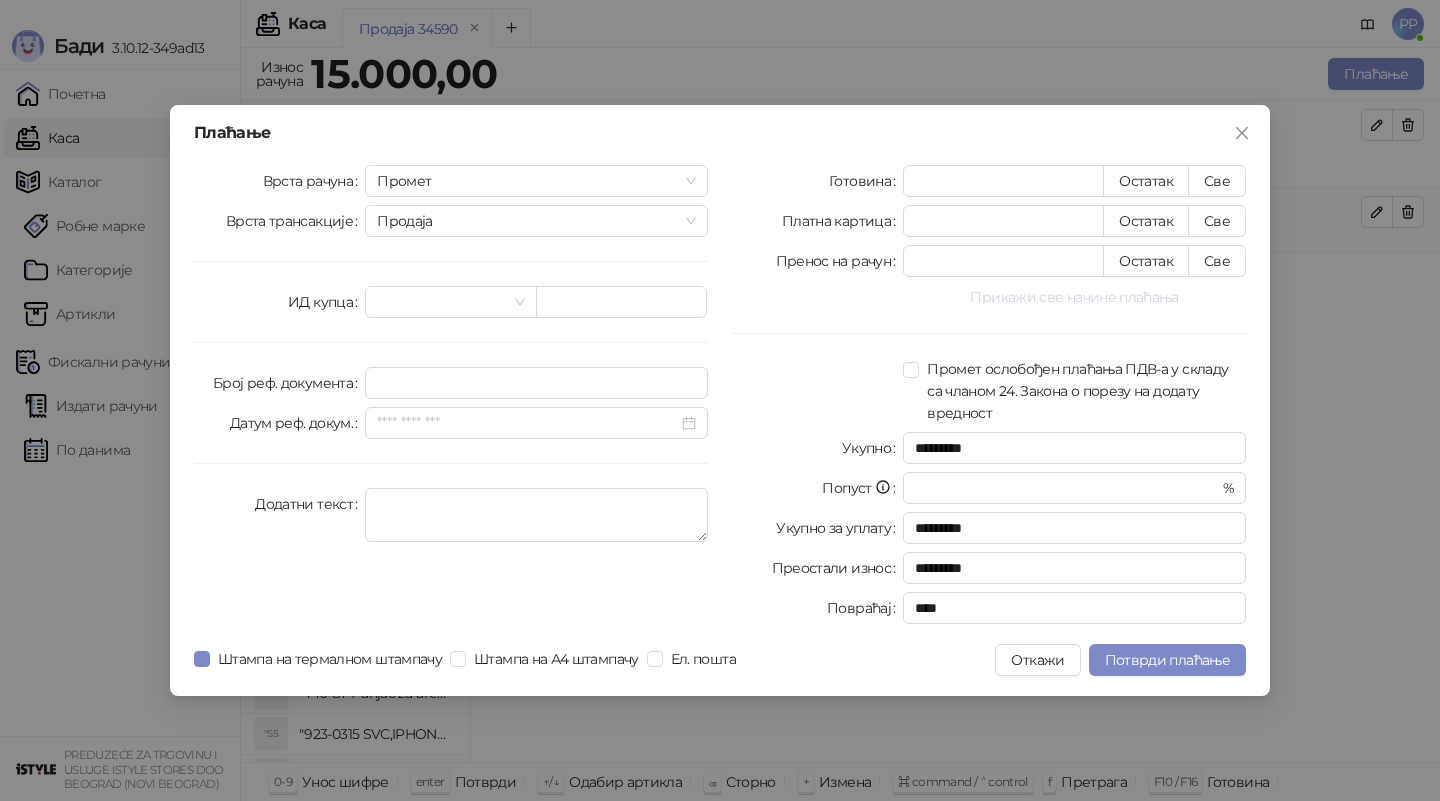 click on "Прикажи све начине плаћања" at bounding box center [1074, 297] 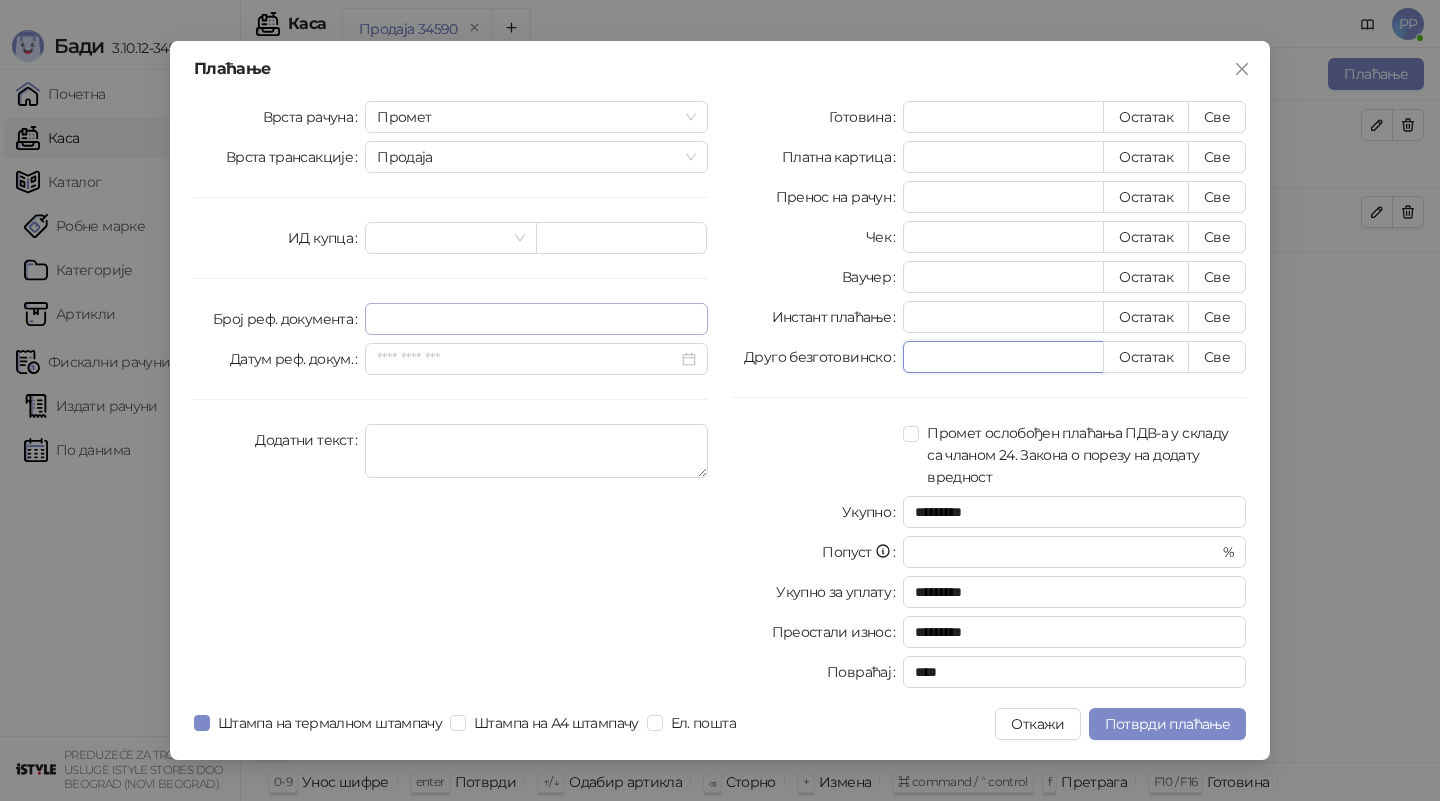 drag, startPoint x: 928, startPoint y: 357, endPoint x: 611, endPoint y: 332, distance: 317.98428 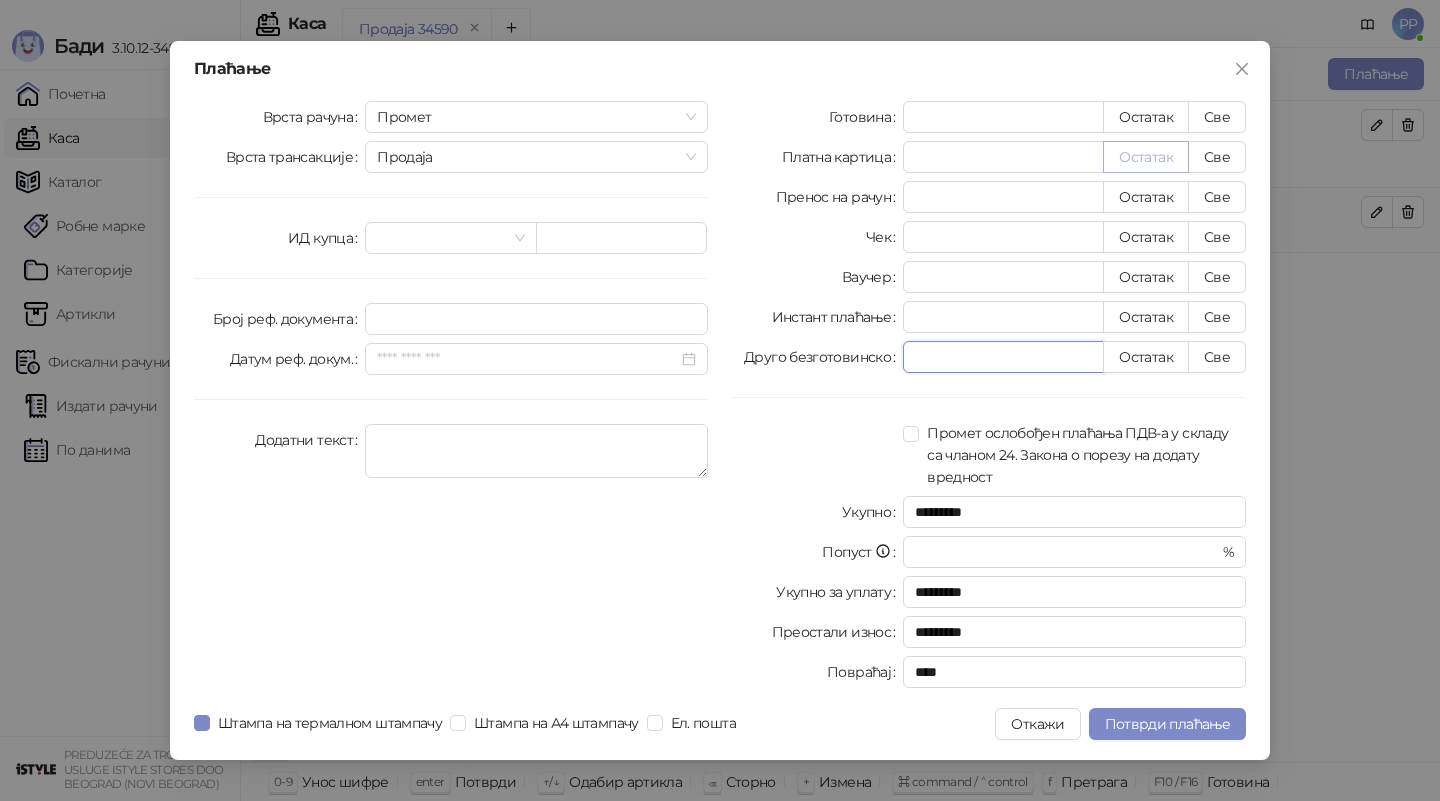 type on "***" 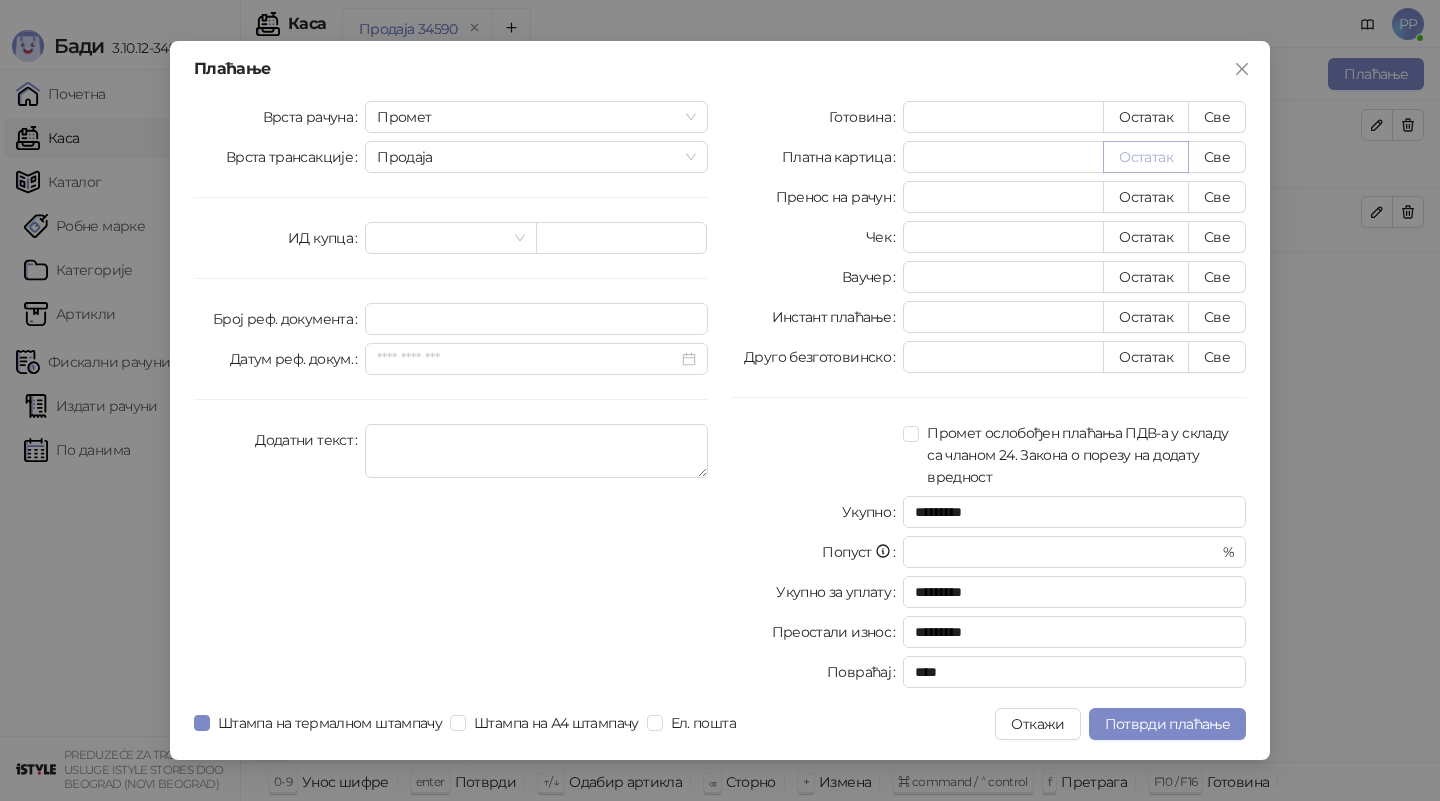 click on "Остатак" at bounding box center (1146, 157) 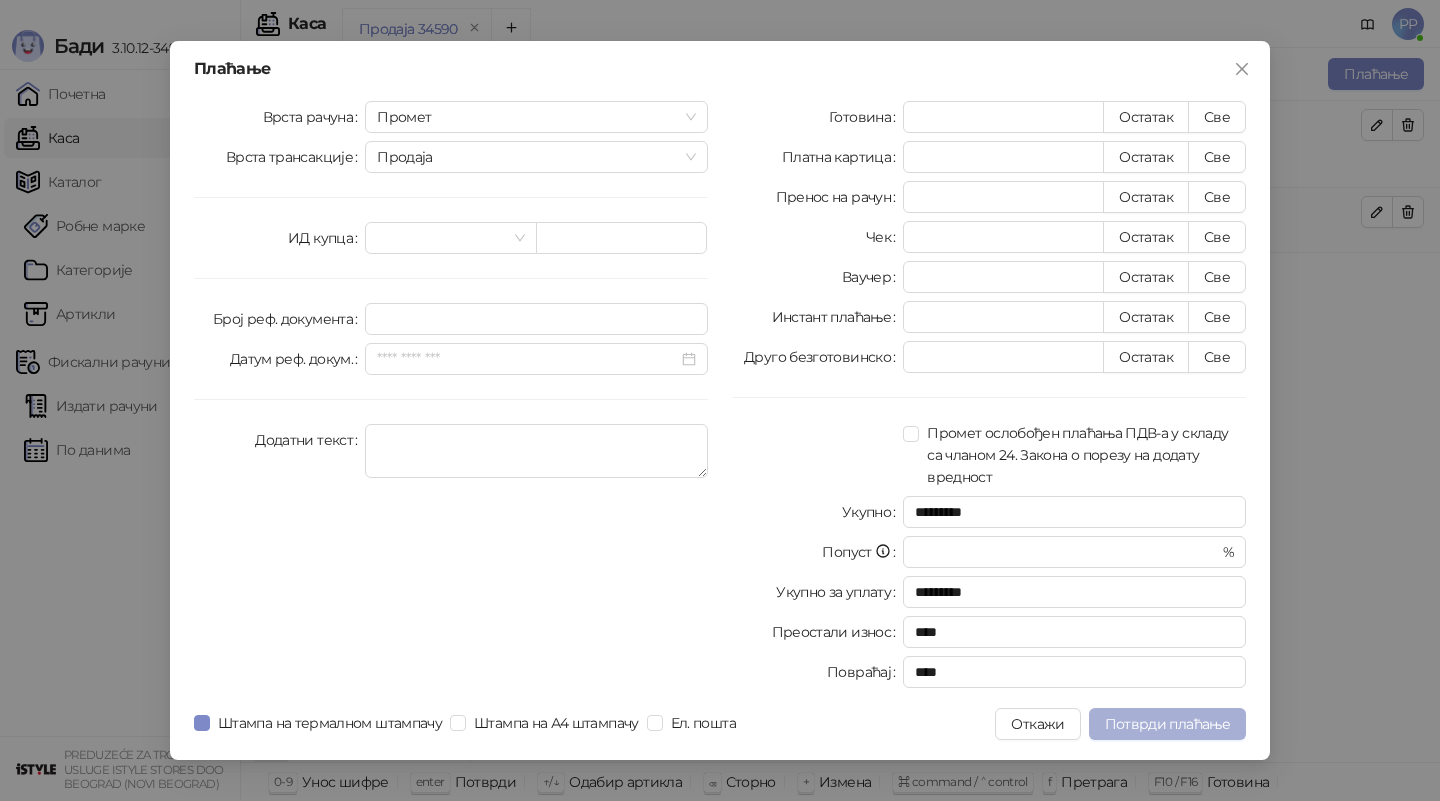 click on "Потврди плаћање" at bounding box center [1167, 724] 